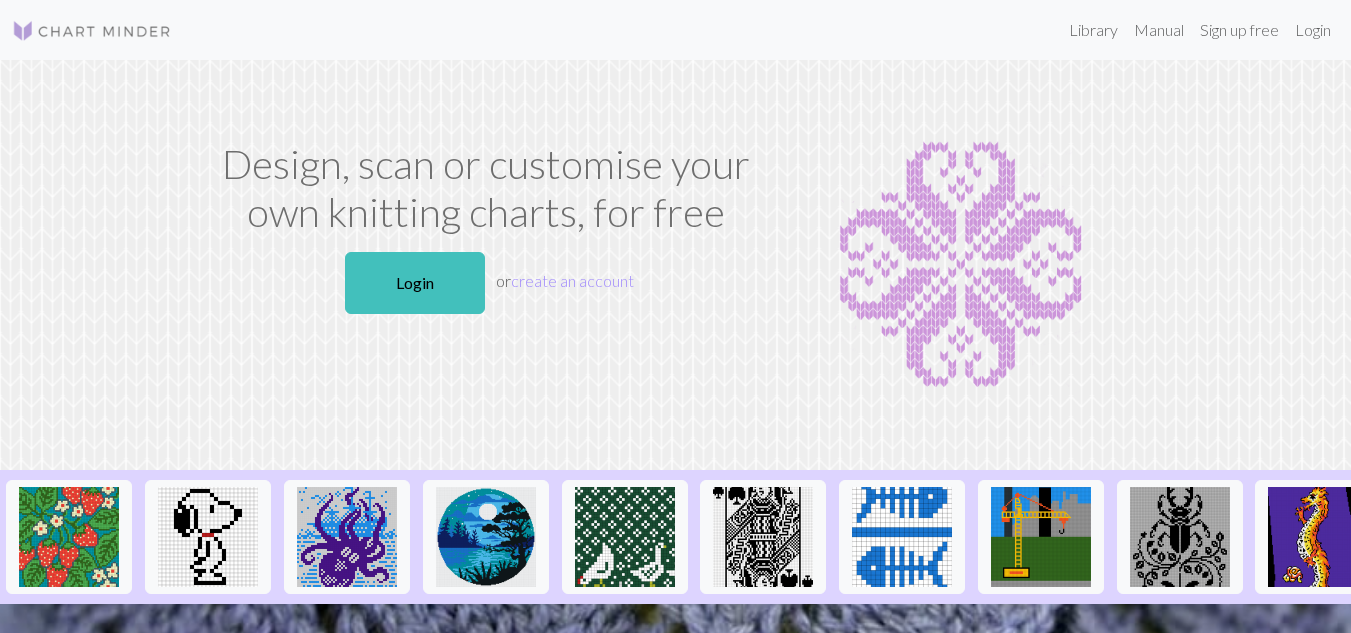 scroll, scrollTop: 0, scrollLeft: 0, axis: both 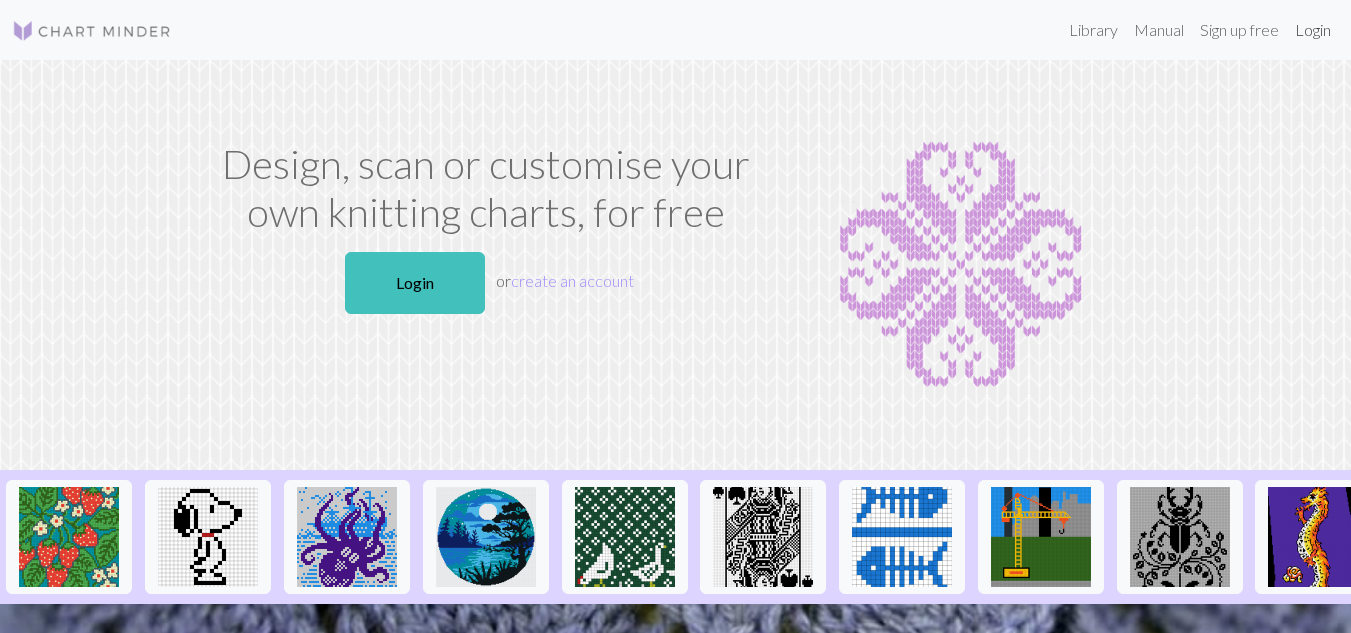 click on "Login" at bounding box center [1313, 30] 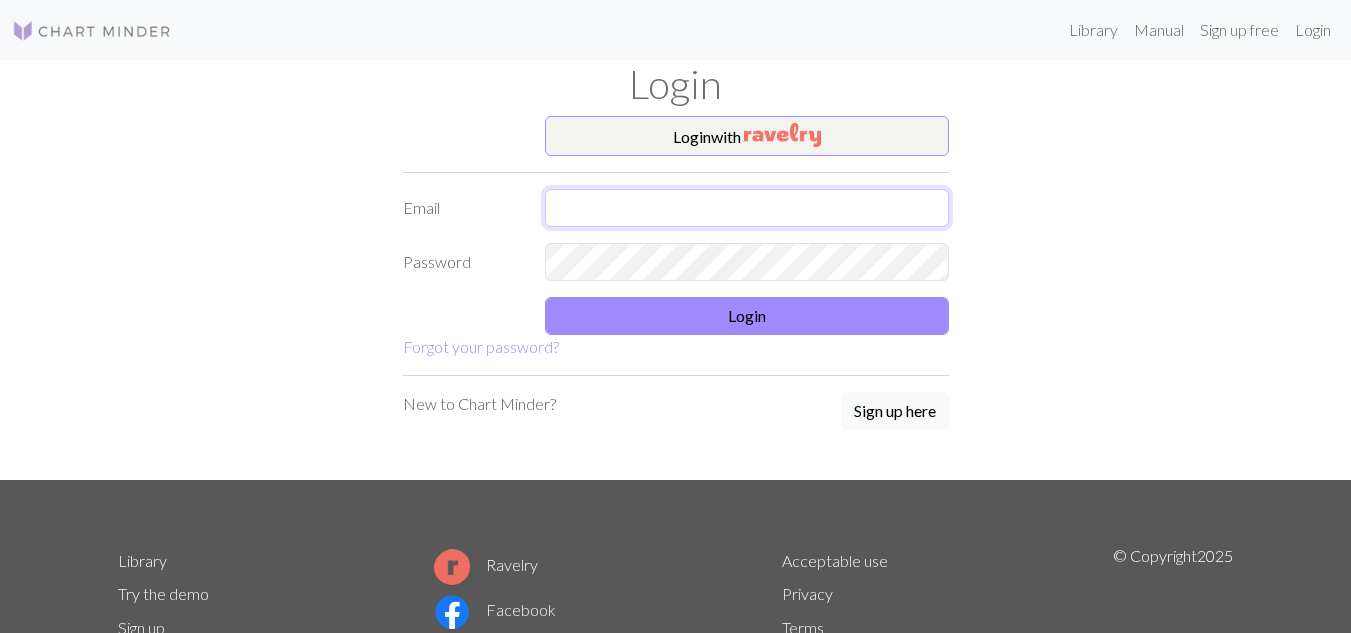 click at bounding box center (747, 208) 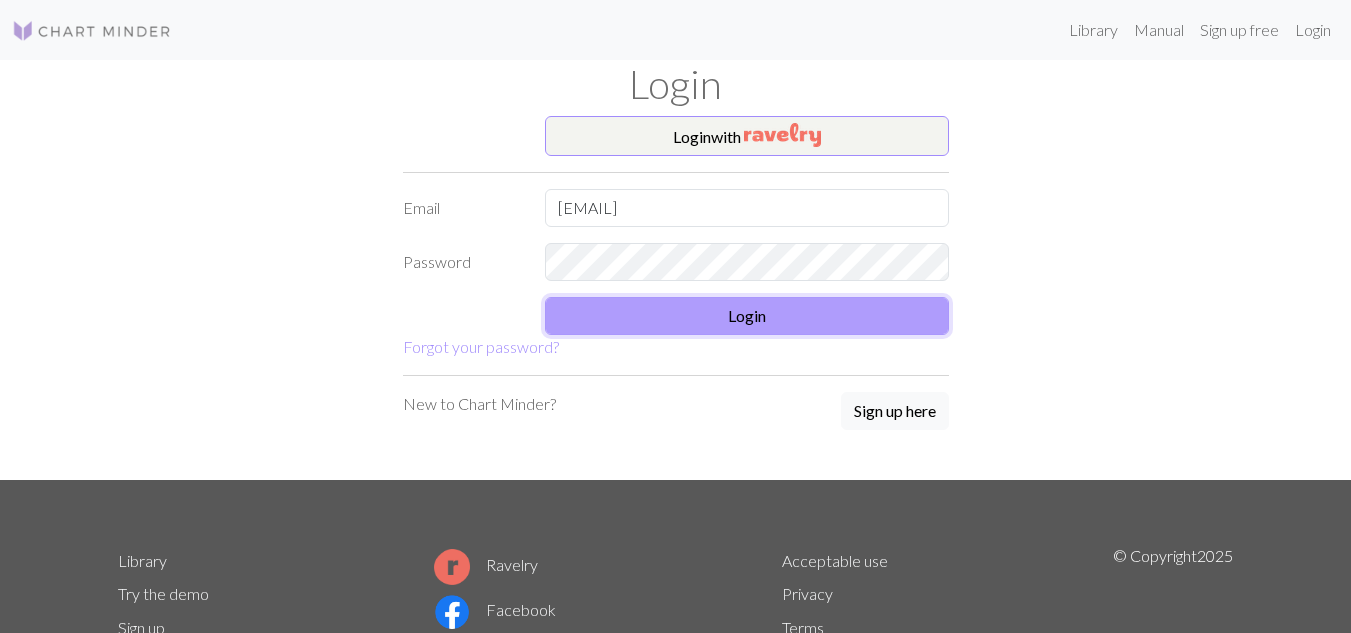 click on "Login" at bounding box center [747, 316] 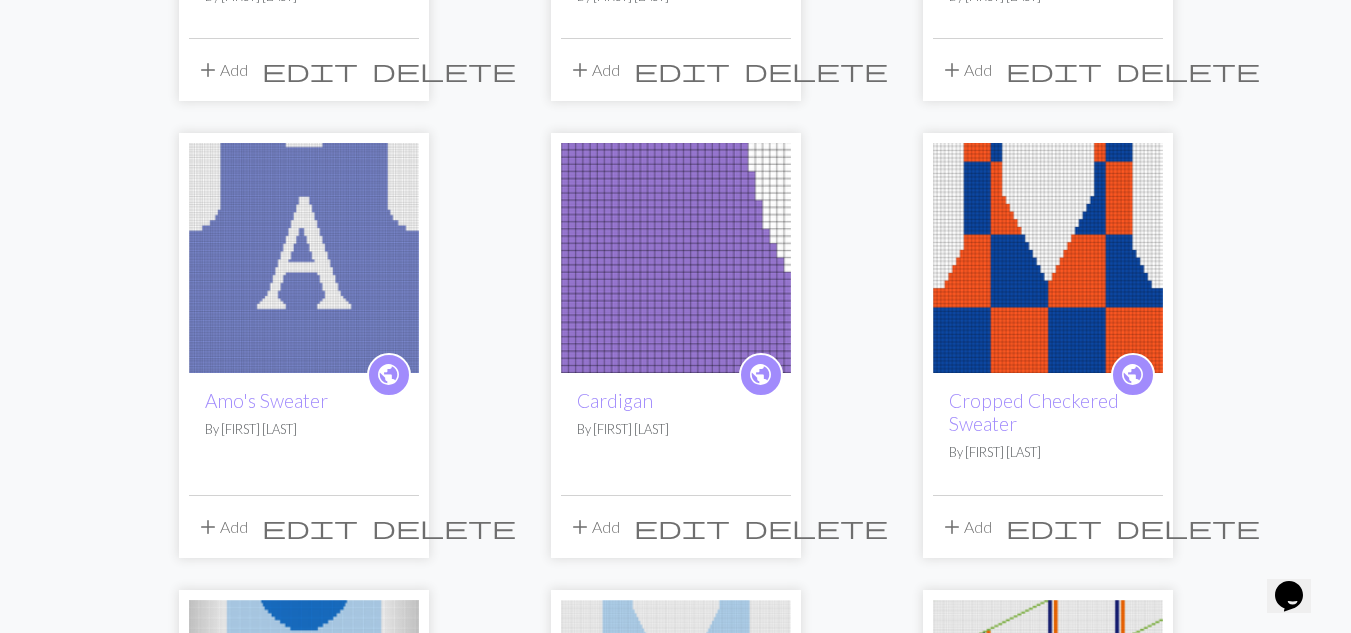 scroll, scrollTop: 505, scrollLeft: 0, axis: vertical 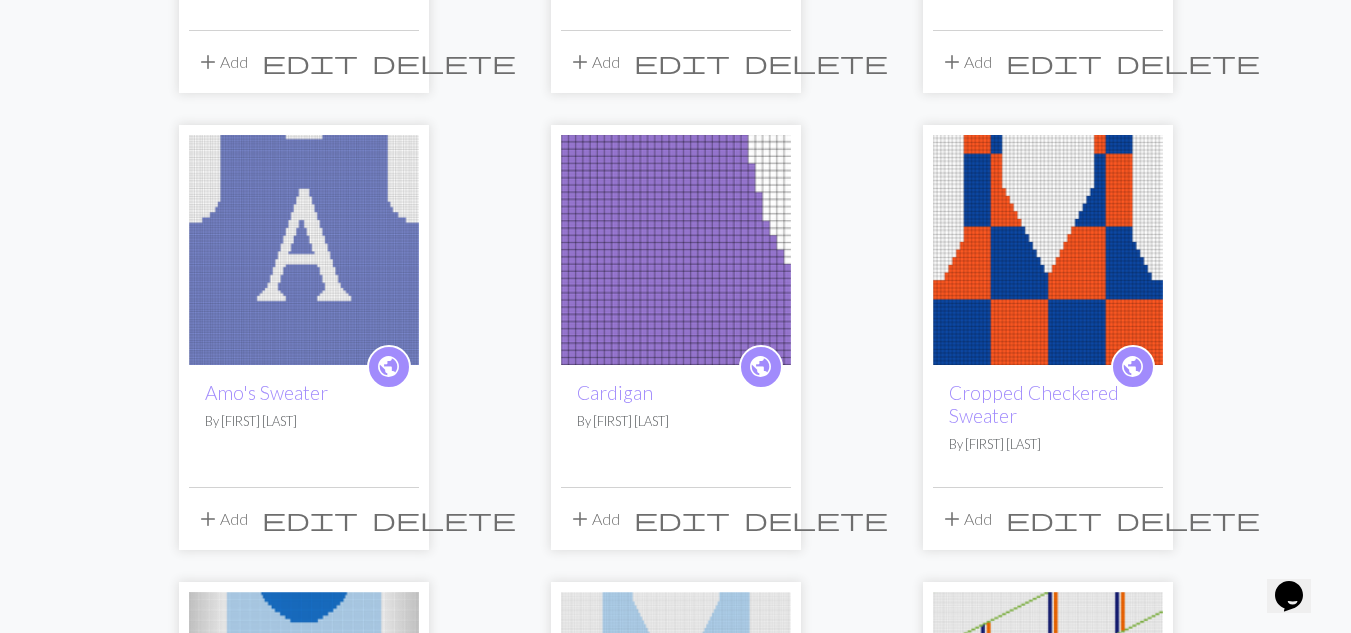click at bounding box center [1048, 250] 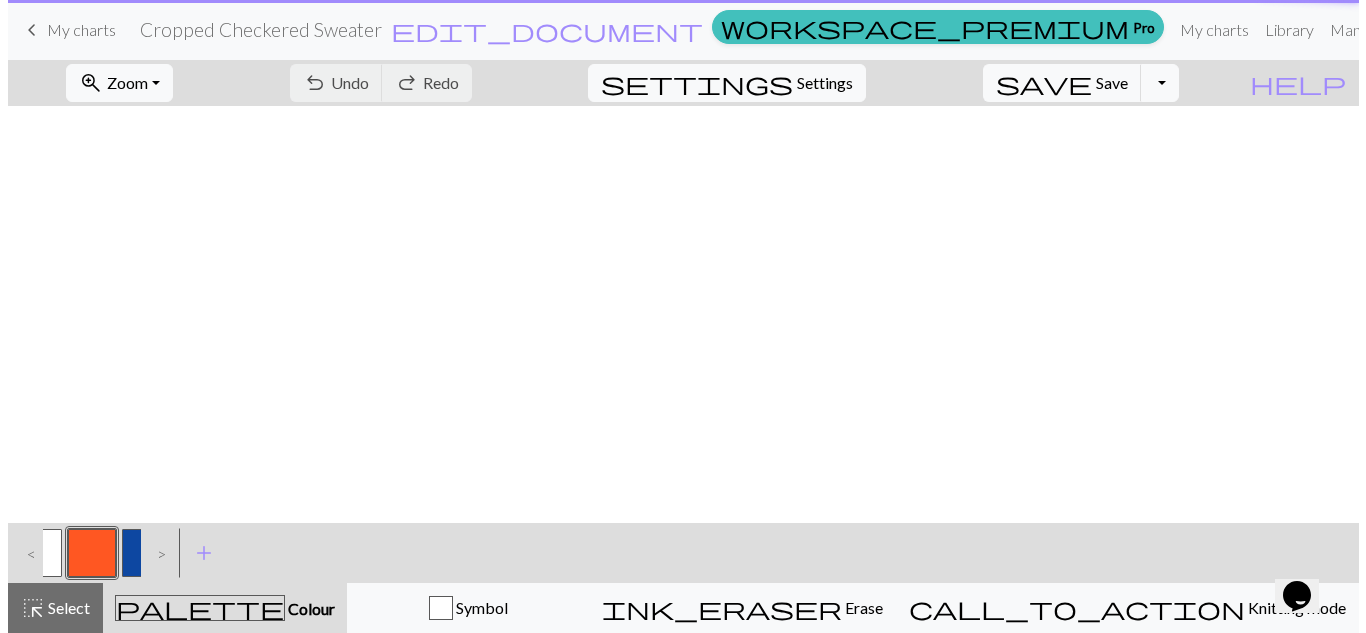 scroll, scrollTop: 0, scrollLeft: 0, axis: both 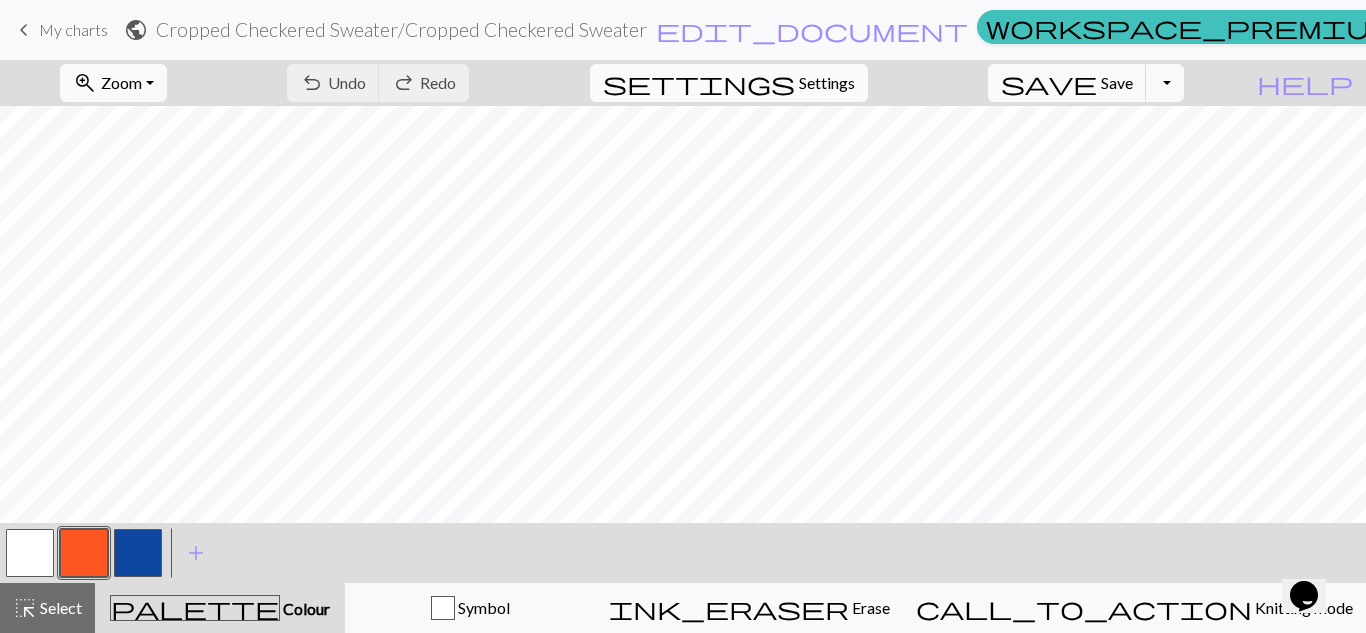 click on "Settings" at bounding box center [827, 83] 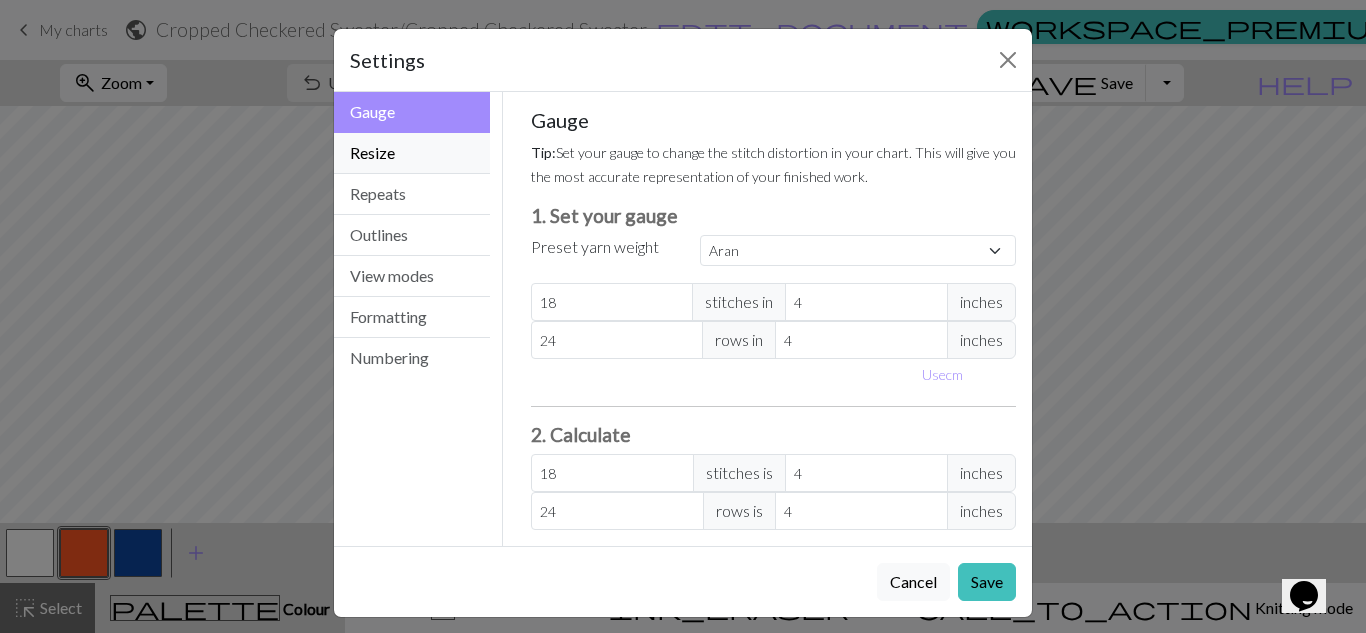 click on "Resize" at bounding box center (412, 153) 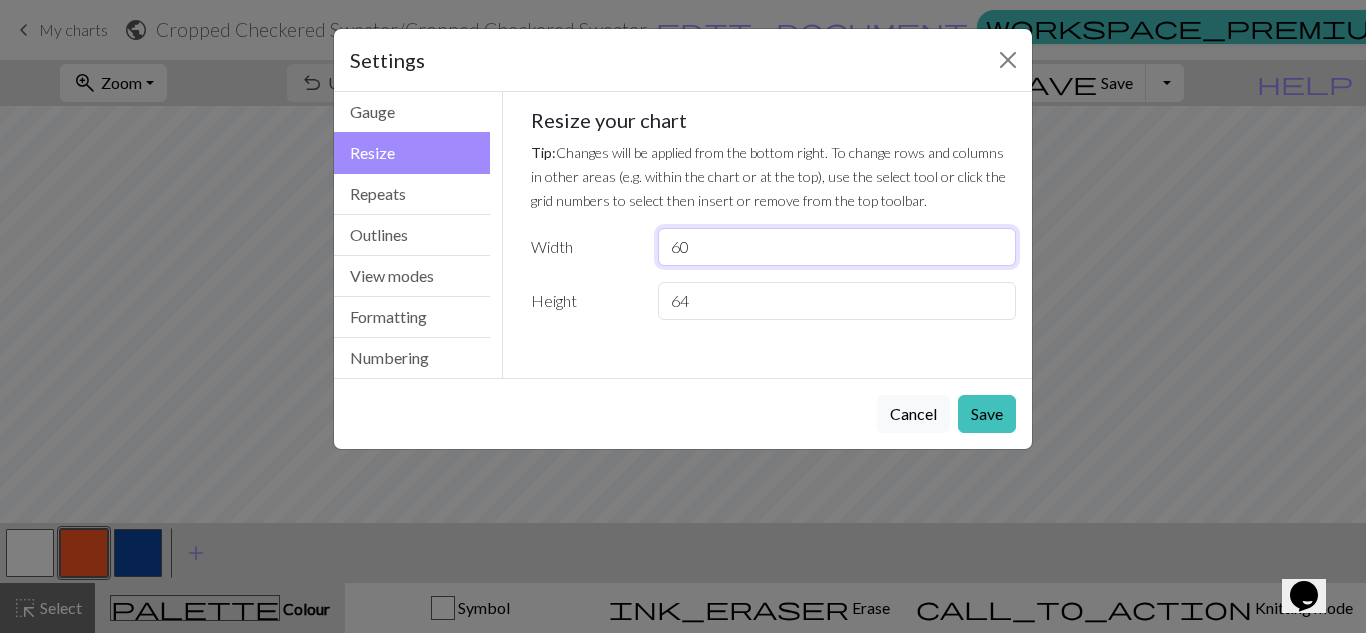click on "60" at bounding box center (837, 247) 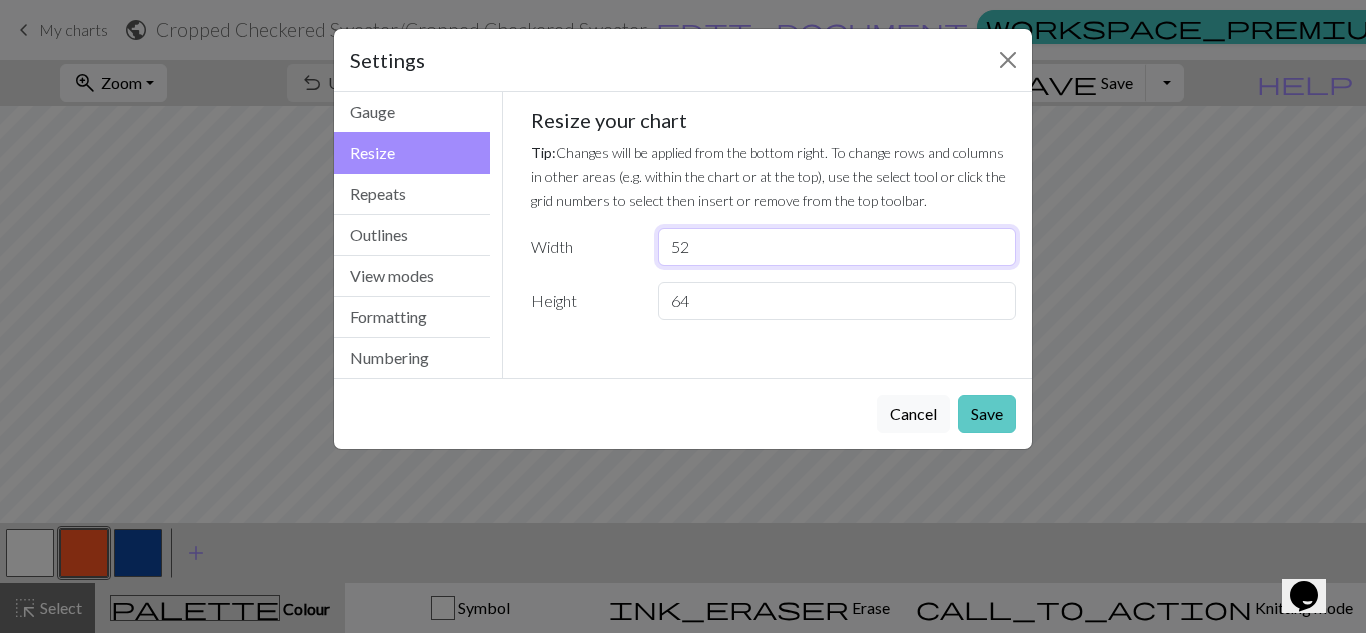 type on "52" 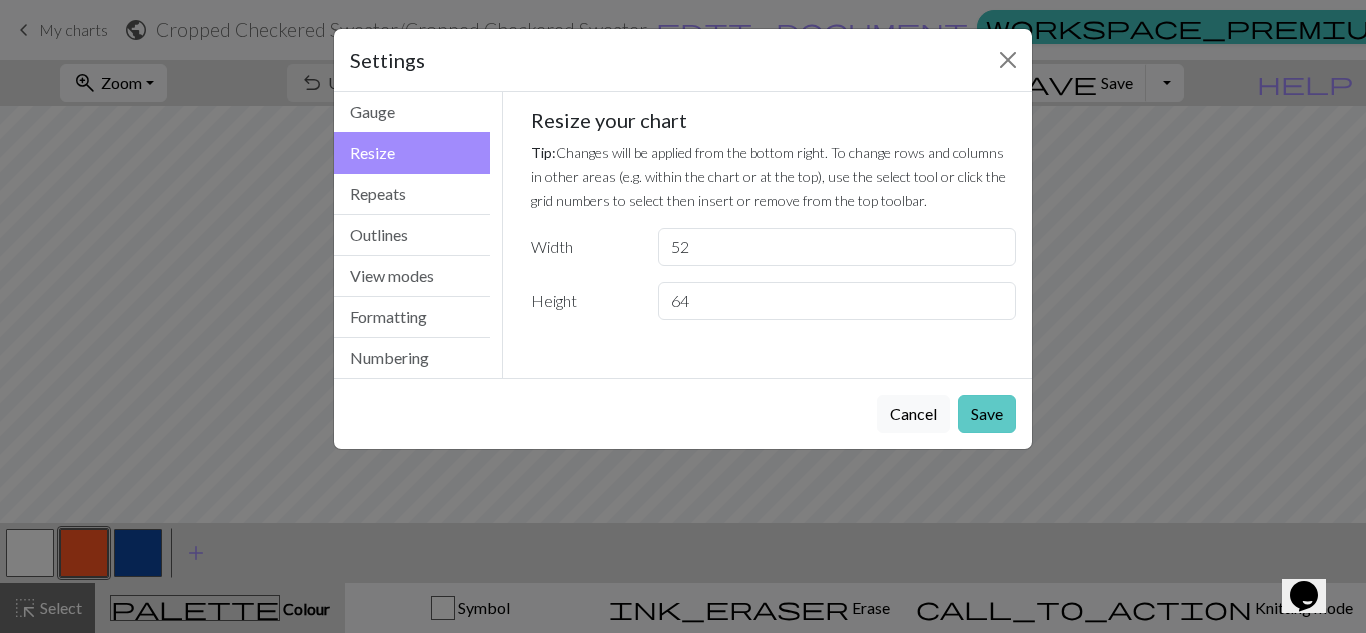 click on "Save" at bounding box center [987, 414] 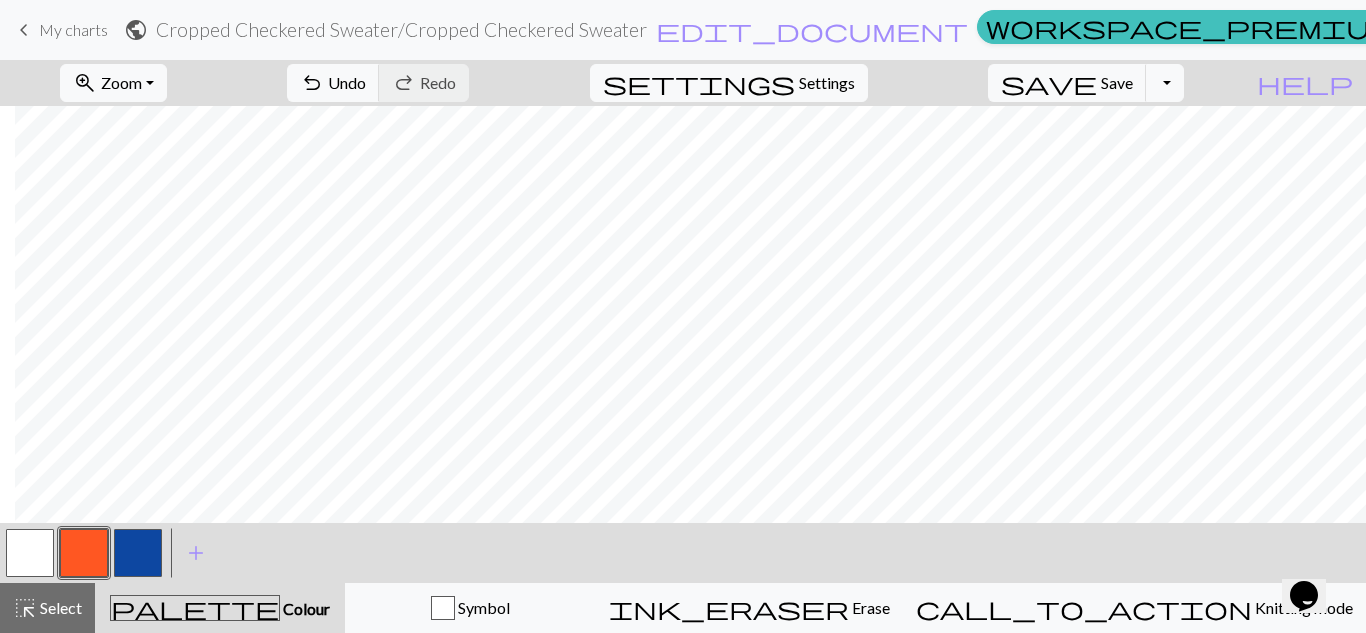 scroll, scrollTop: 86, scrollLeft: 139, axis: both 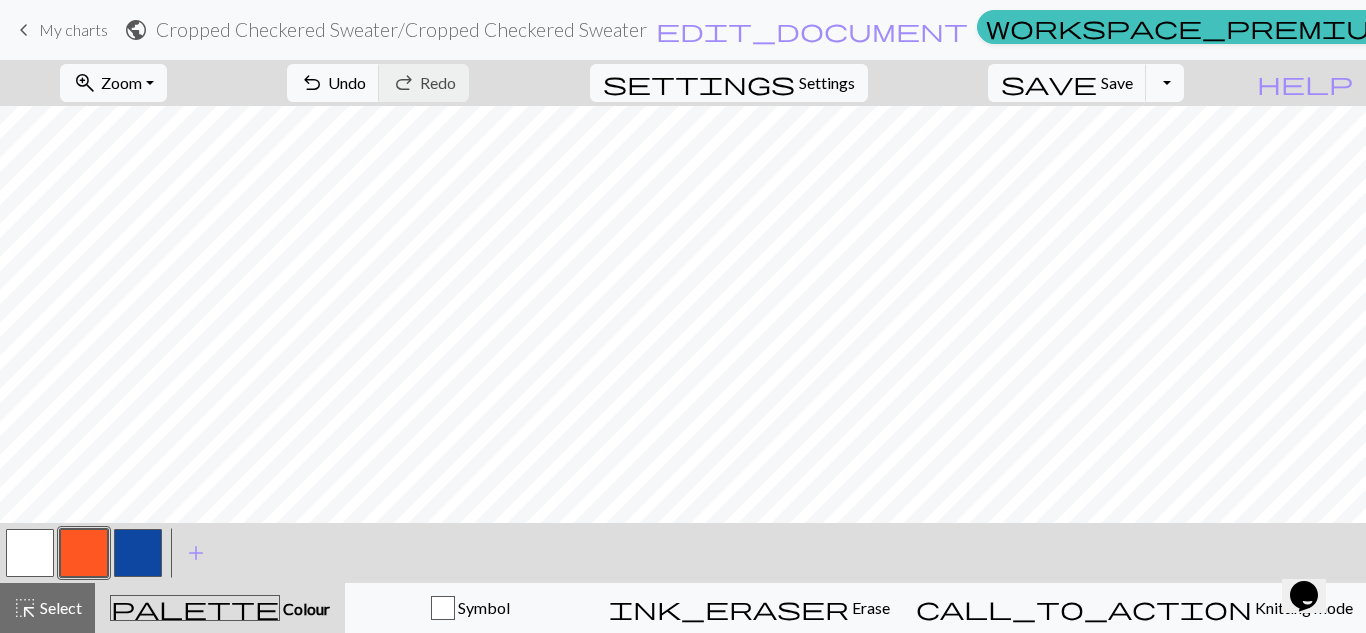 click at bounding box center [30, 553] 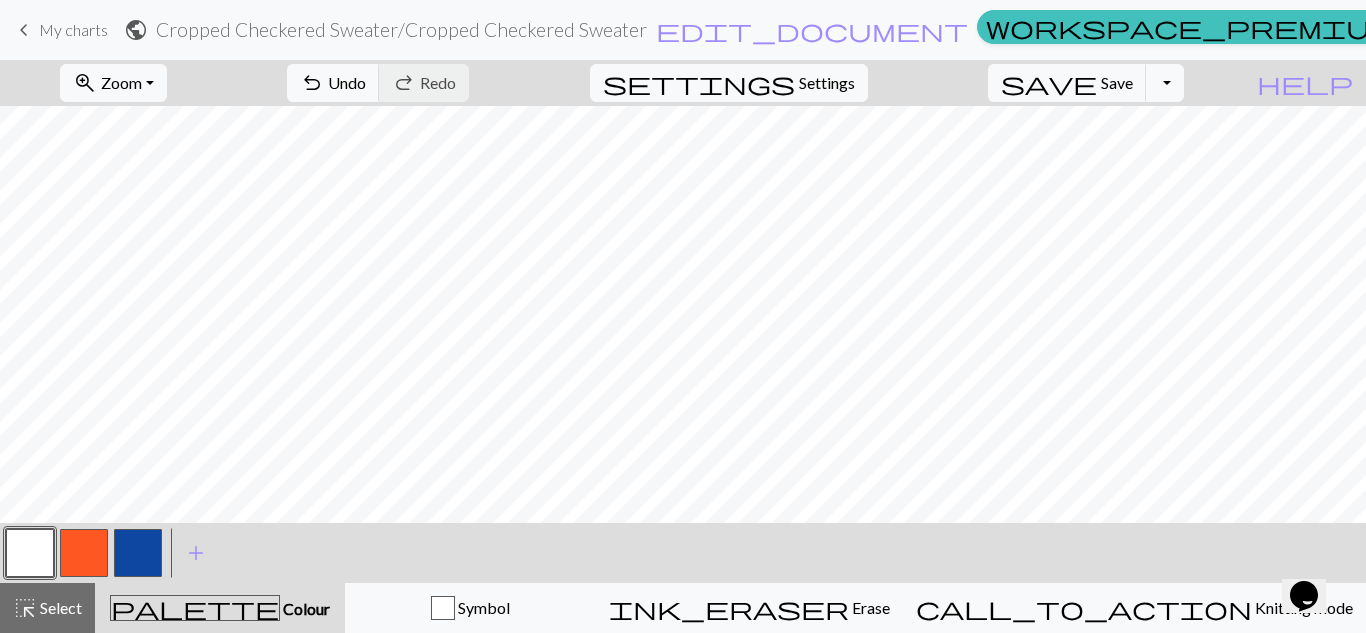 click at bounding box center [84, 553] 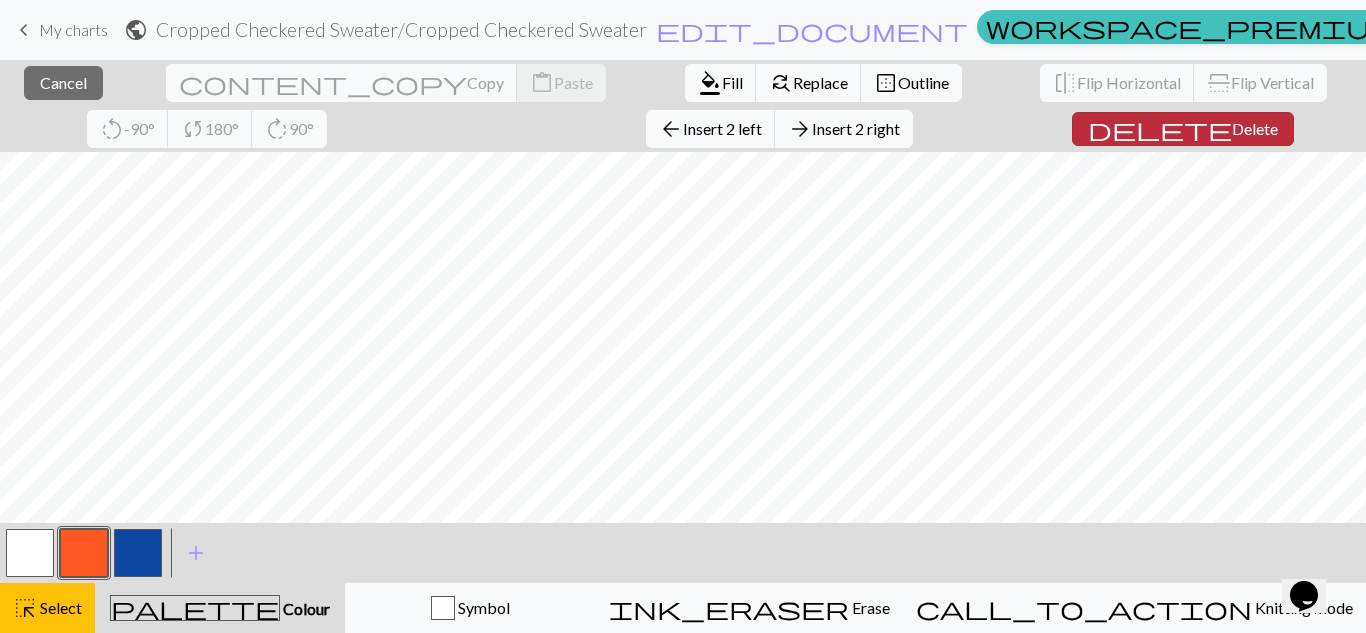 click on "delete" at bounding box center (1160, 129) 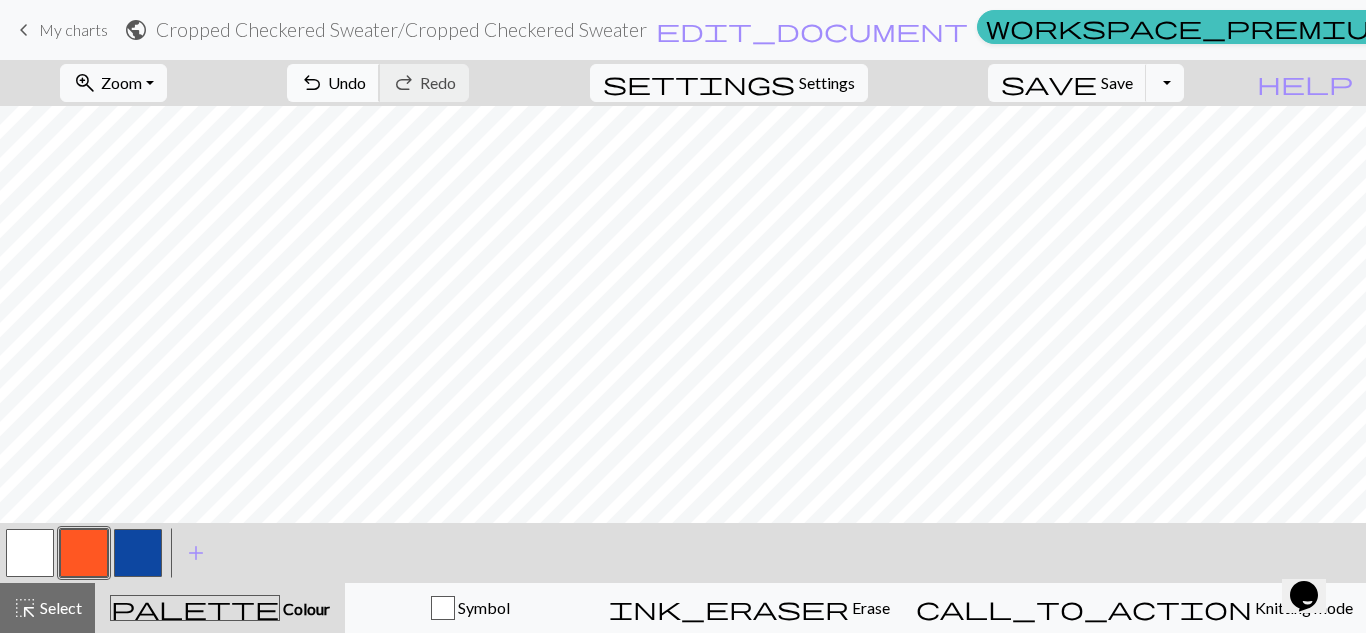 click on "undo Undo Undo" at bounding box center [333, 83] 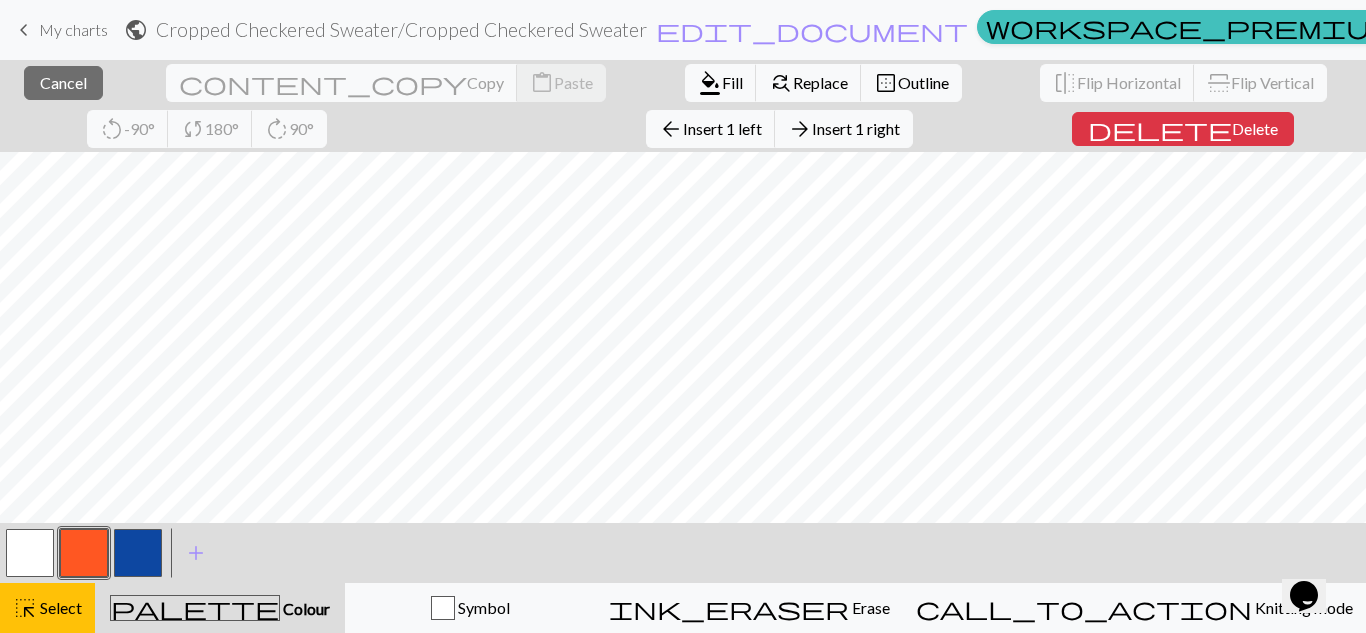 click on "< > add Add a  colour" at bounding box center (683, 553) 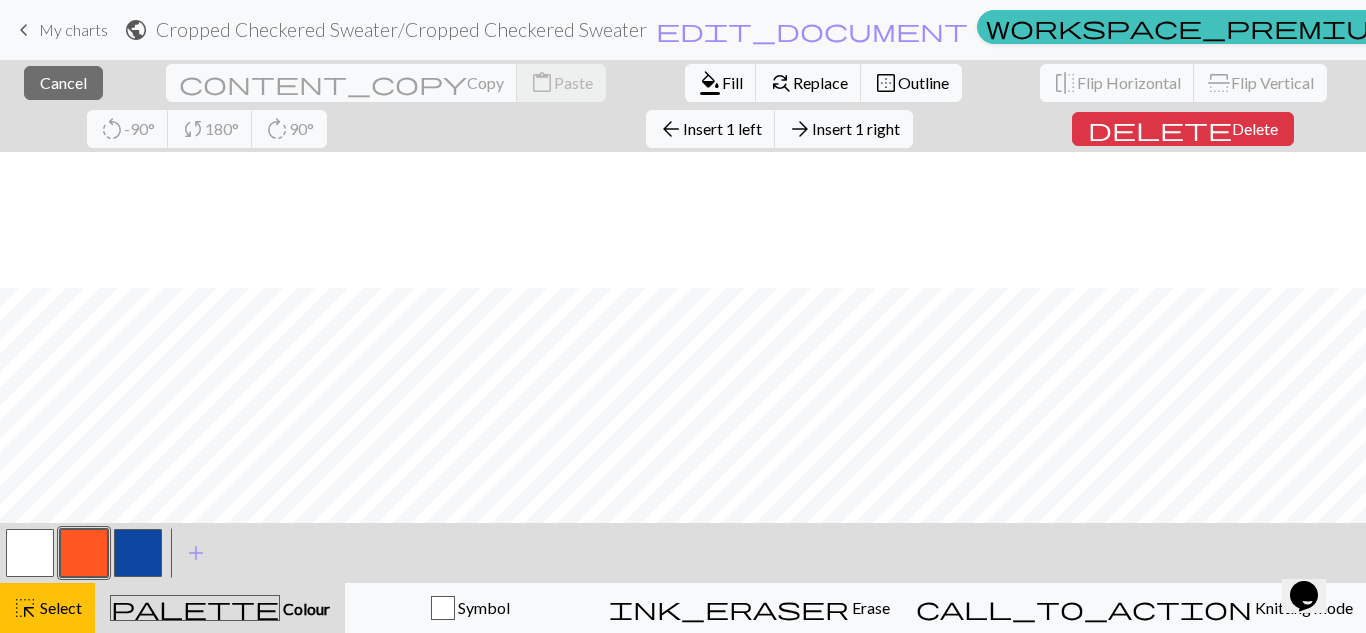 scroll, scrollTop: 1014, scrollLeft: 0, axis: vertical 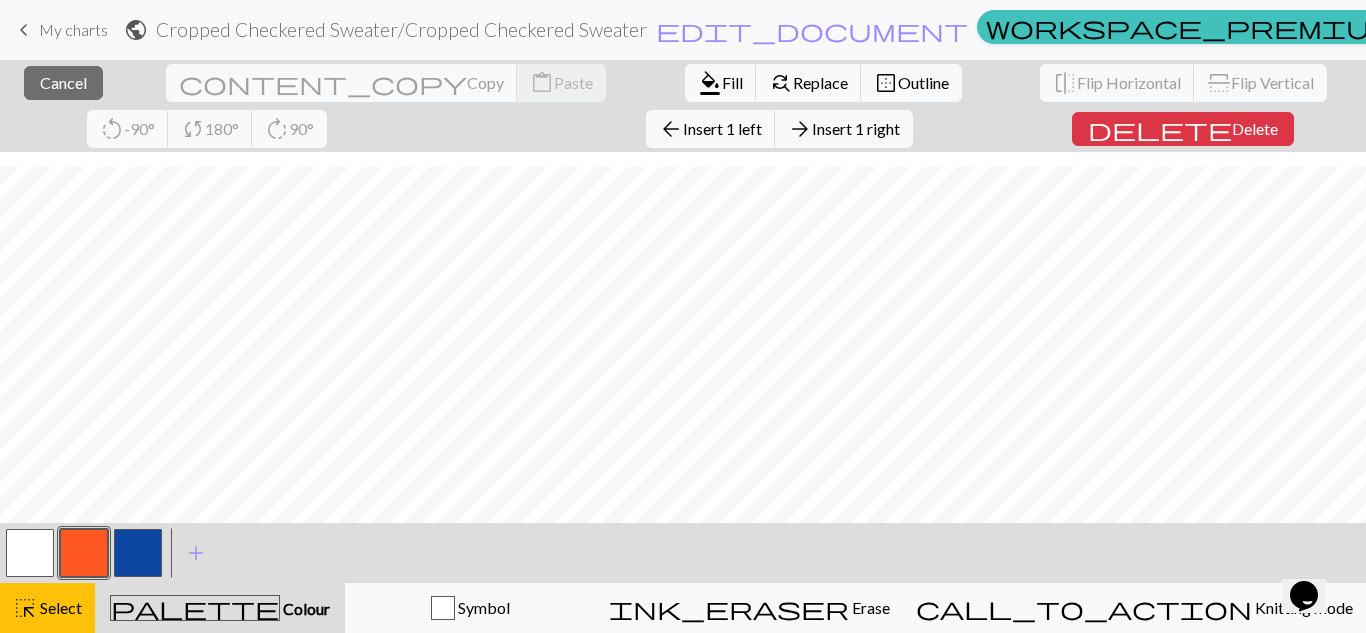 click on "< > add Add a  colour" at bounding box center (683, 553) 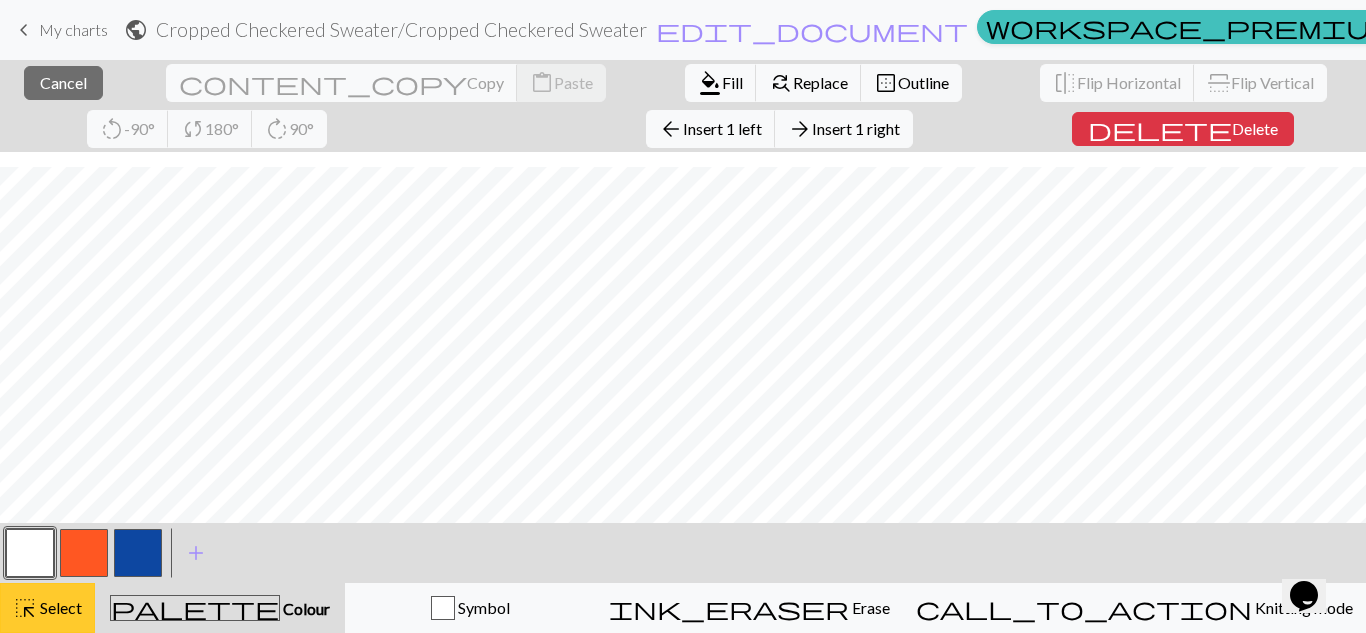 click on "Select" at bounding box center (59, 607) 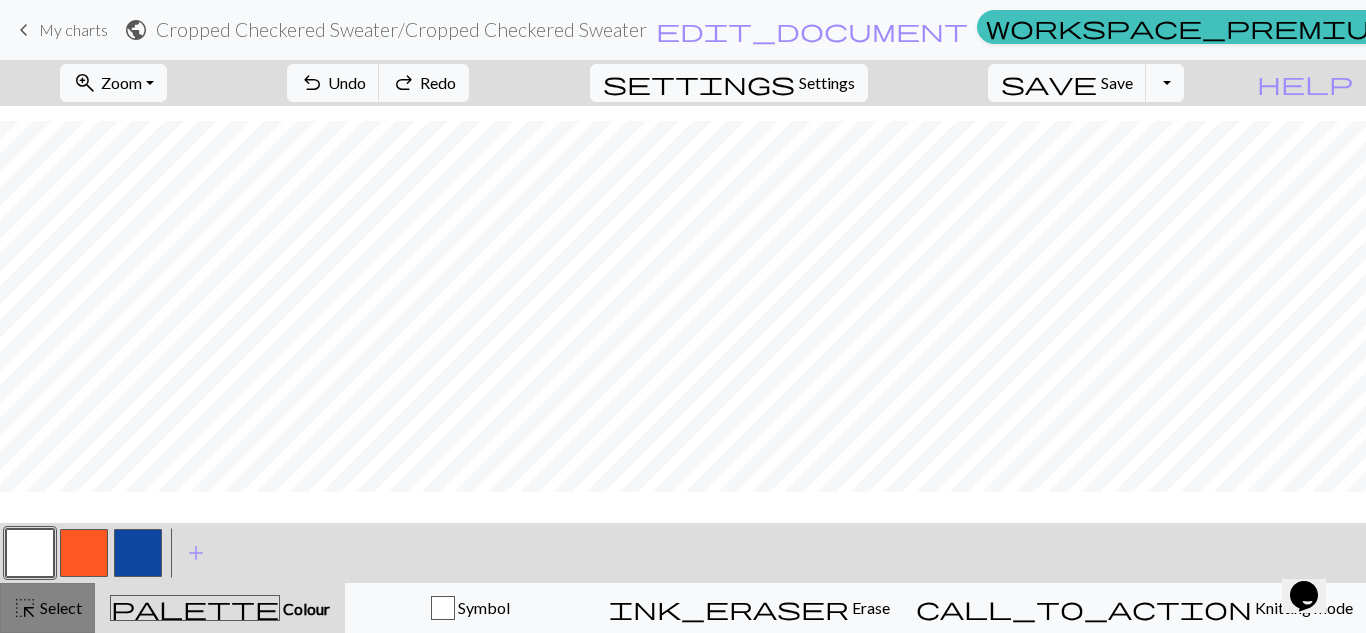 scroll, scrollTop: 968, scrollLeft: 0, axis: vertical 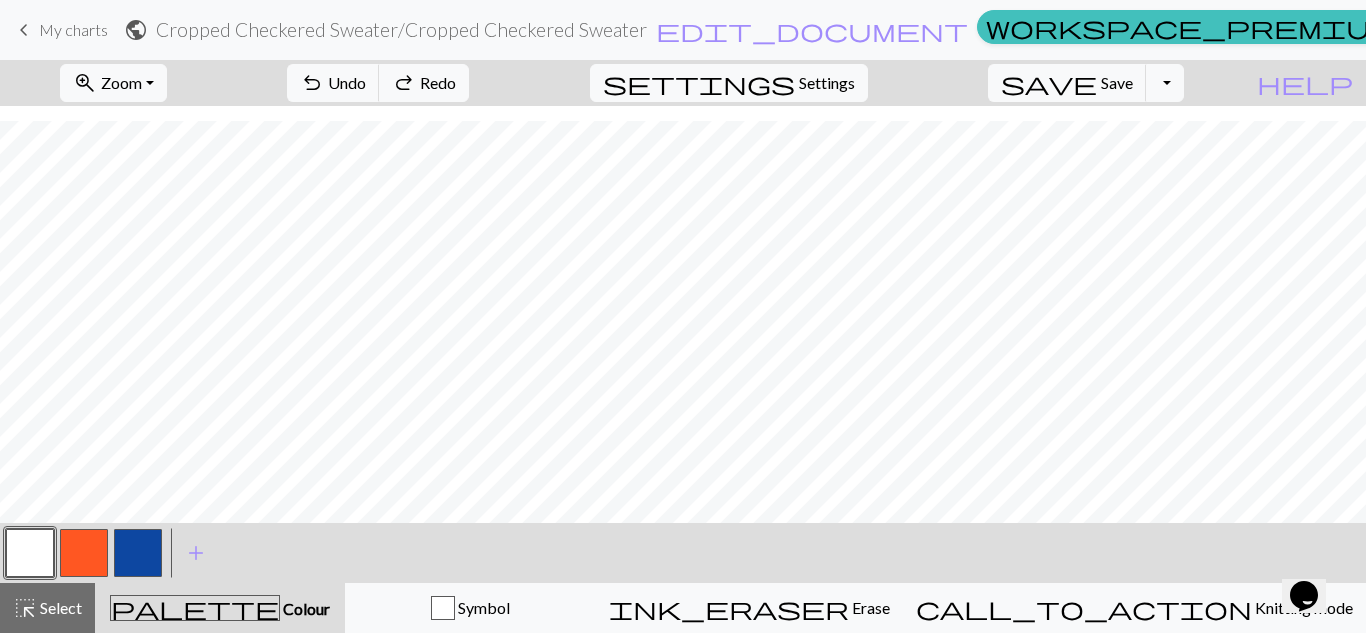 click at bounding box center [84, 553] 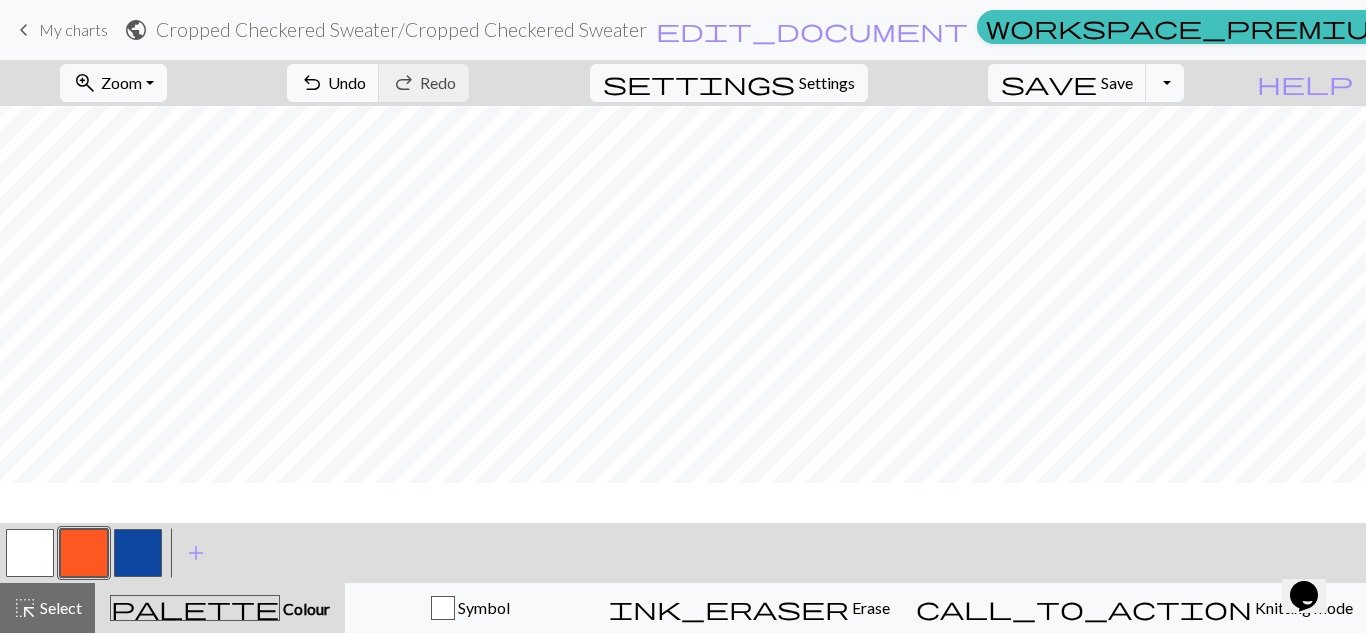 scroll, scrollTop: 888, scrollLeft: 0, axis: vertical 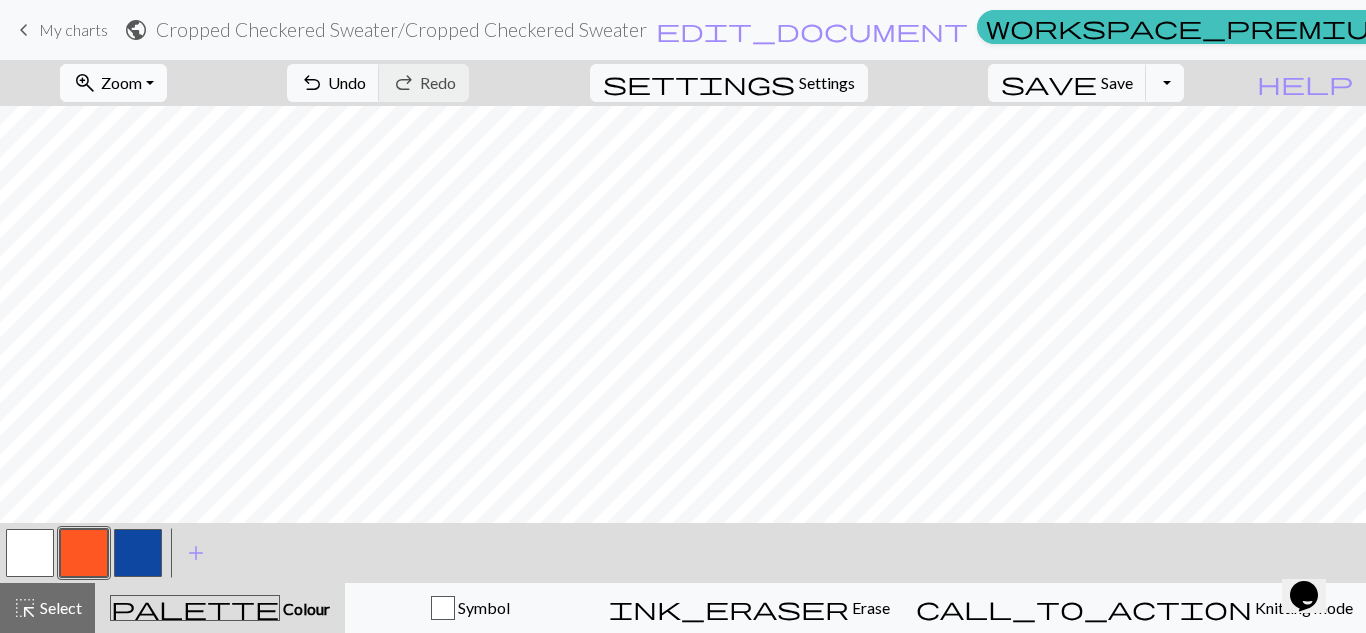 click on "zoom_in Zoom Zoom" at bounding box center (113, 83) 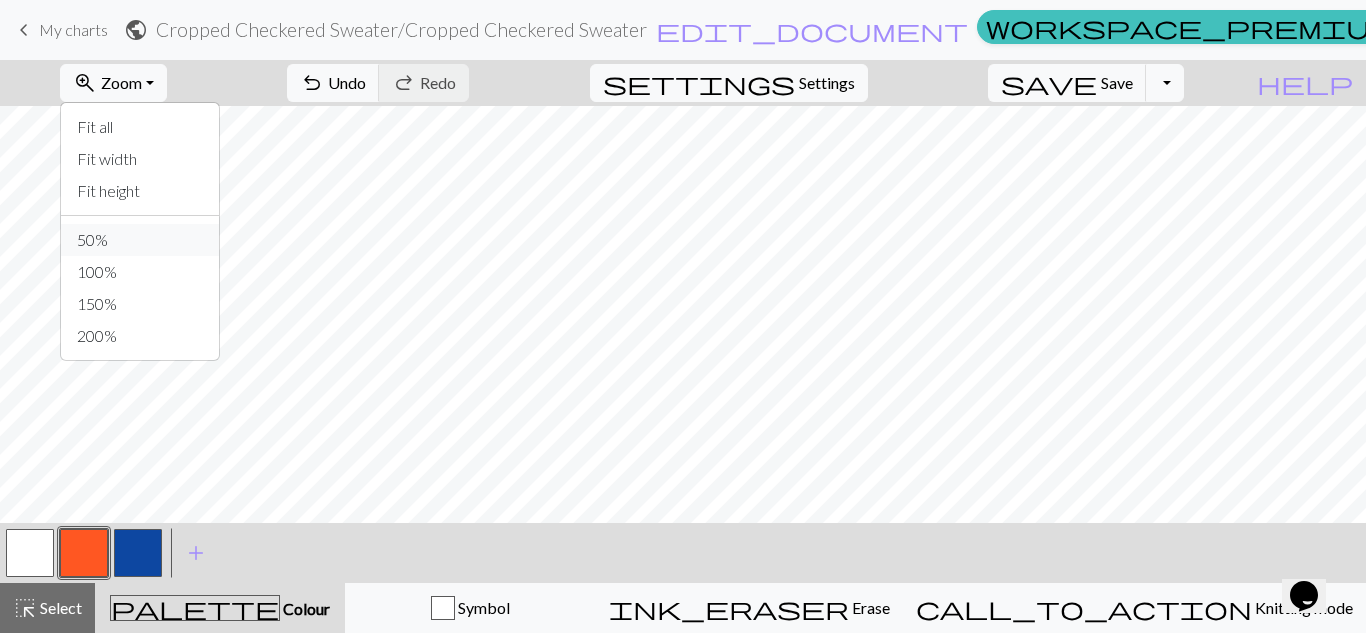 click on "50%" at bounding box center (140, 240) 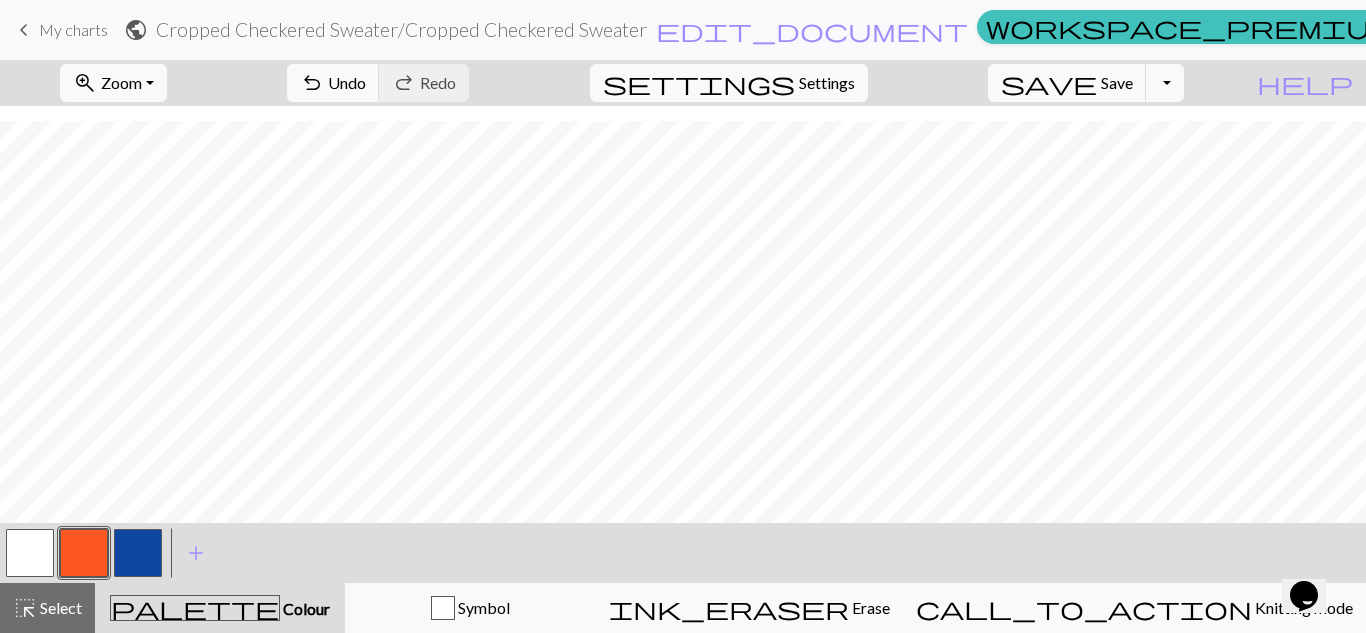 scroll, scrollTop: 308, scrollLeft: 0, axis: vertical 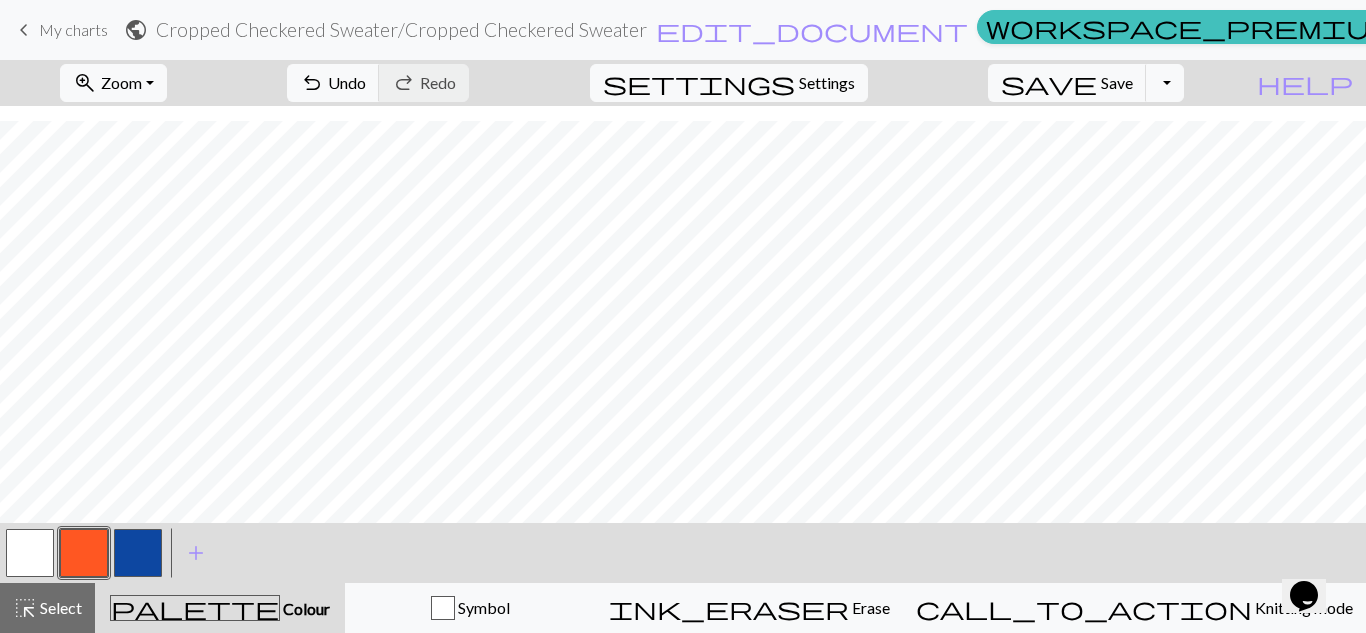 click at bounding box center [138, 553] 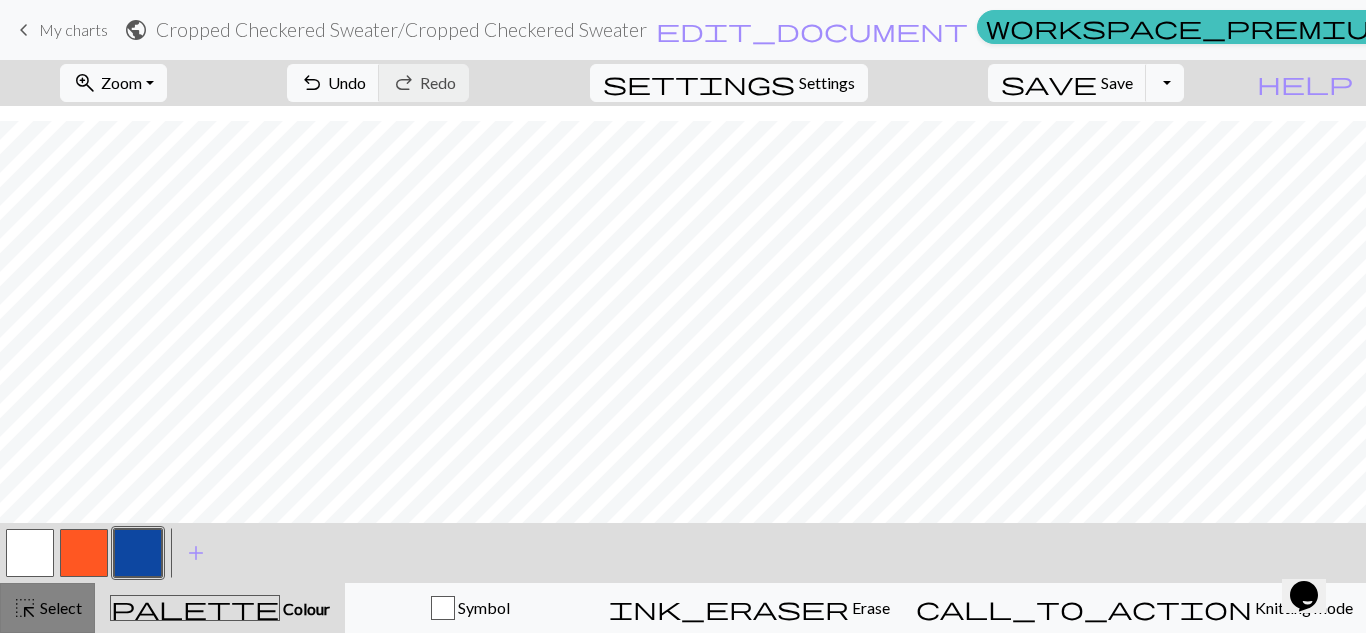 click on "Select" at bounding box center (59, 607) 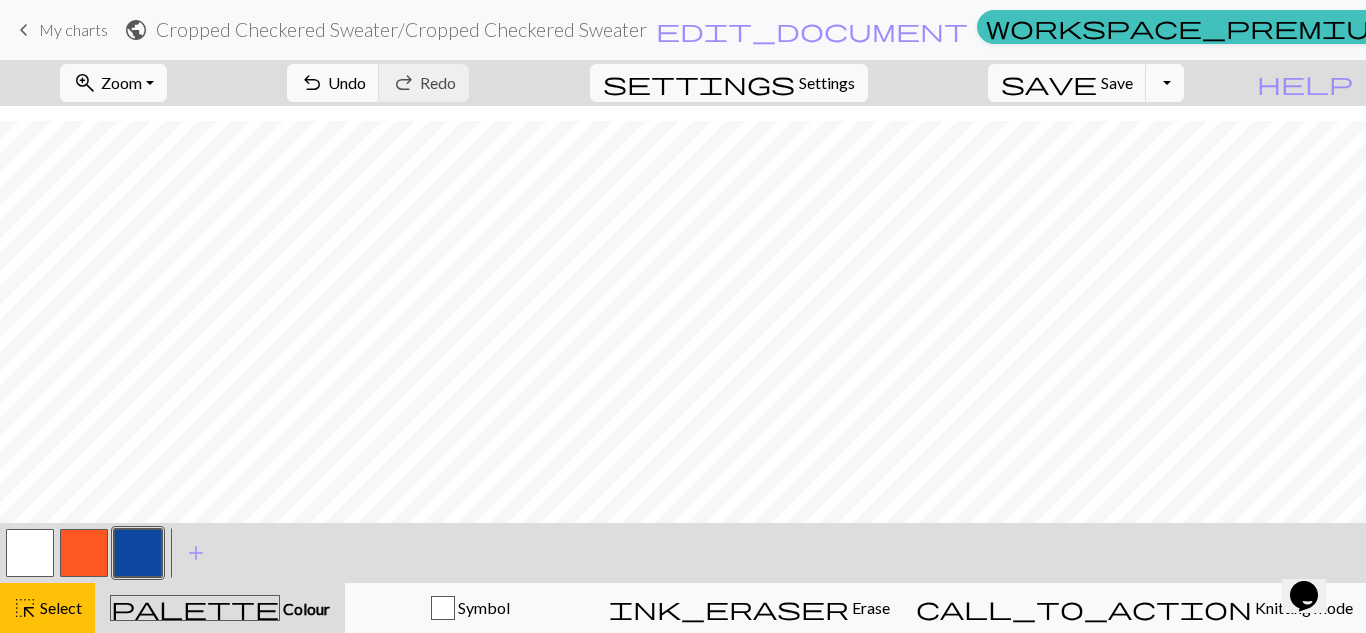 click at bounding box center [84, 553] 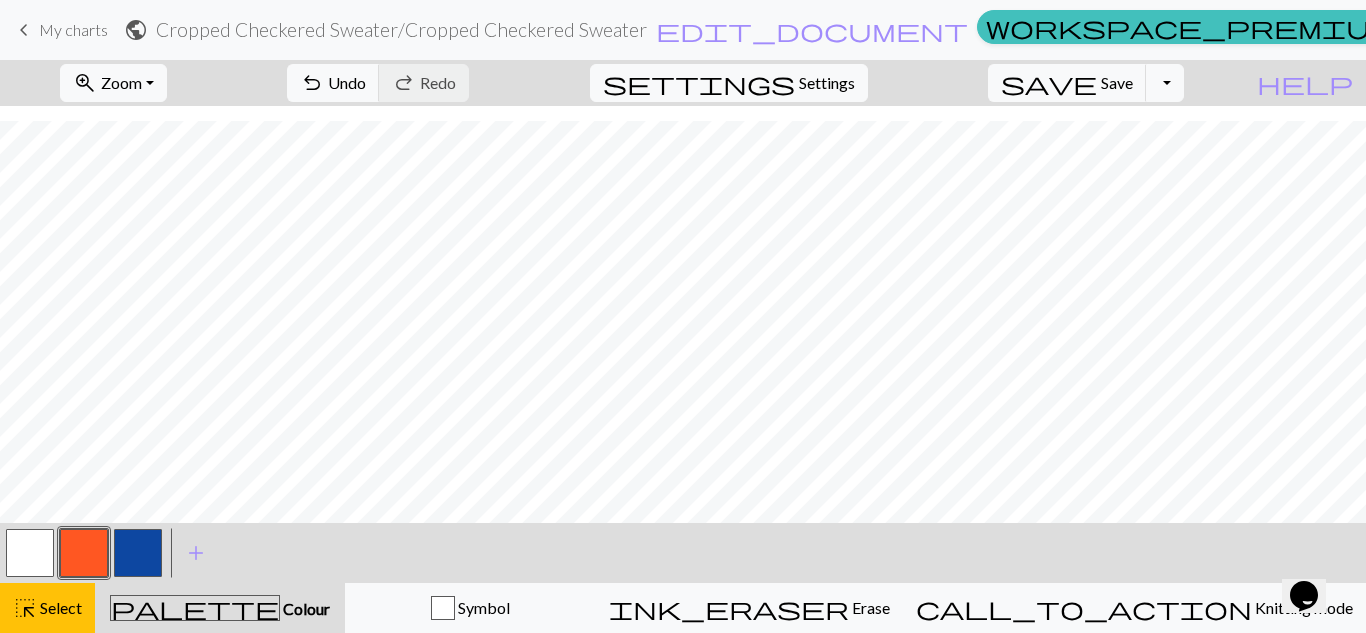 click at bounding box center (138, 553) 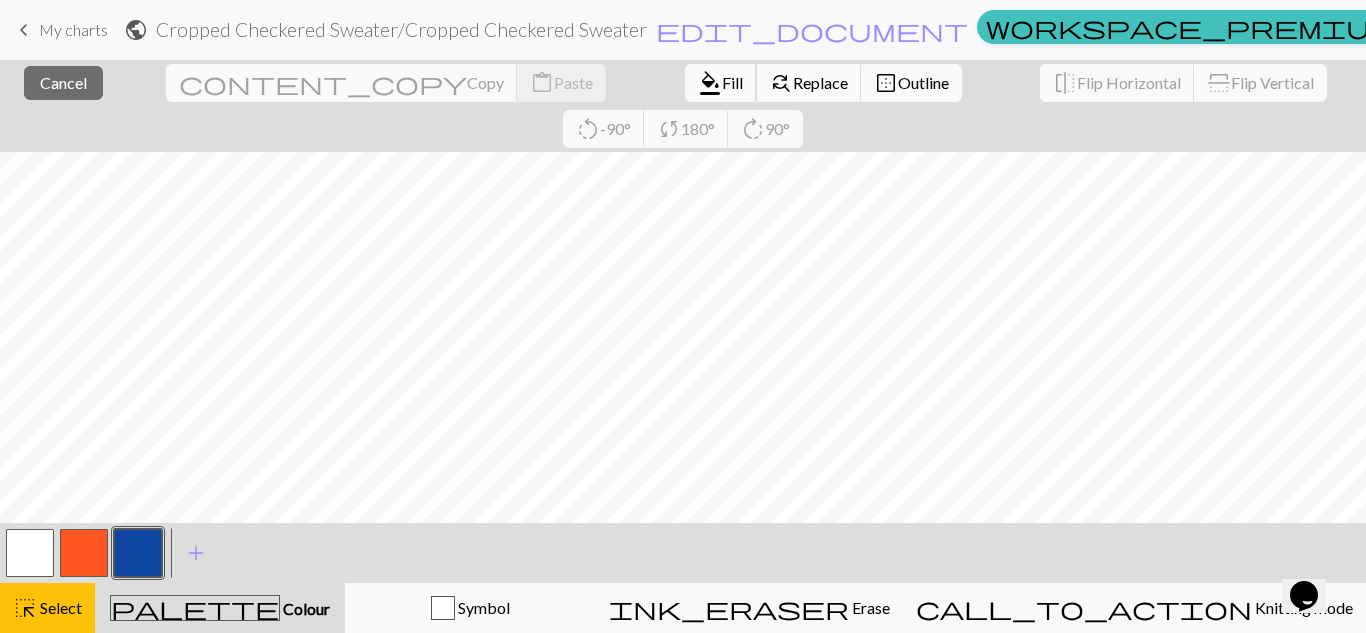 click on "Fill" at bounding box center (732, 82) 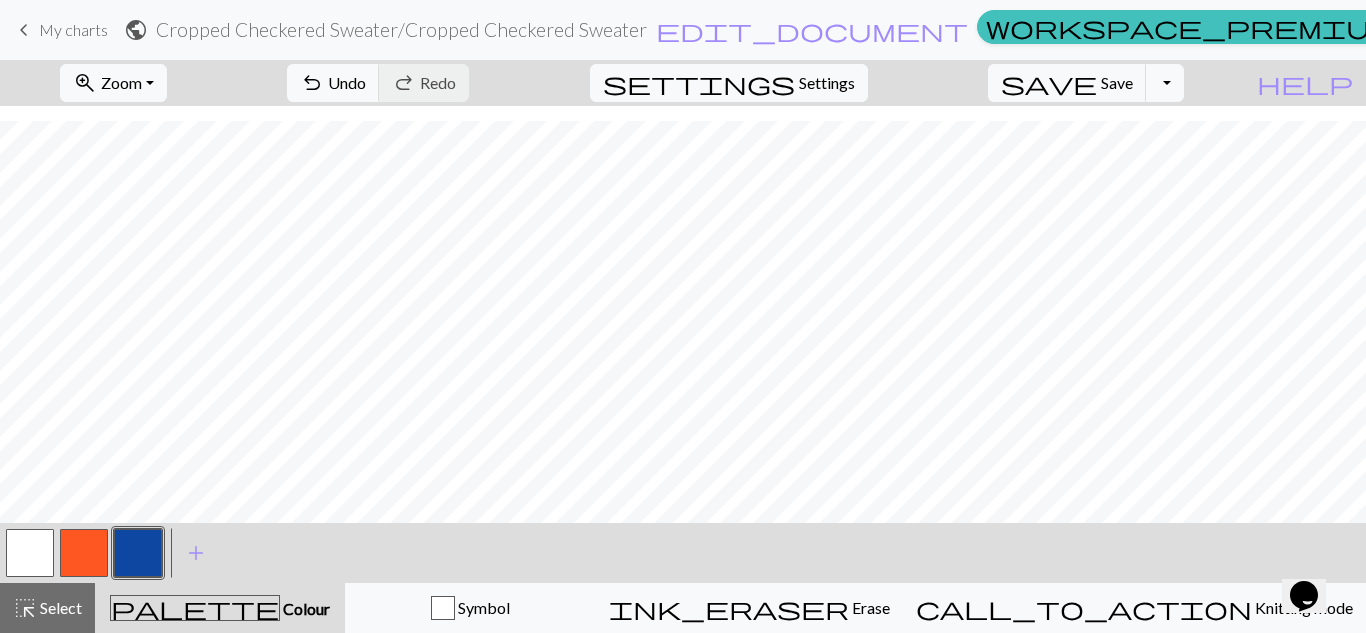 click at bounding box center [84, 553] 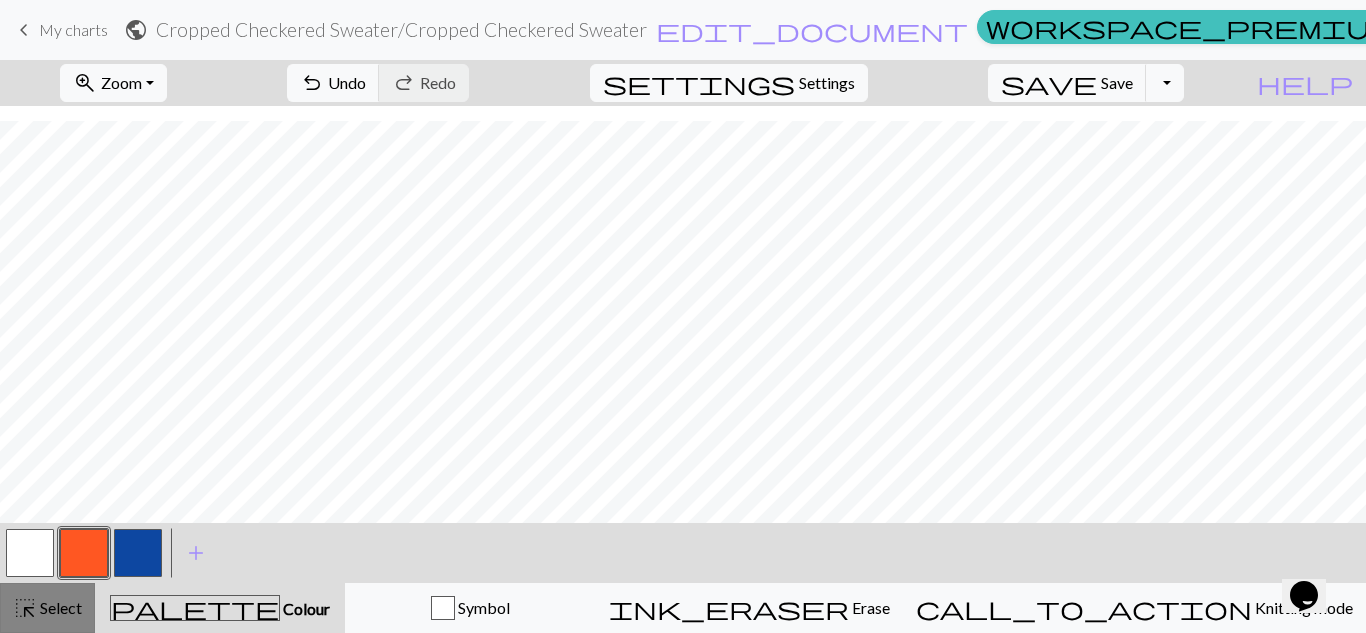 click on "Select" at bounding box center (59, 607) 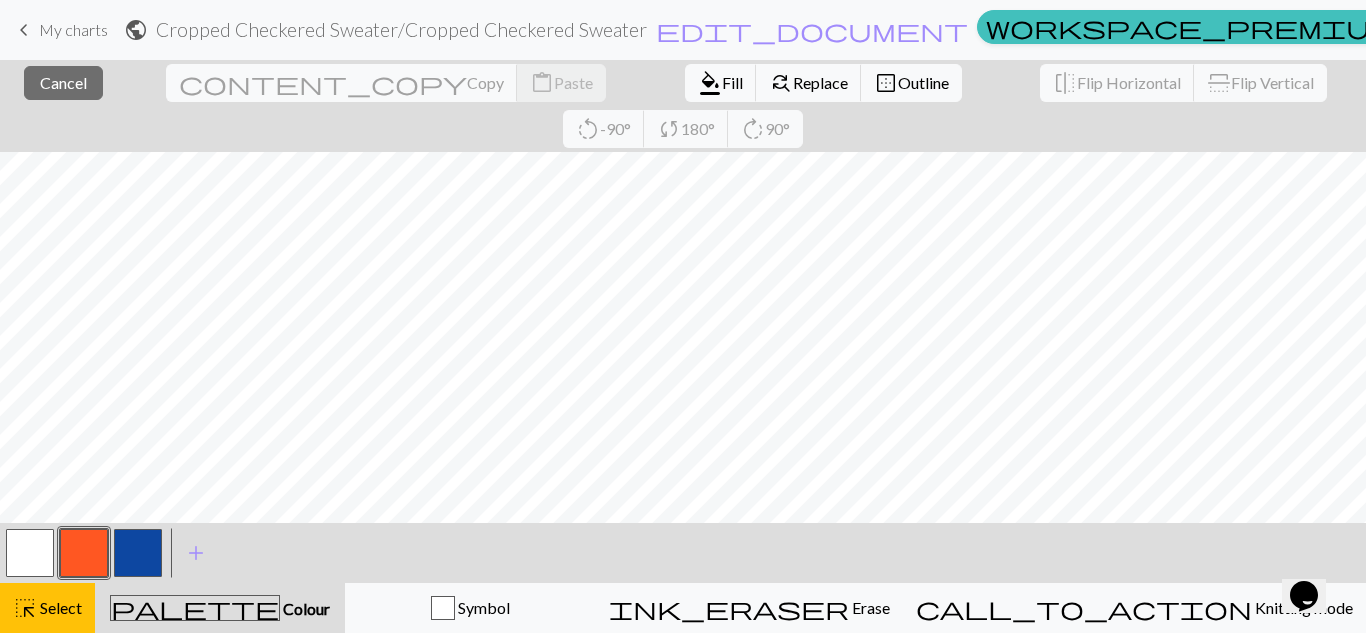 click at bounding box center (84, 553) 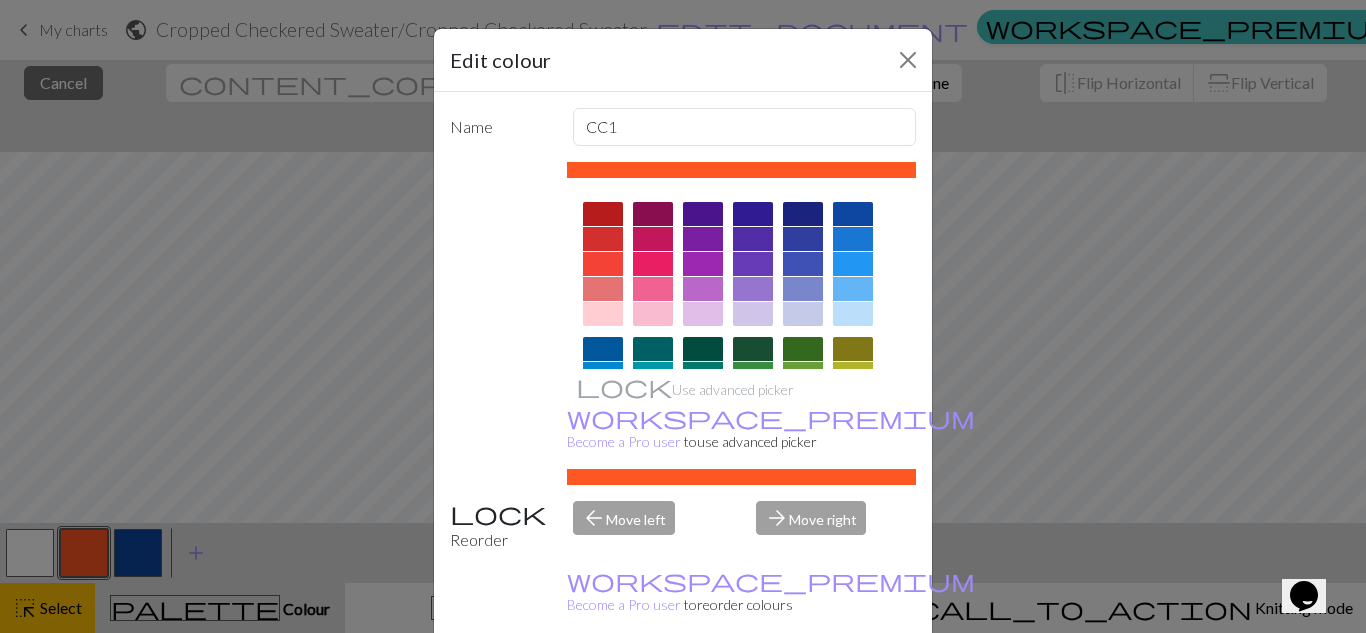 click on "Done" at bounding box center [803, 684] 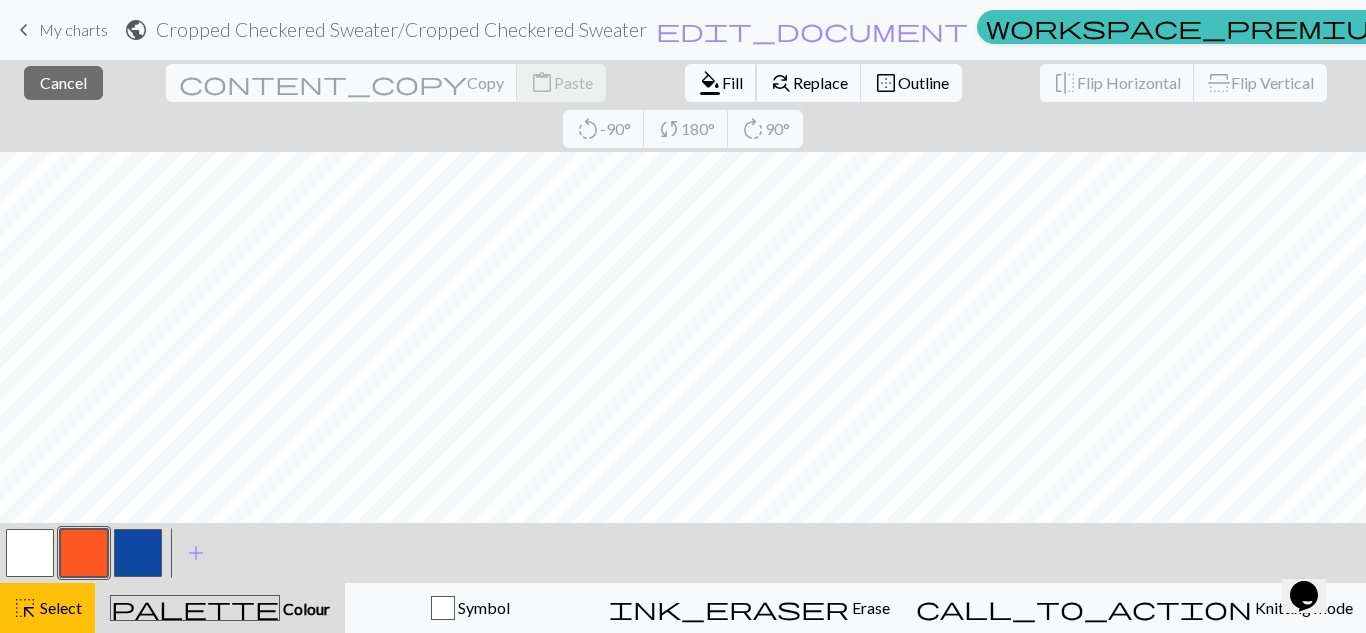 click on "format_color_fill" at bounding box center (710, 83) 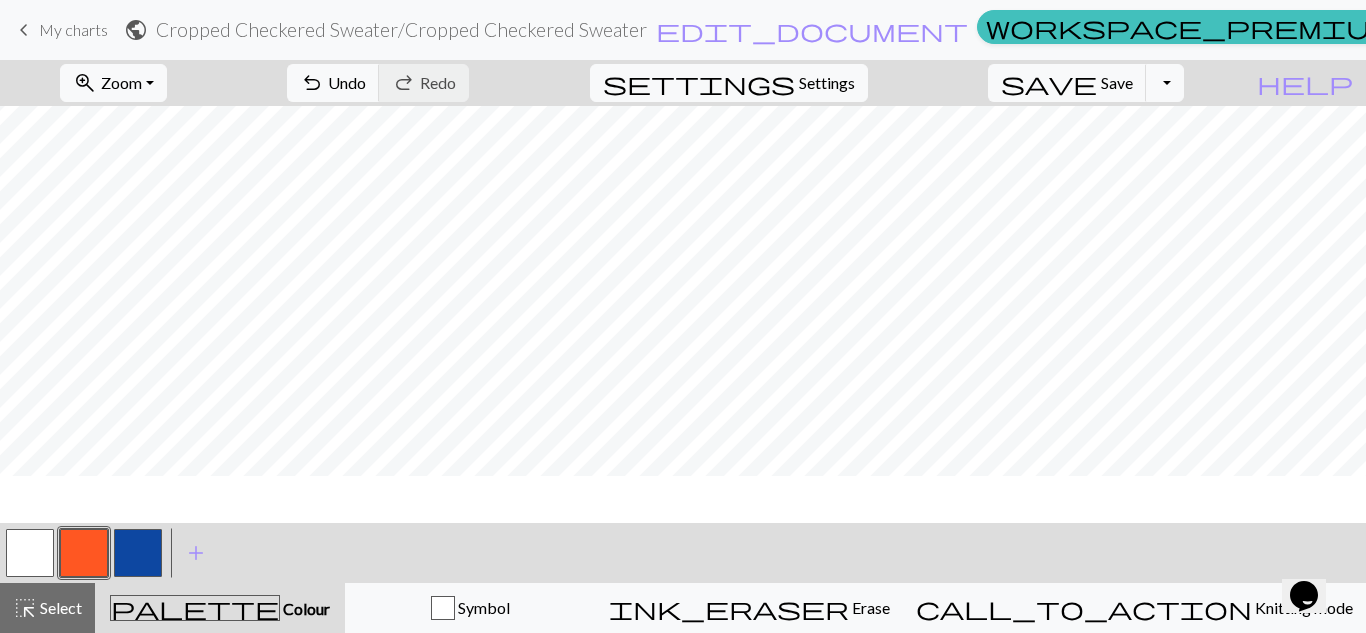 scroll, scrollTop: 246, scrollLeft: 0, axis: vertical 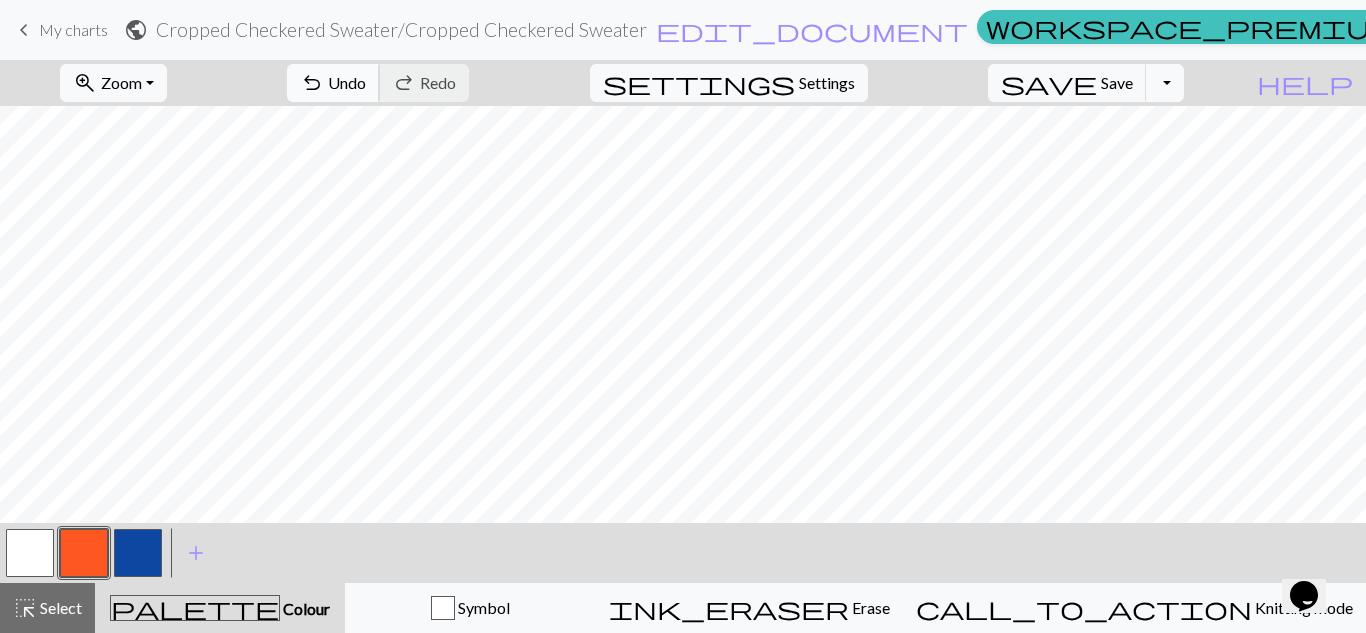 click on "Undo" at bounding box center (347, 82) 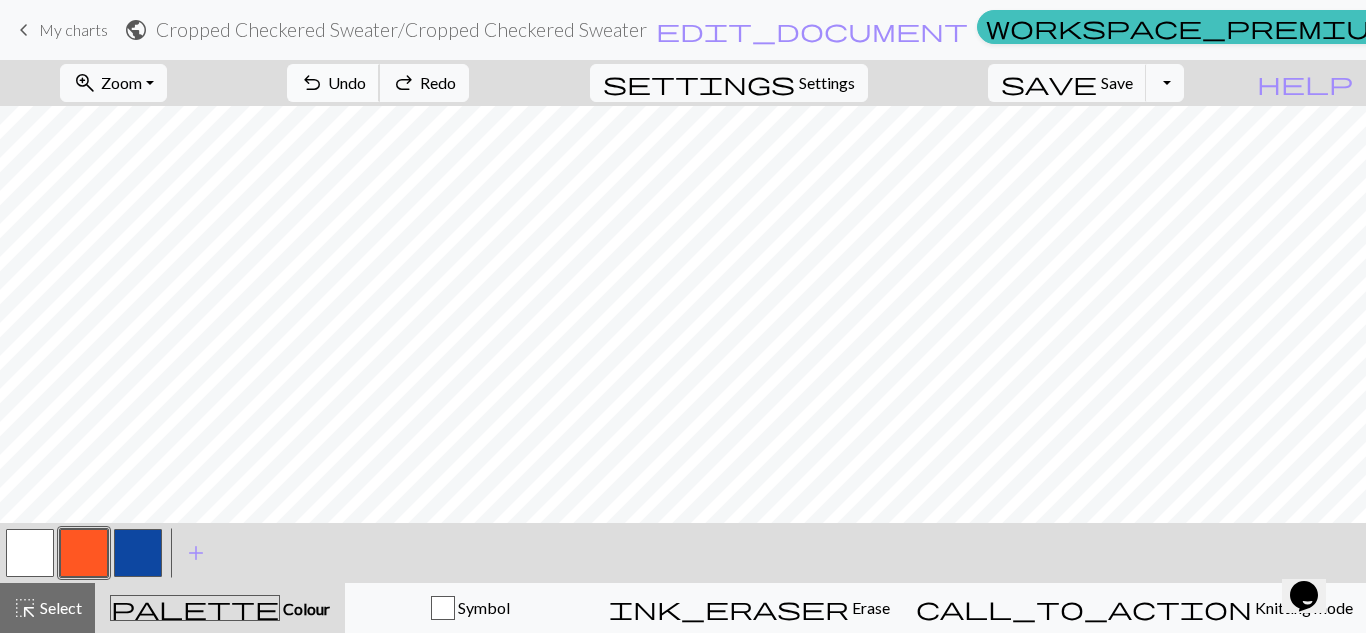 click on "Undo" at bounding box center (347, 82) 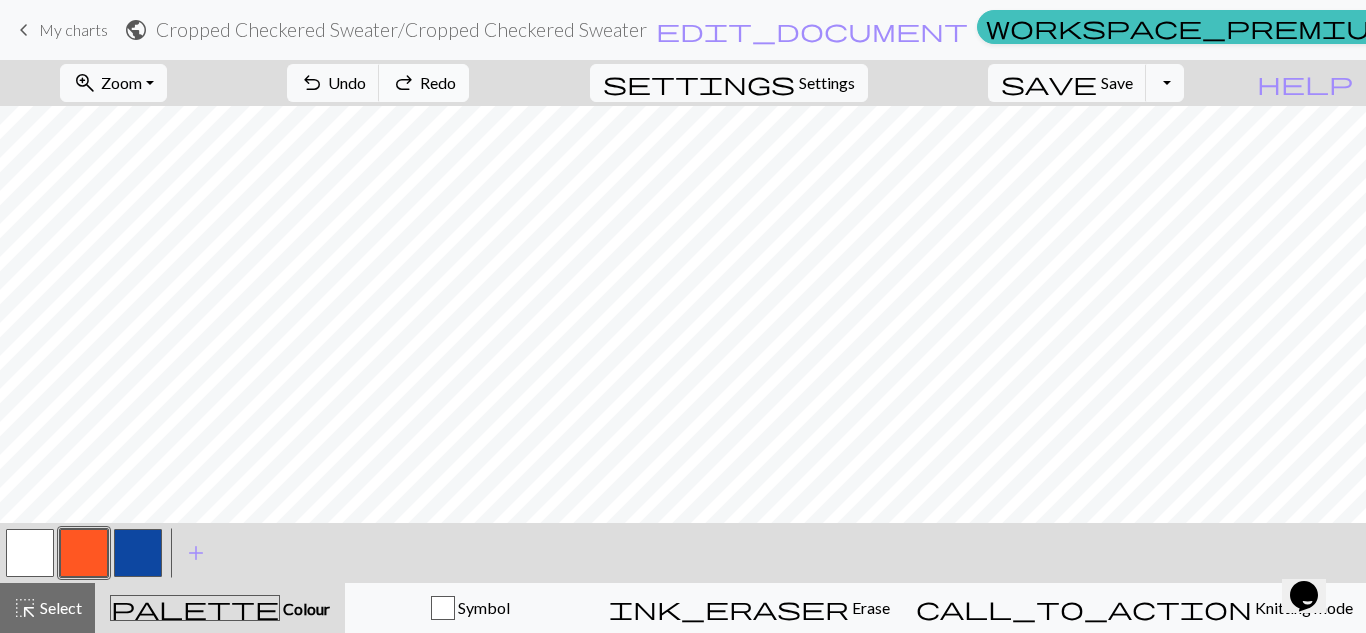 click on "redo" at bounding box center (404, 83) 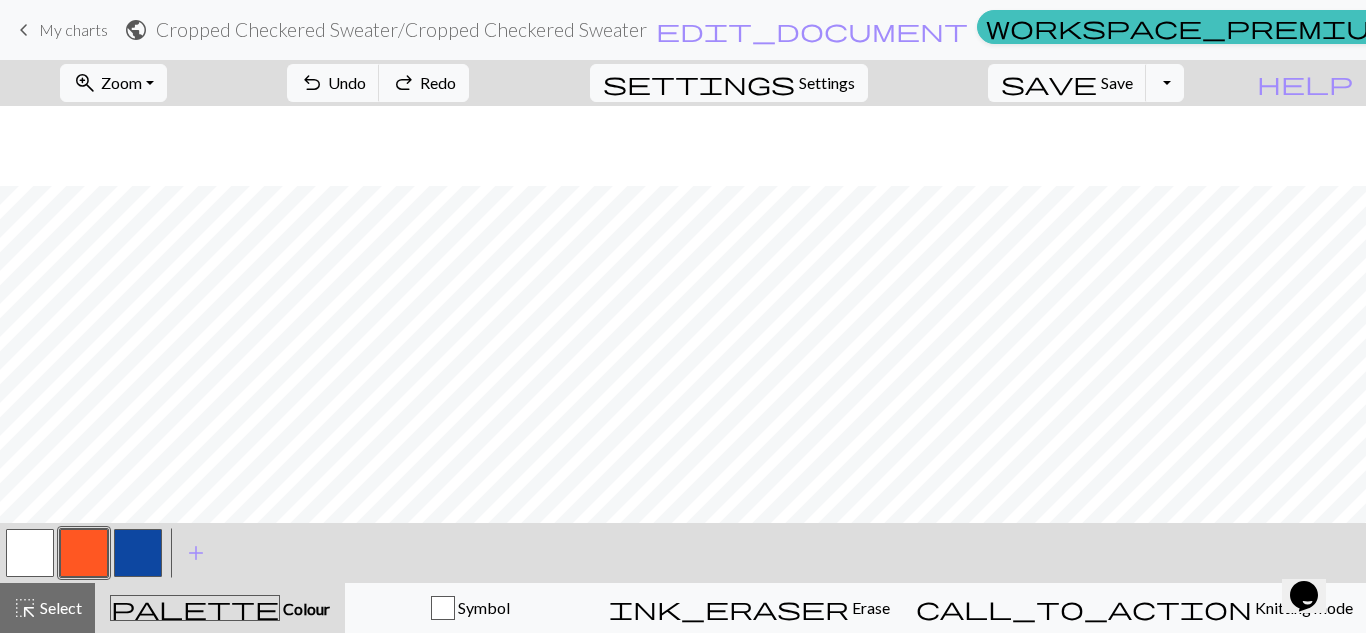 scroll, scrollTop: 238, scrollLeft: 0, axis: vertical 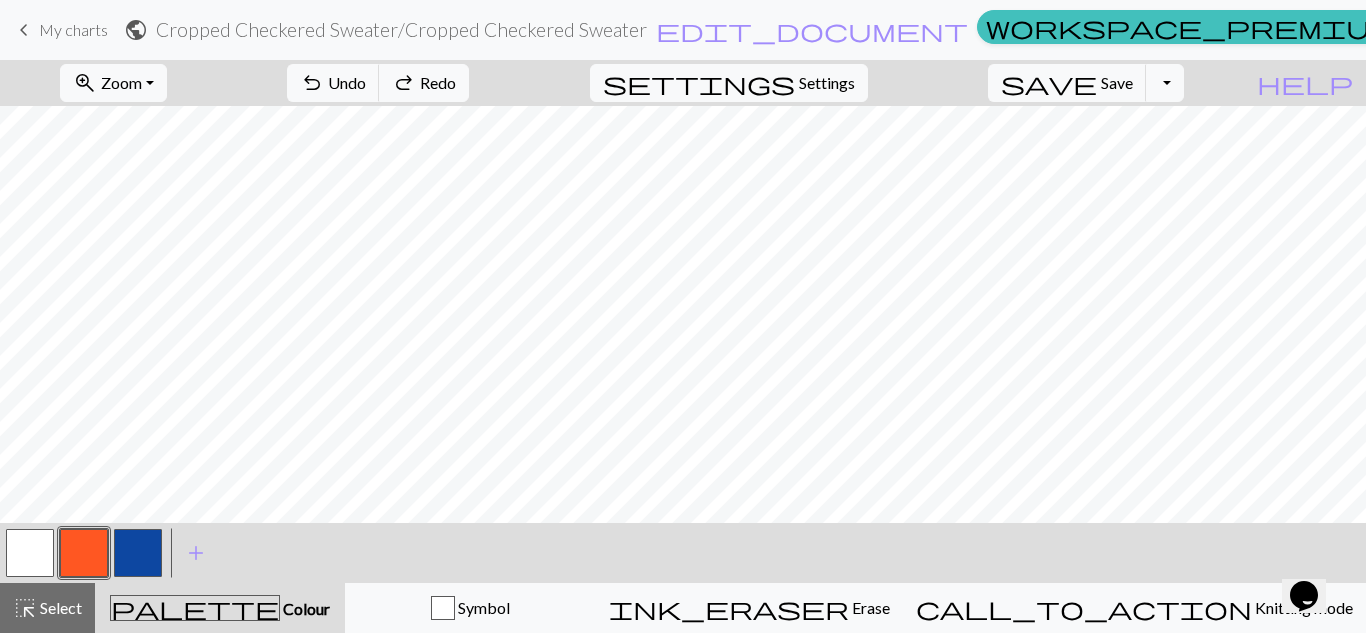 click at bounding box center (138, 553) 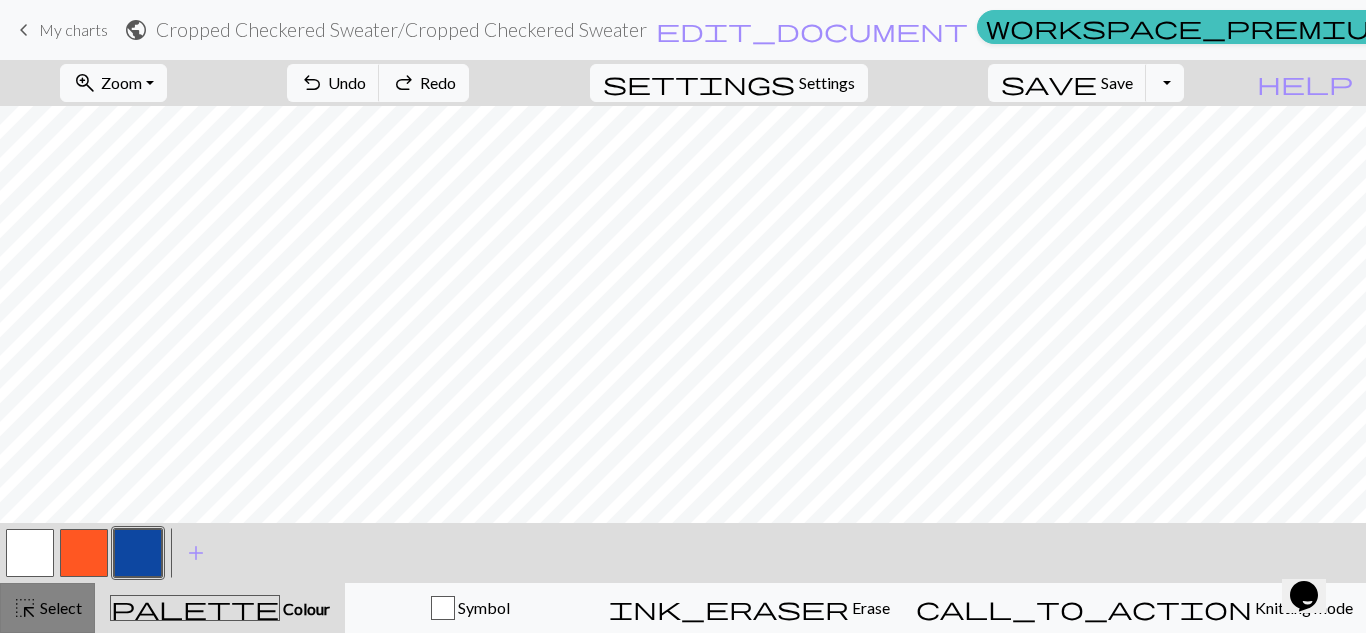 click on "Select" at bounding box center (59, 607) 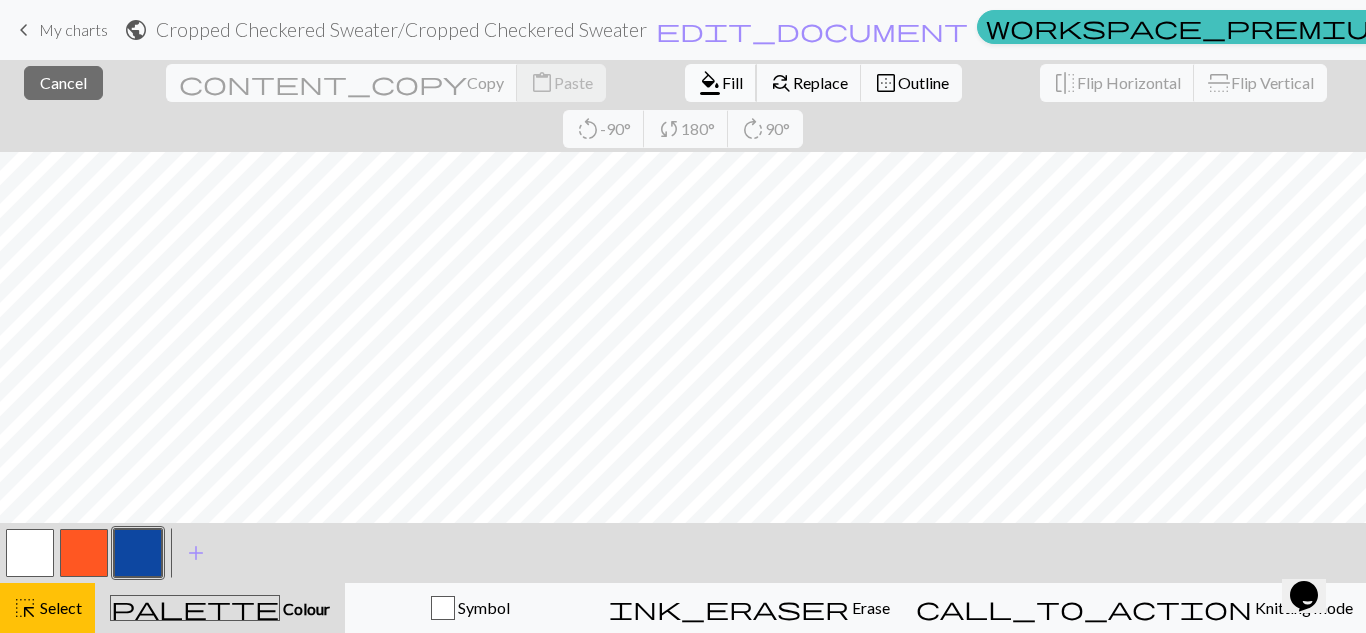 click on "Fill" at bounding box center [732, 82] 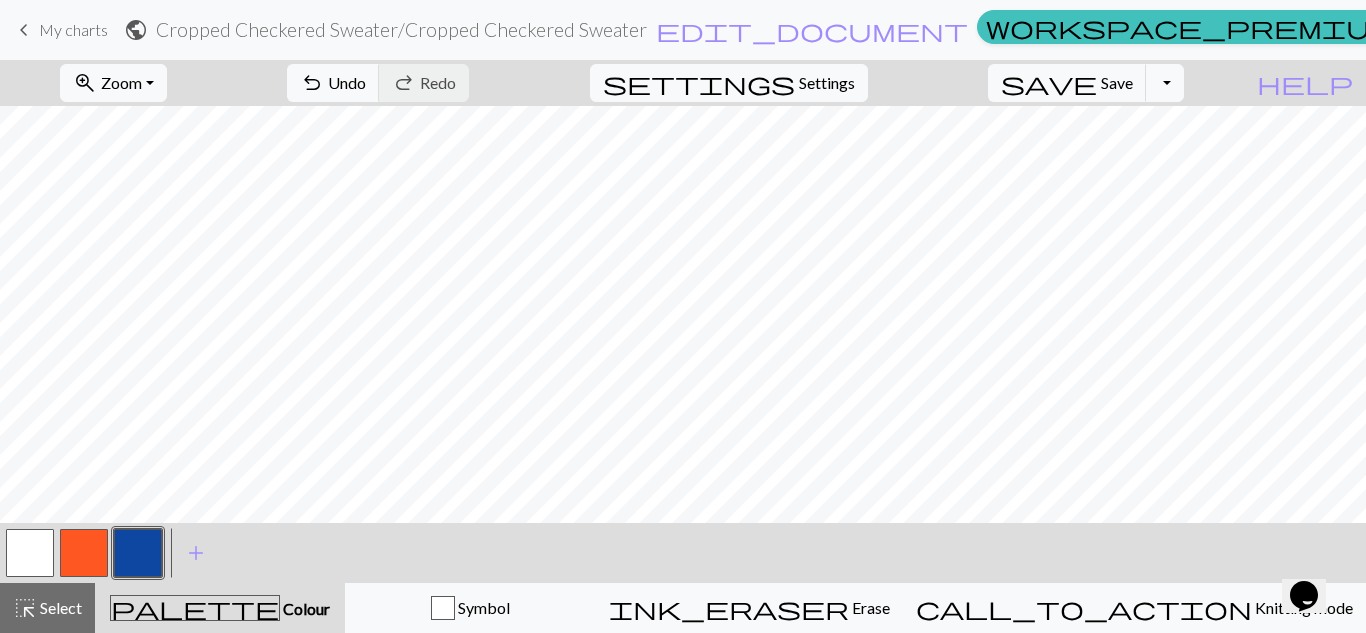 click at bounding box center (84, 553) 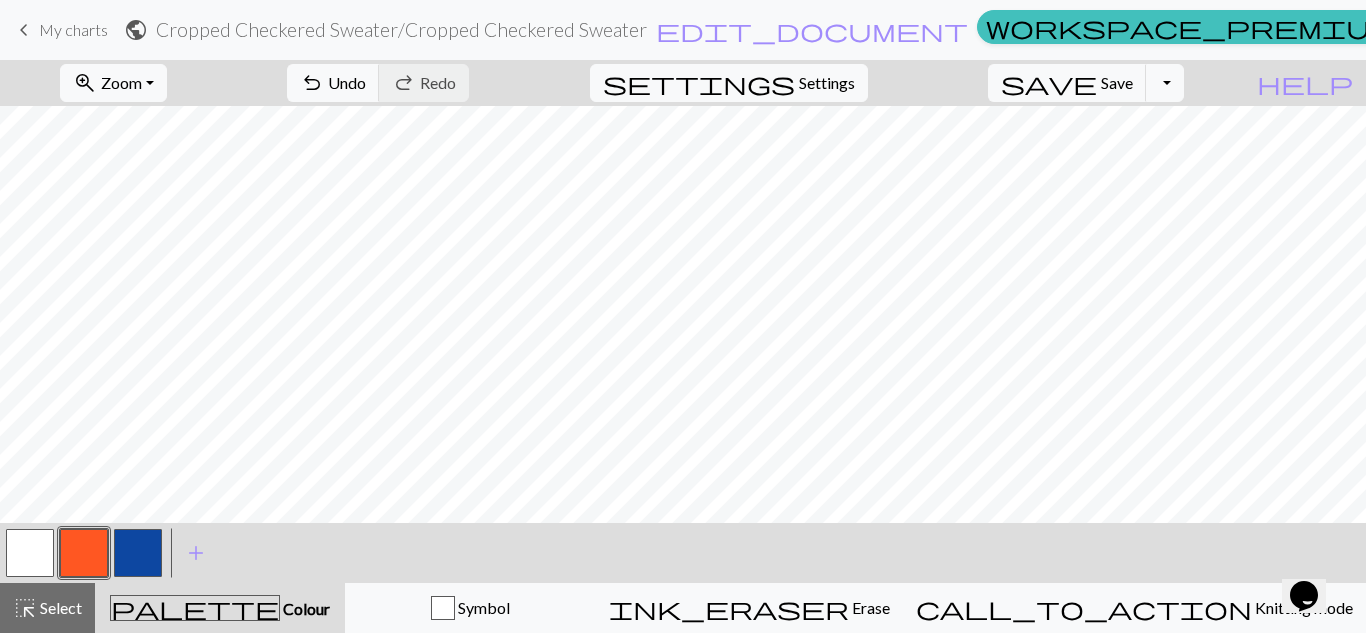 click at bounding box center [30, 553] 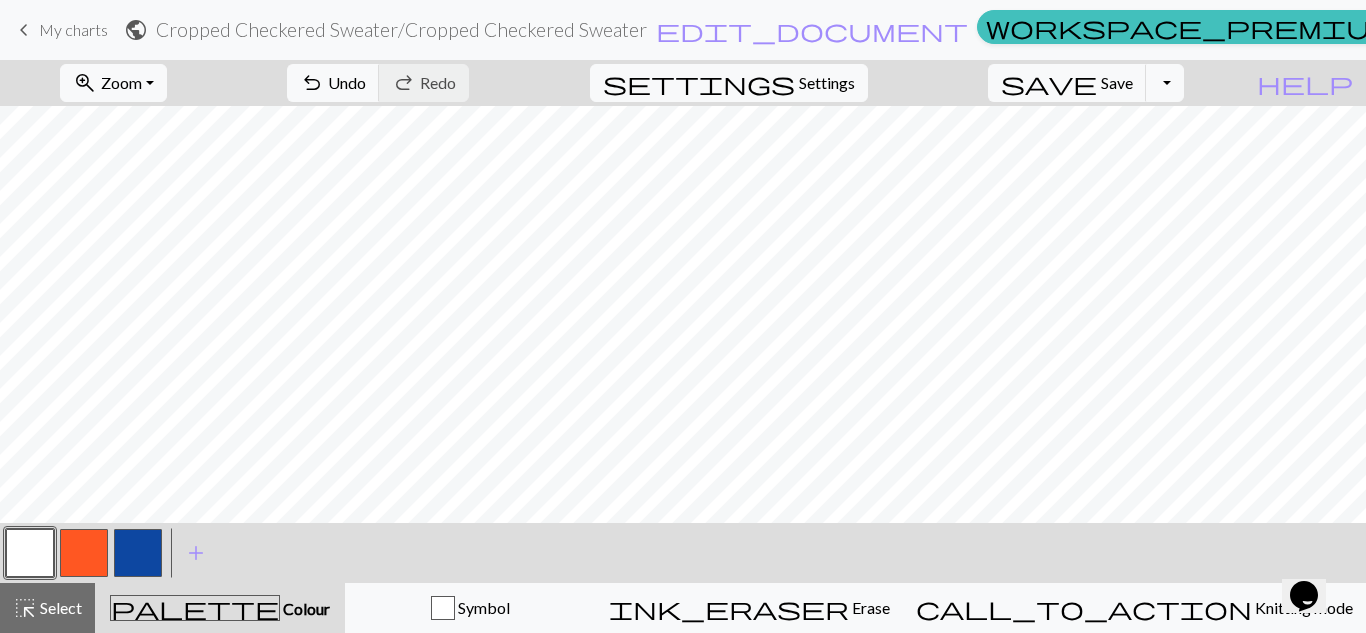 click at bounding box center [84, 553] 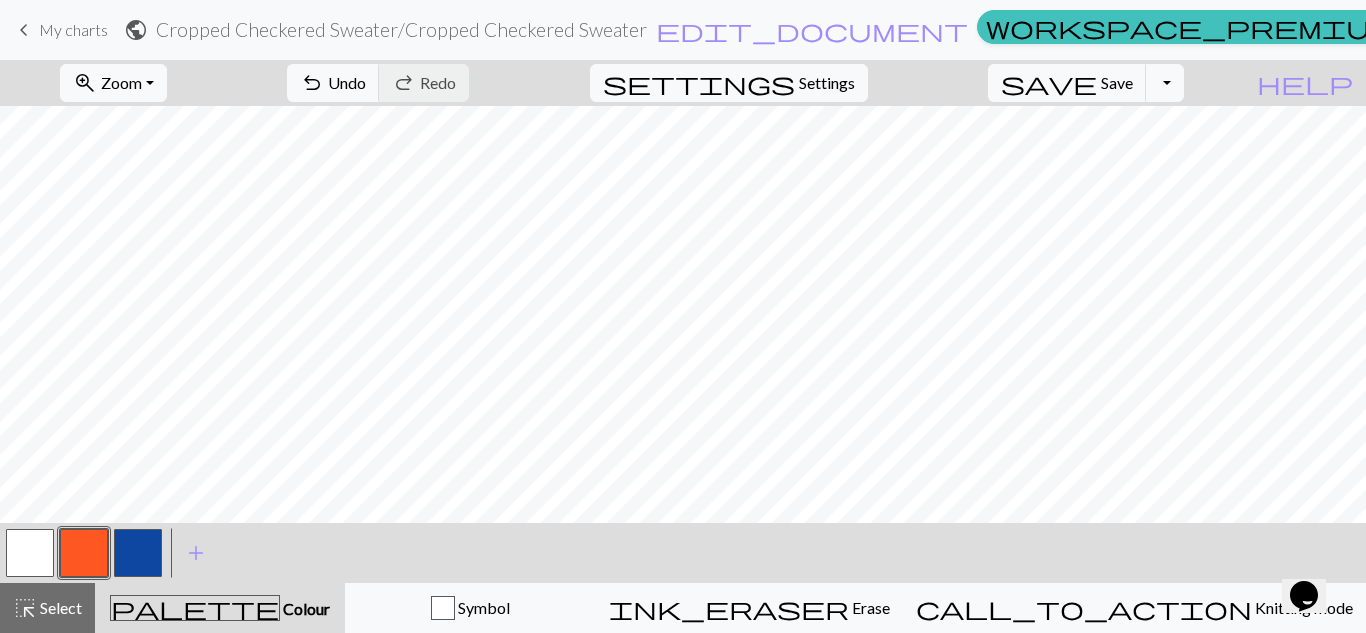 click at bounding box center [30, 553] 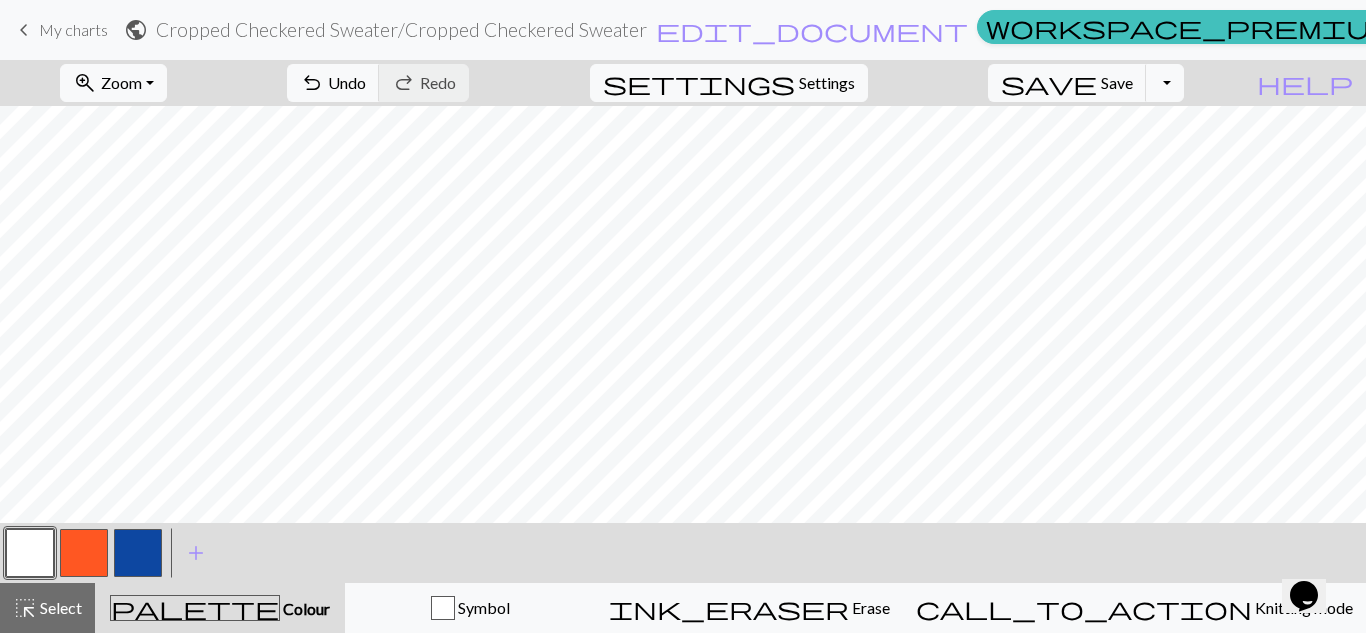 click at bounding box center (138, 553) 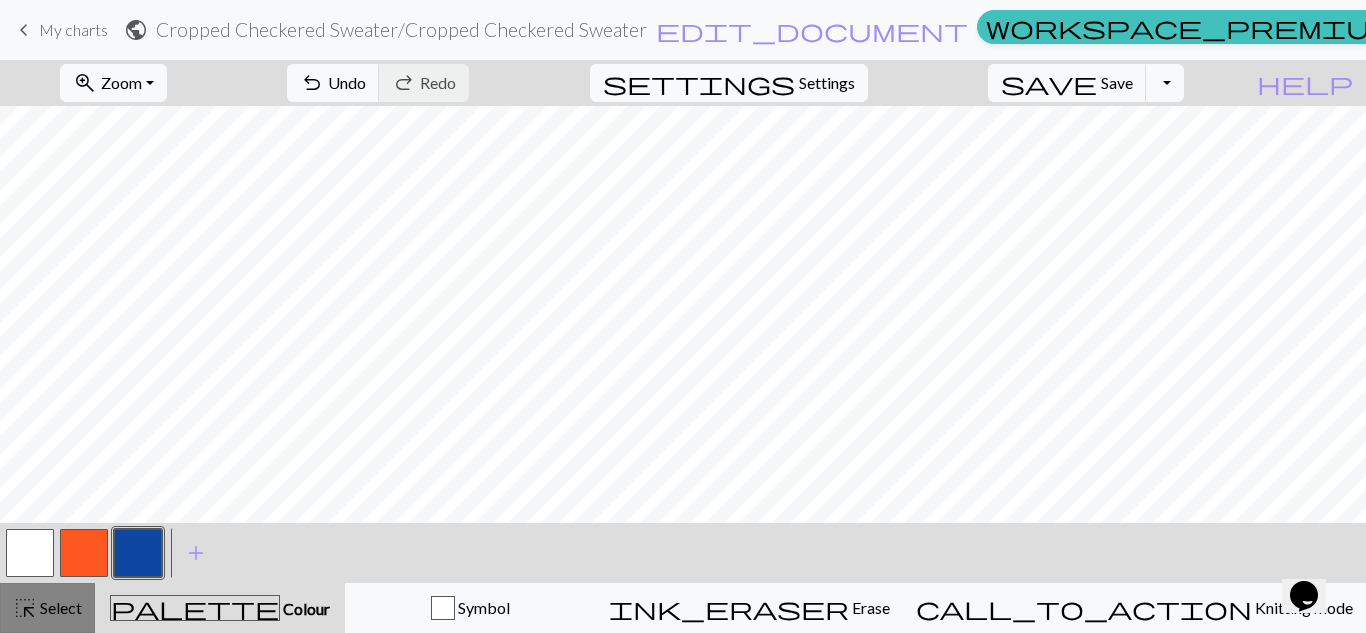 click on "highlight_alt   Select   Select" at bounding box center (47, 608) 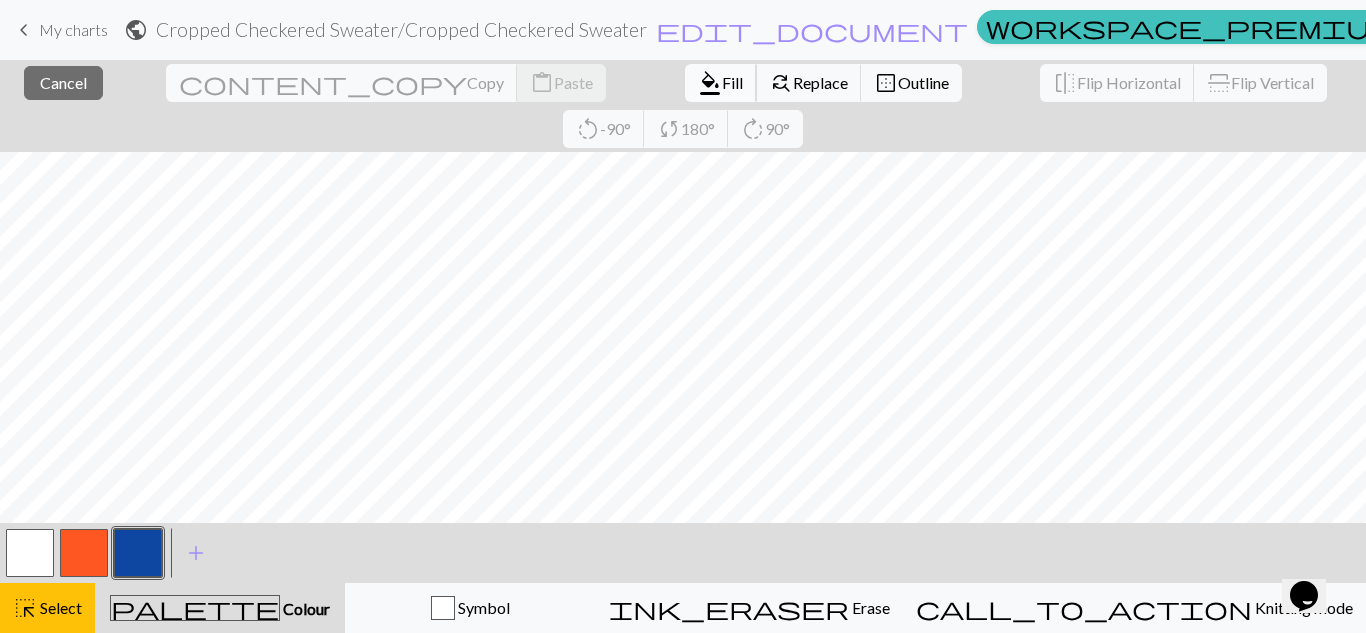 click on "format_color_fill  Fill" at bounding box center [721, 83] 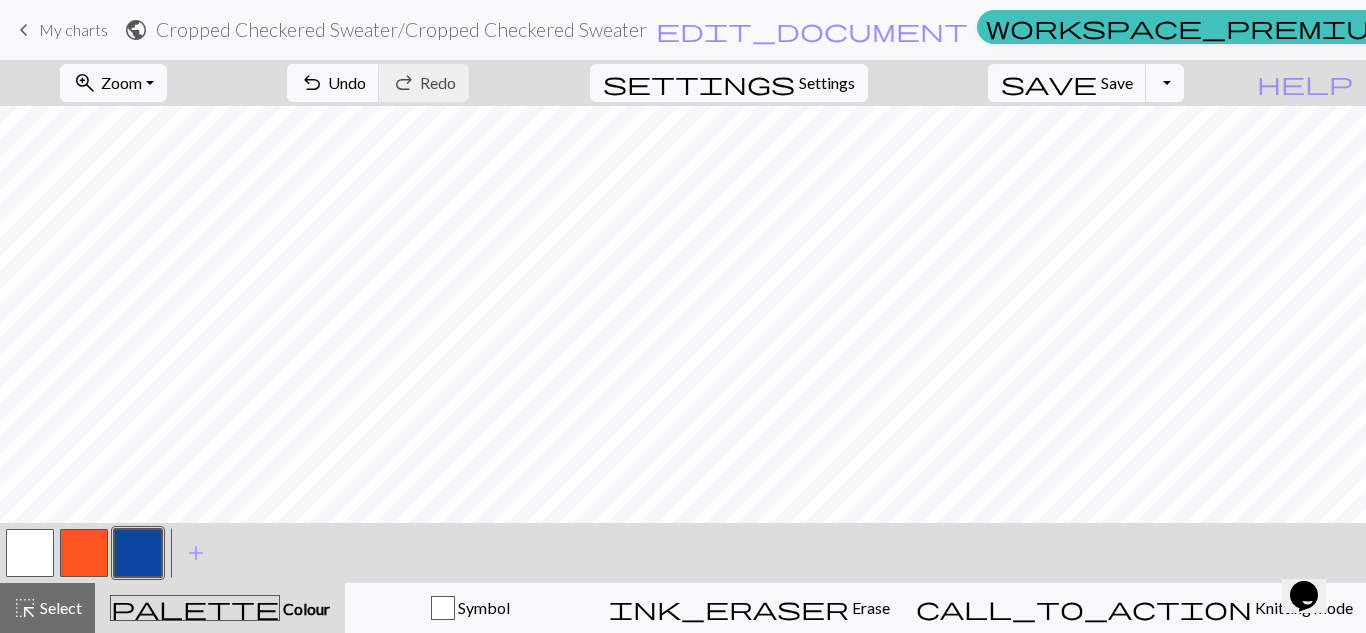 click at bounding box center (84, 553) 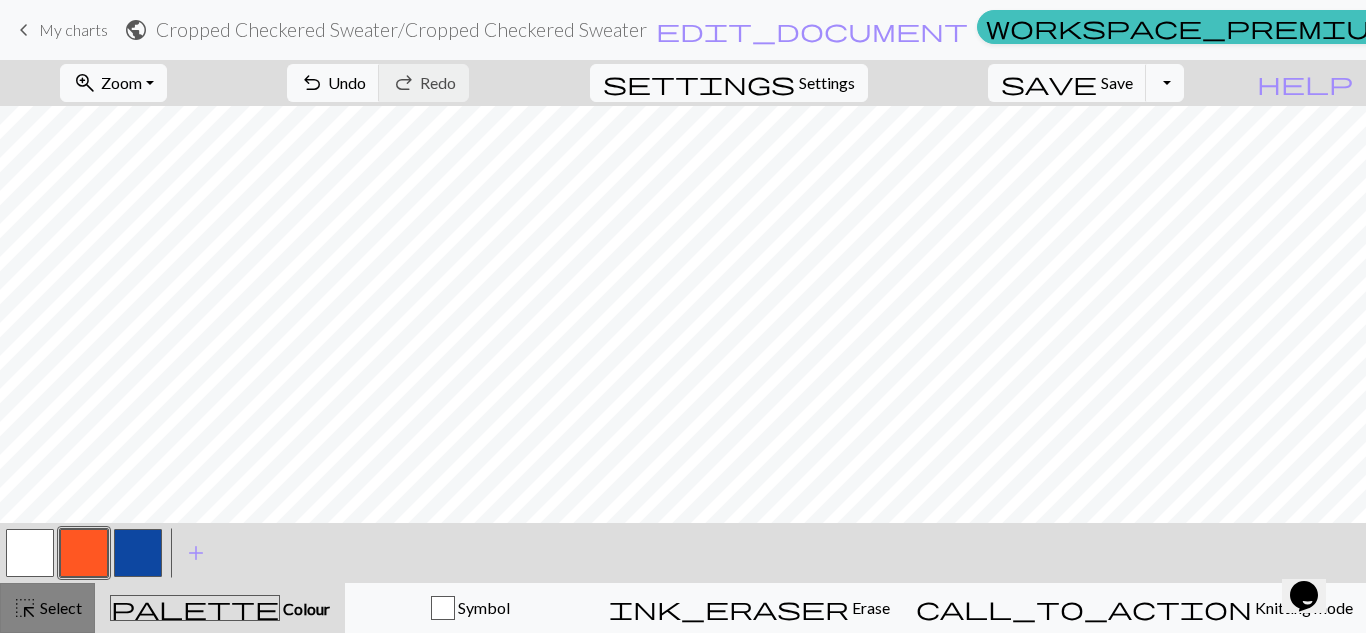 click on "highlight_alt   Select   Select" at bounding box center [47, 608] 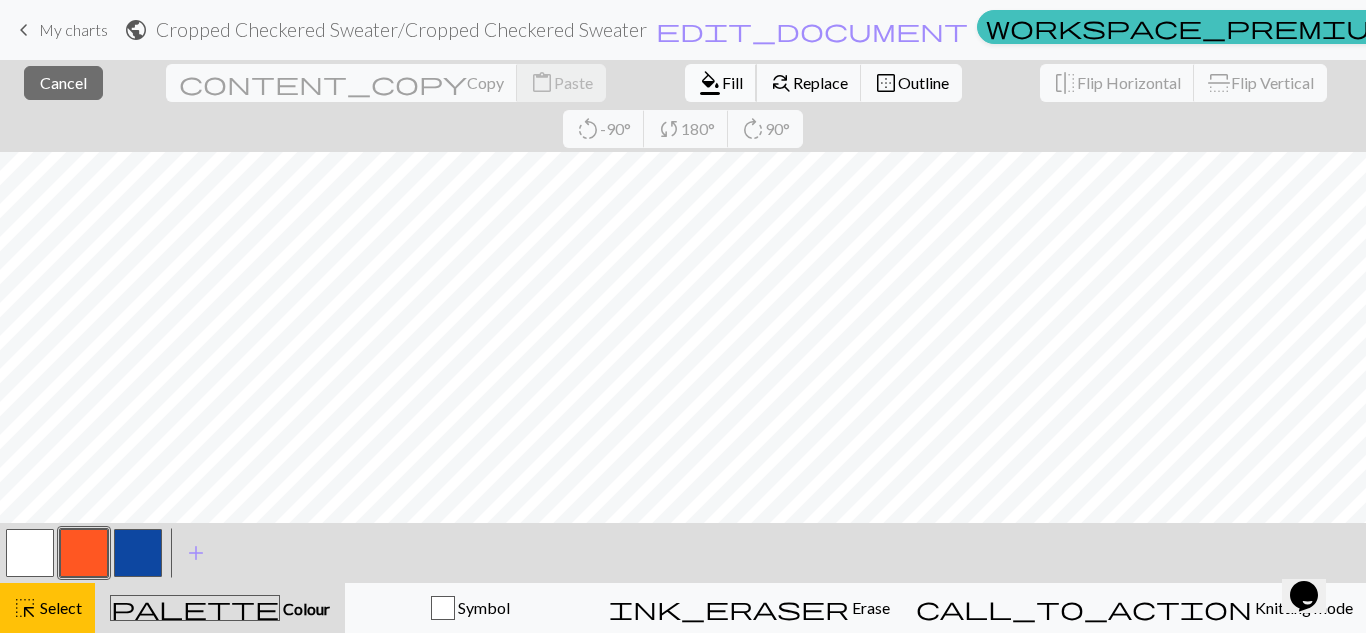 click on "format_color_fill  Fill" at bounding box center (721, 83) 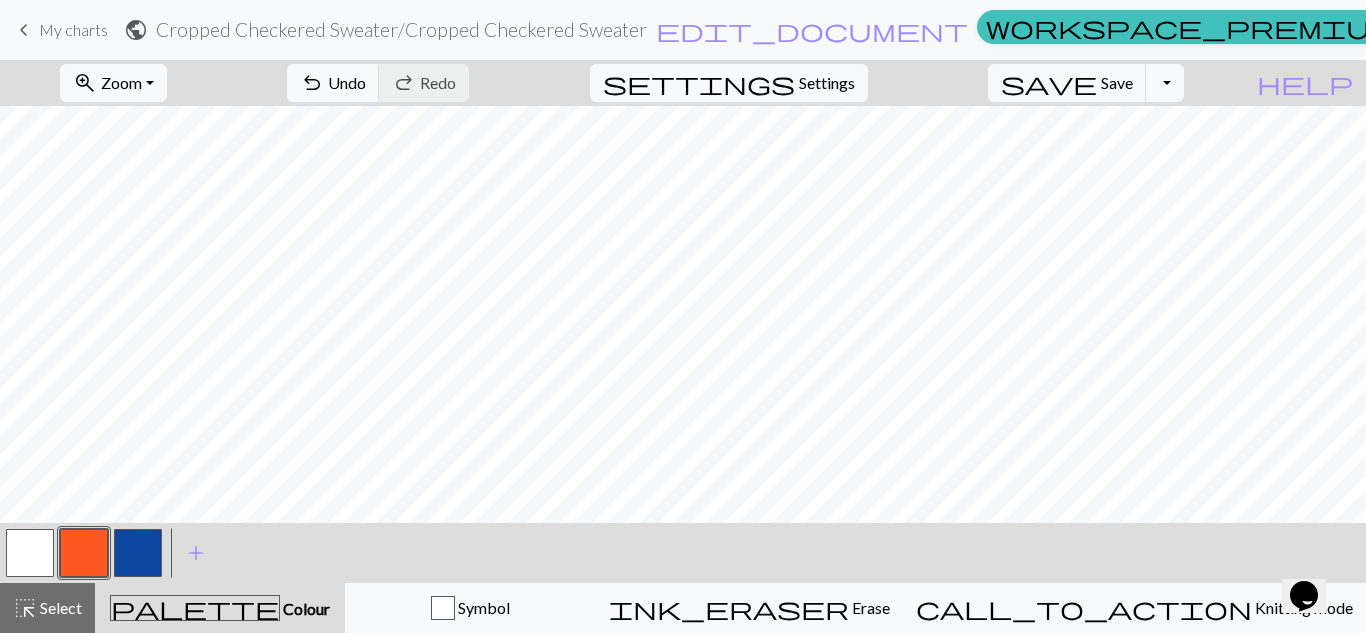 click at bounding box center (30, 553) 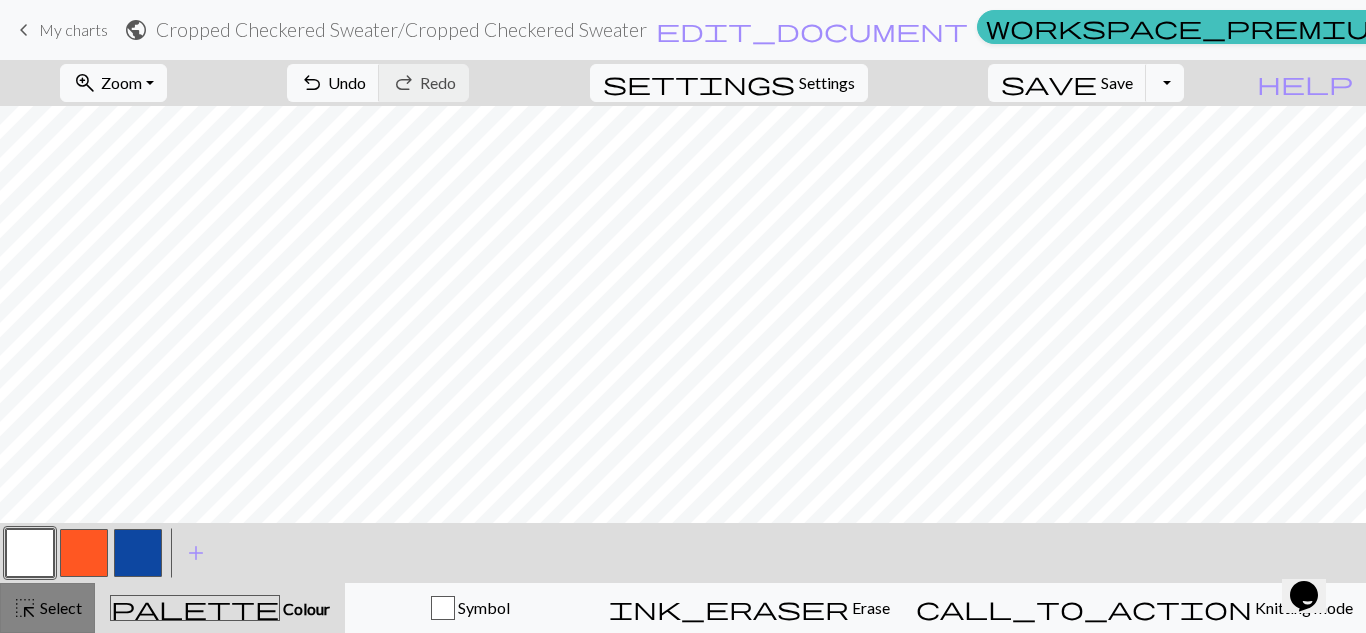 click on "Select" at bounding box center [59, 607] 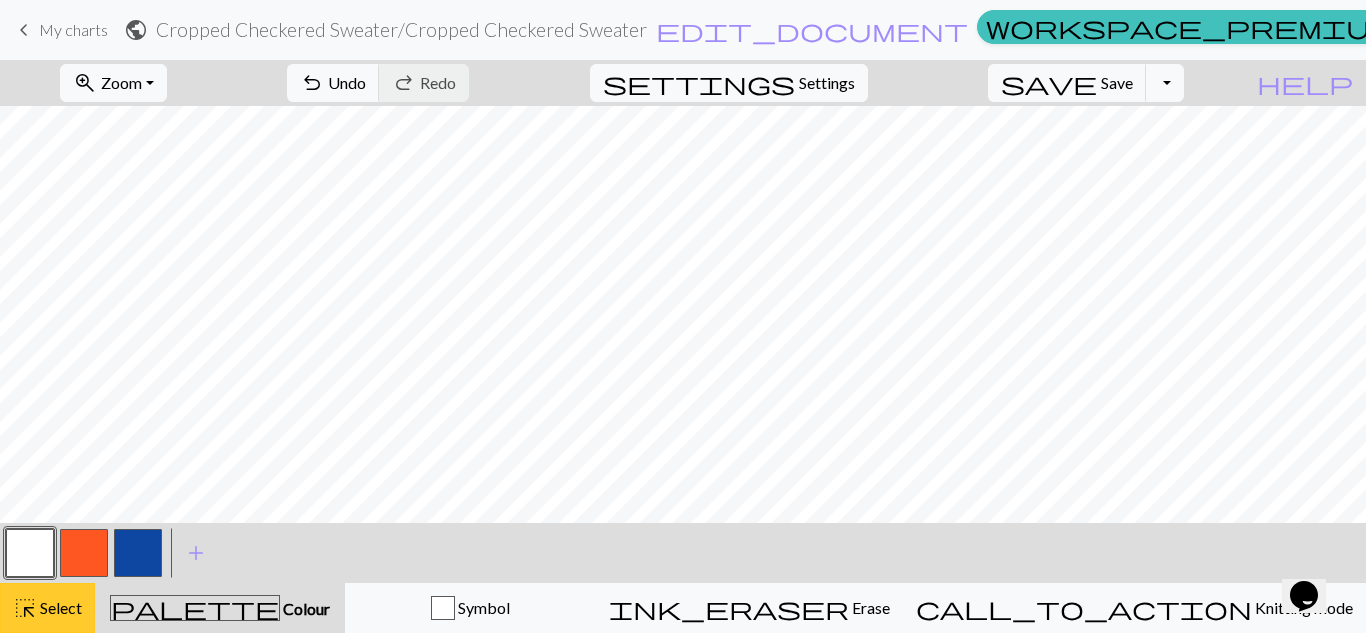 click on "Select" at bounding box center [59, 607] 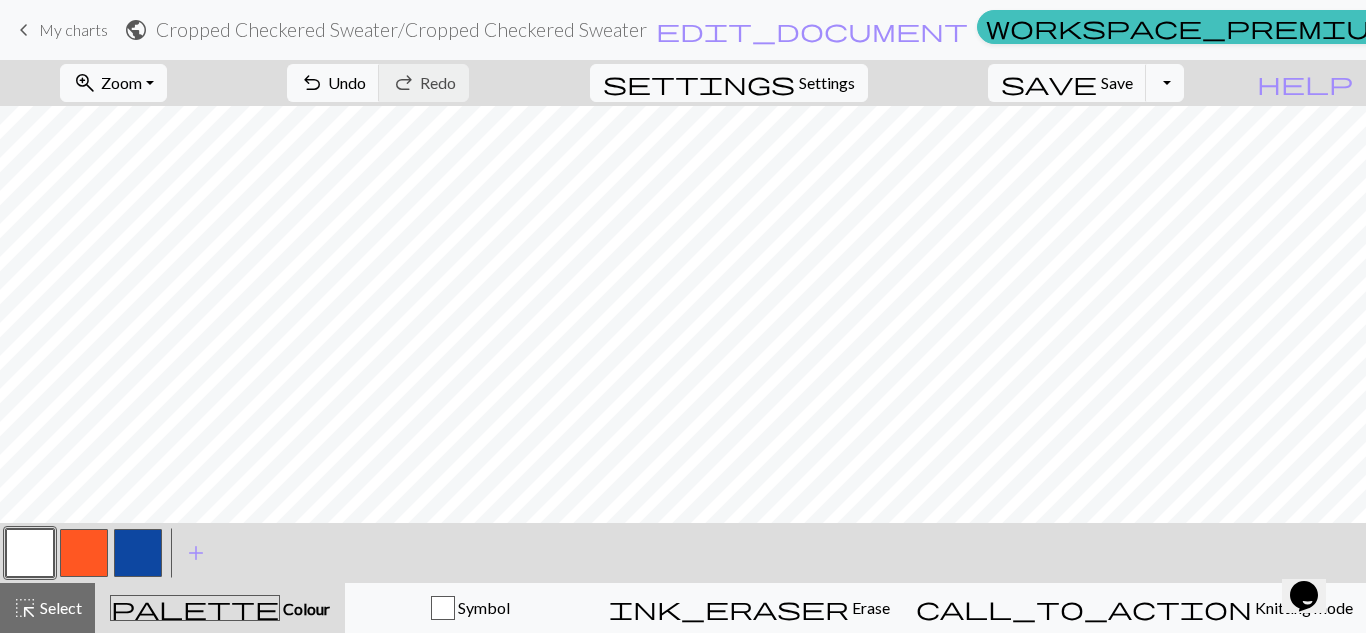 click at bounding box center [84, 553] 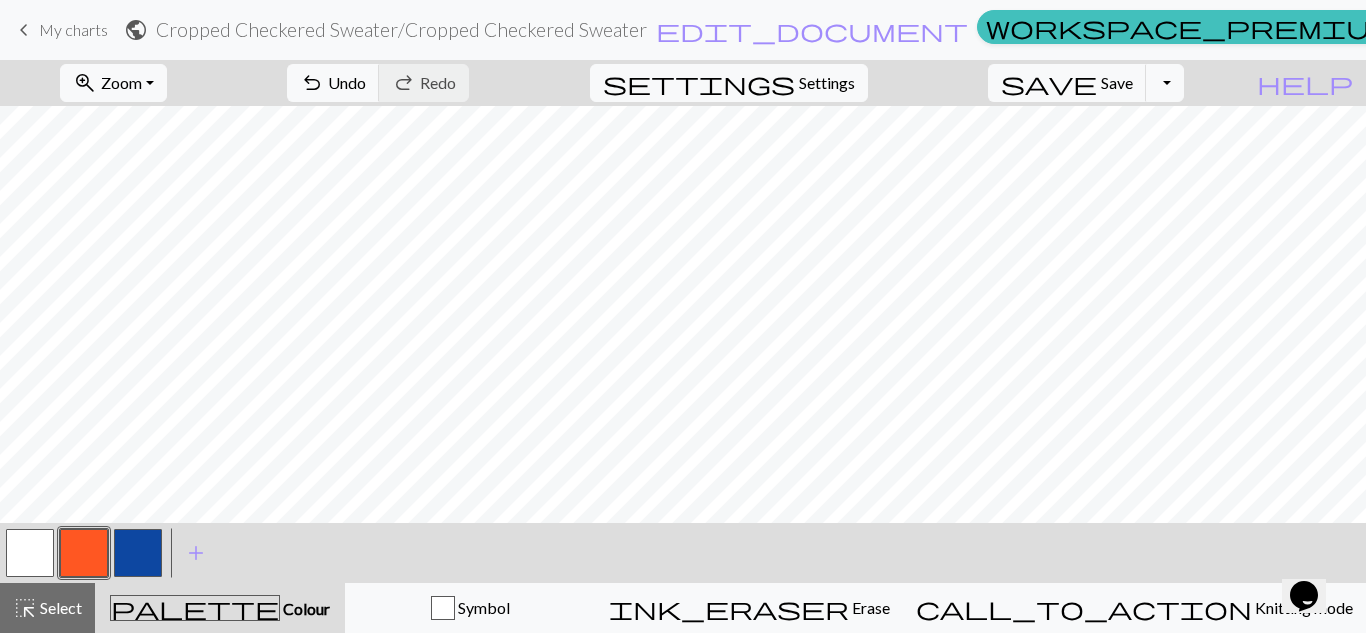 click at bounding box center (30, 553) 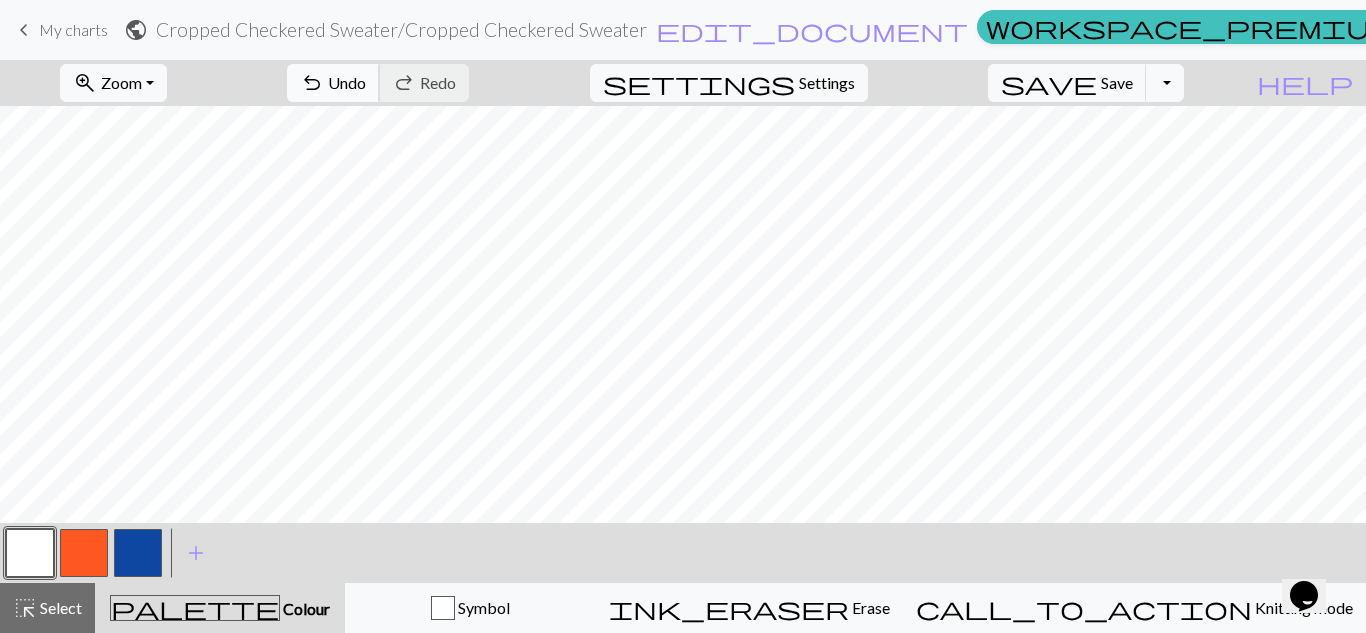 click on "Undo" at bounding box center (347, 82) 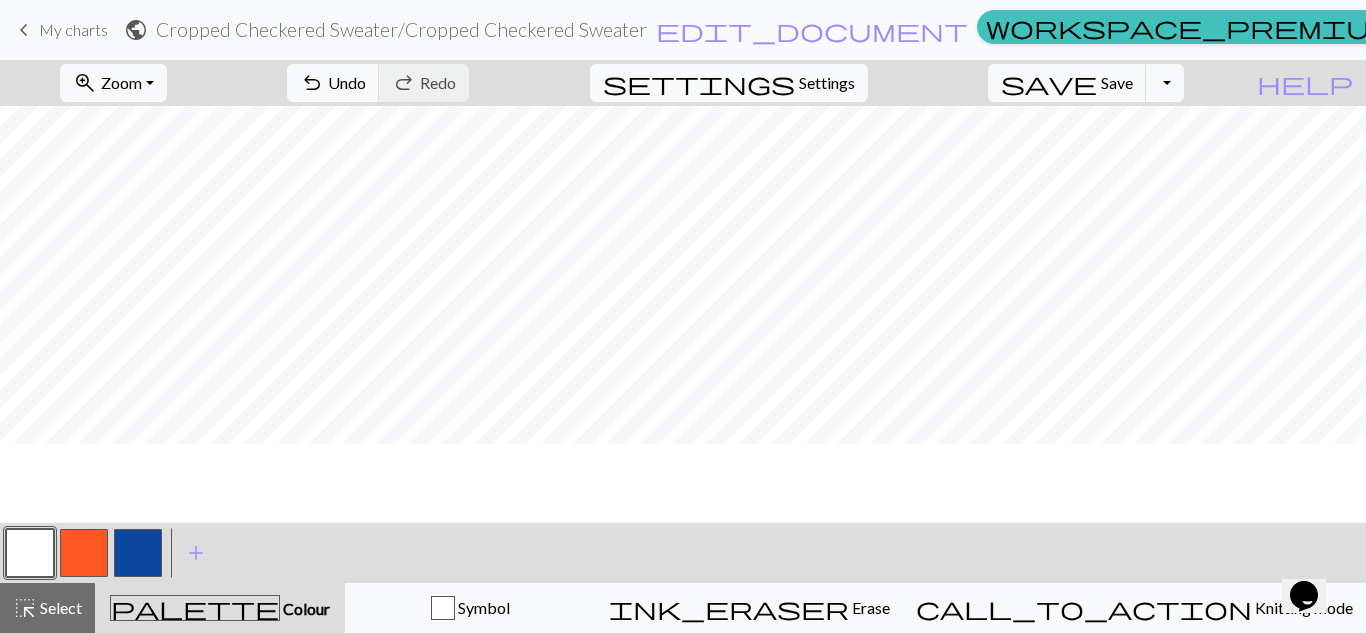 scroll, scrollTop: 159, scrollLeft: 0, axis: vertical 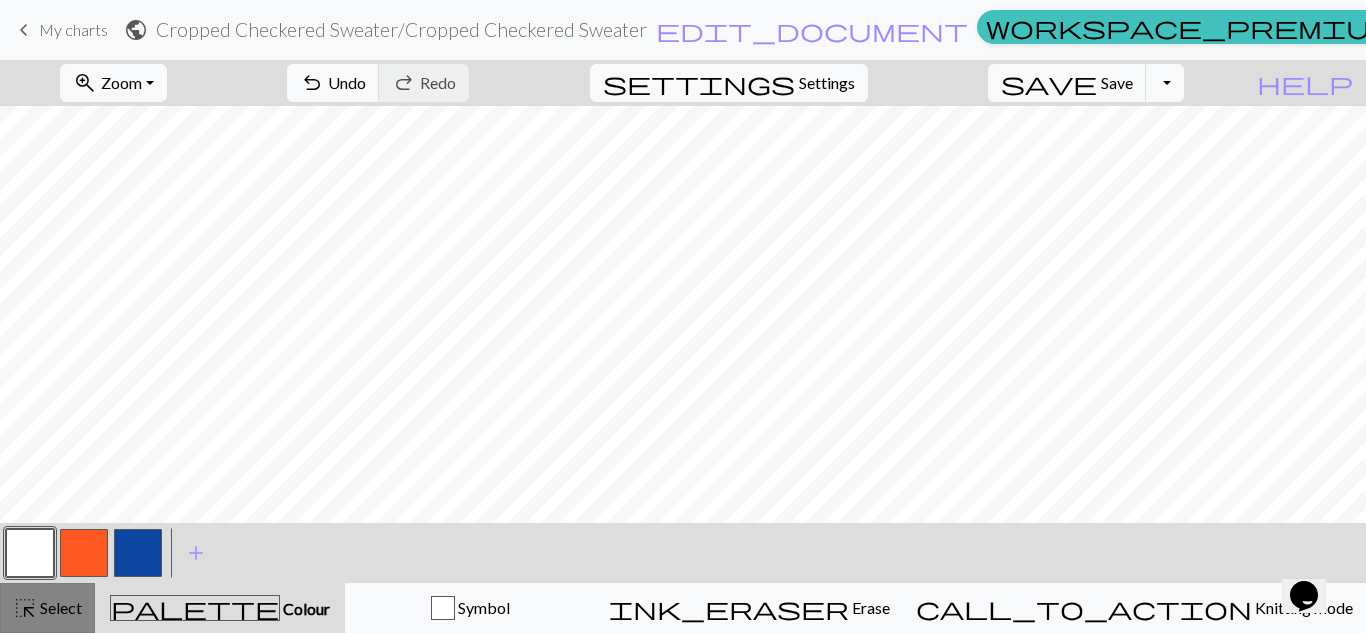 click on "Select" at bounding box center [59, 607] 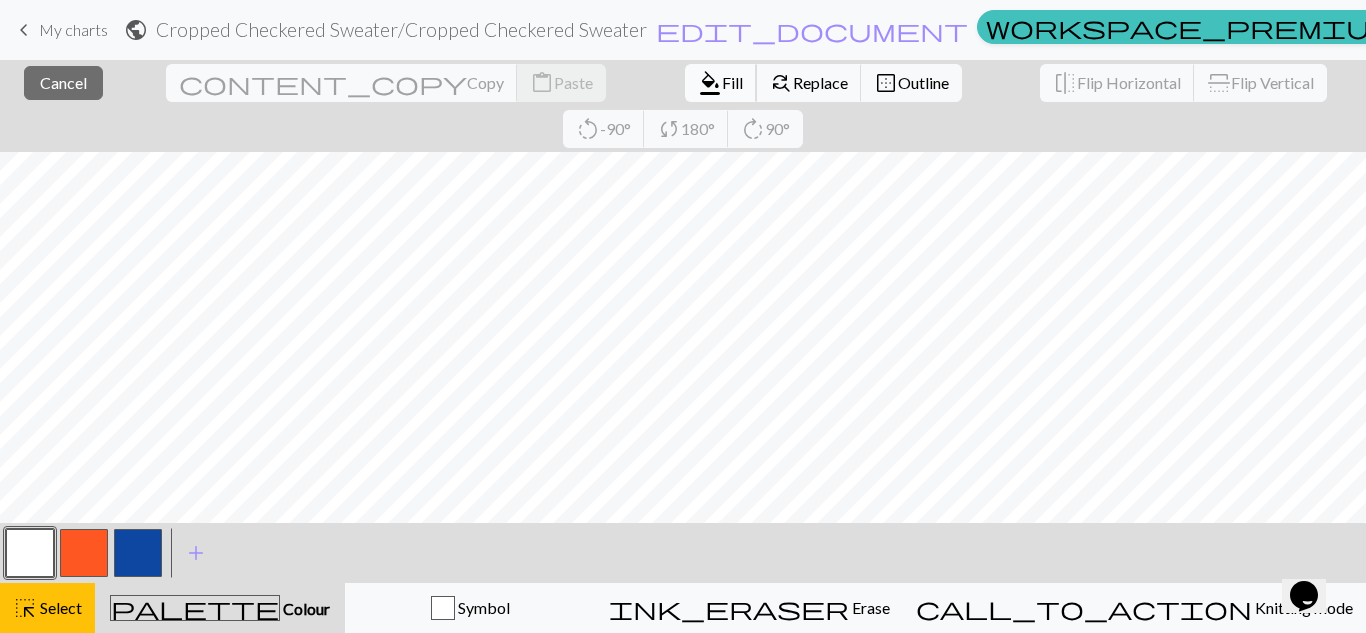 click on "format_color_fill" at bounding box center [710, 83] 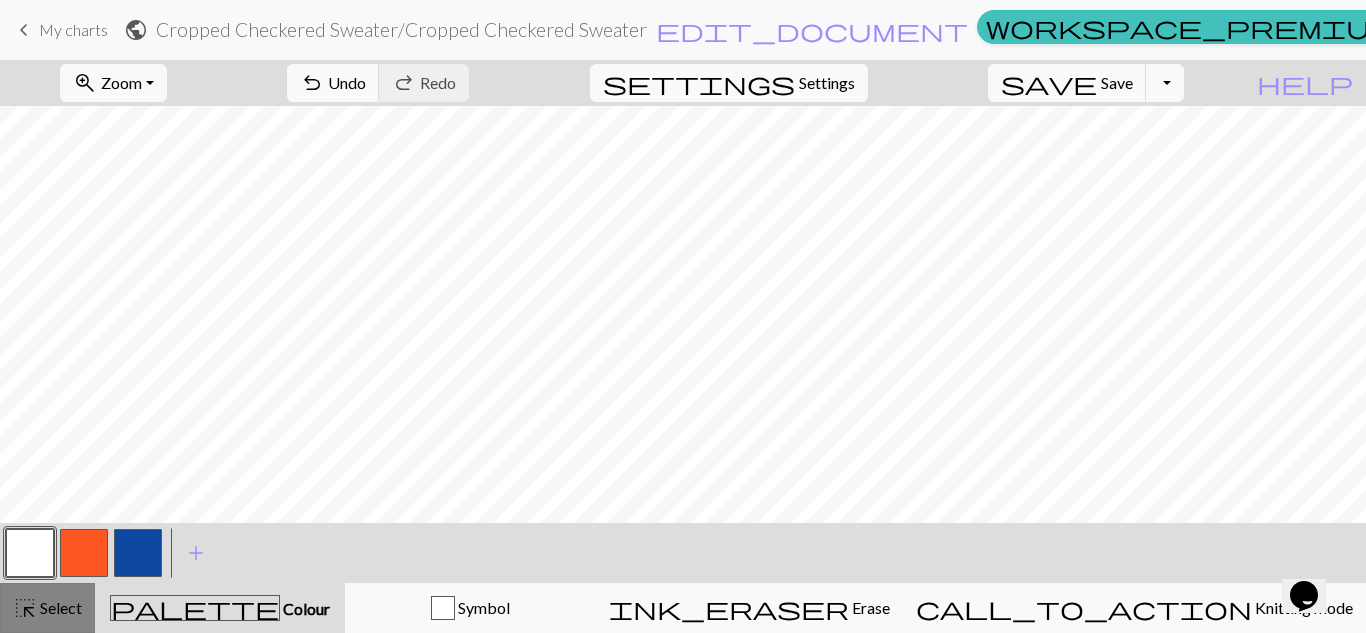 click on "Select" at bounding box center [59, 607] 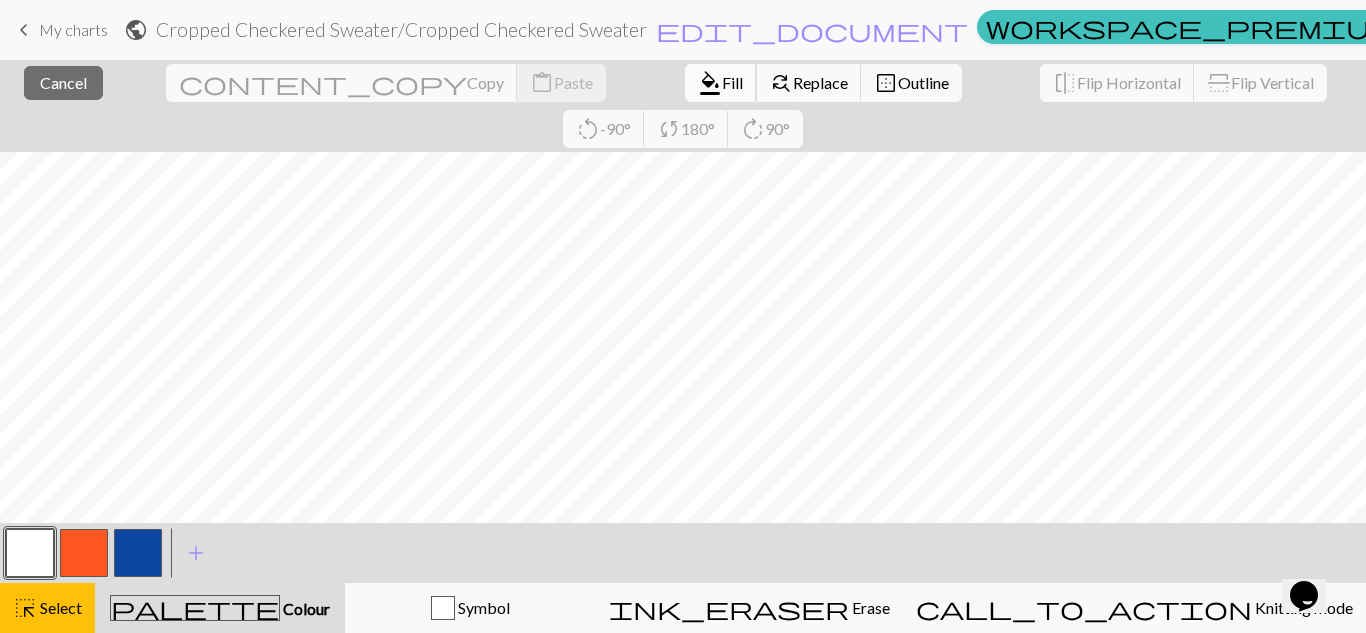 click on "Fill" at bounding box center (732, 82) 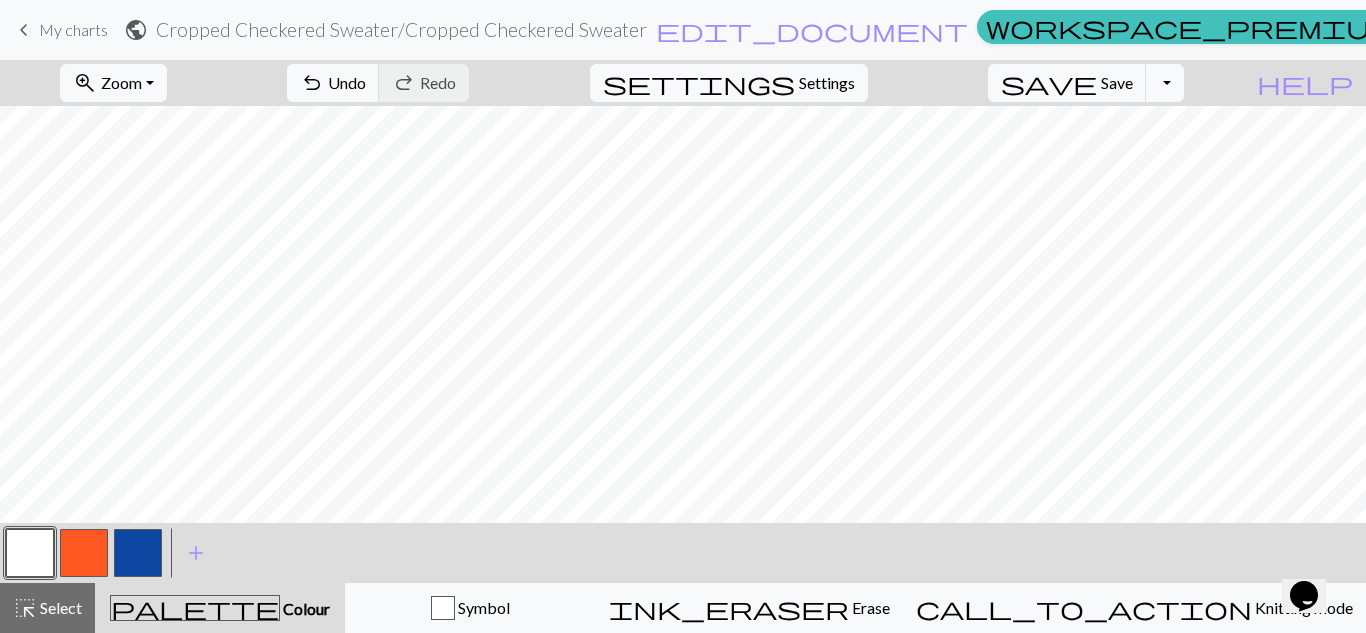 click at bounding box center (84, 553) 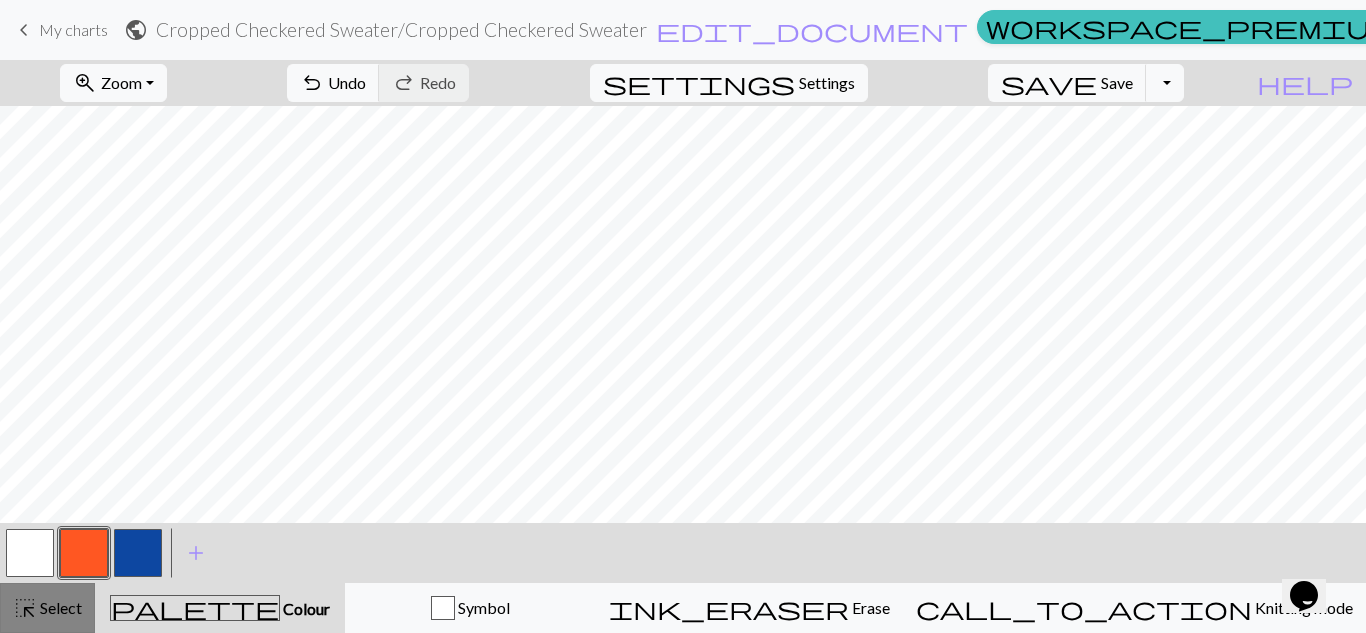 click on "Select" at bounding box center [59, 607] 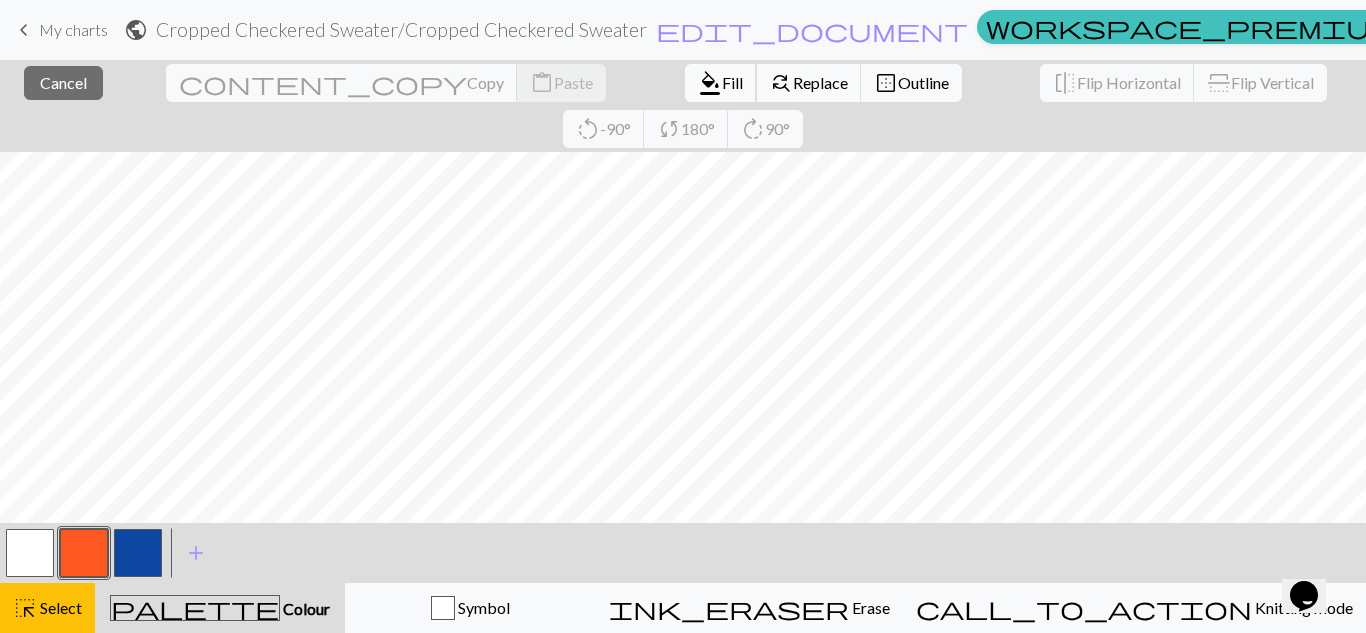 click on "format_color_fill" at bounding box center [710, 83] 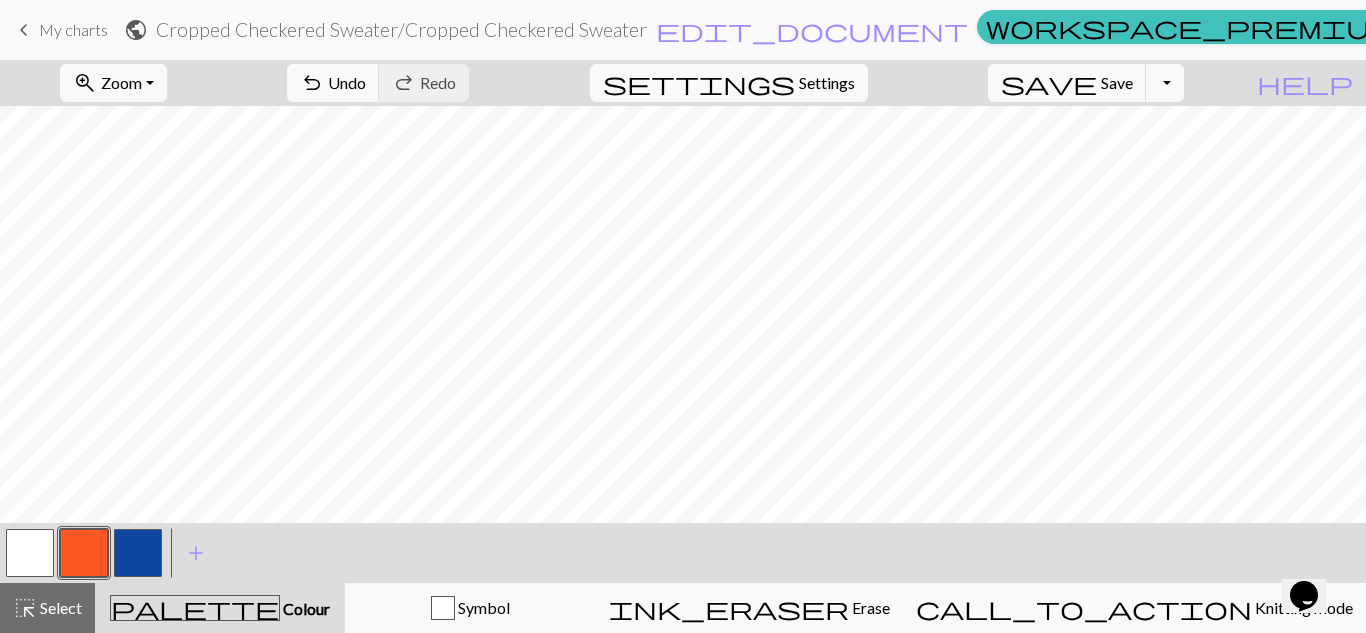 click at bounding box center (30, 553) 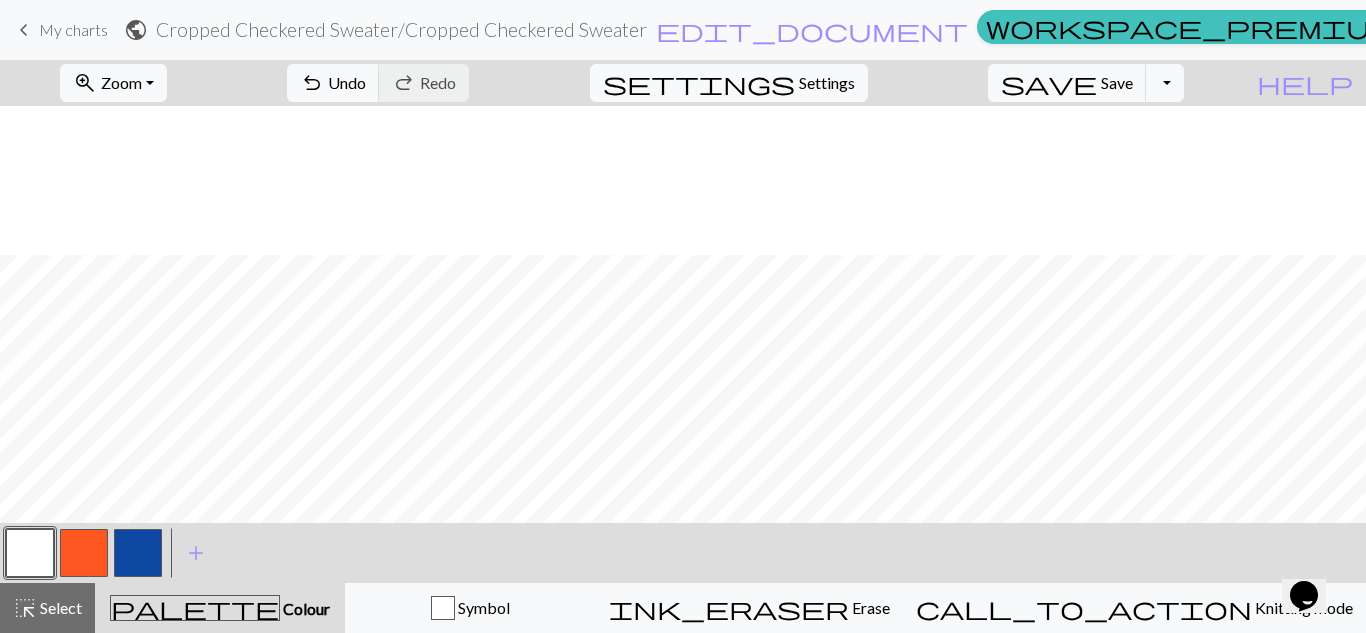 scroll, scrollTop: 308, scrollLeft: 0, axis: vertical 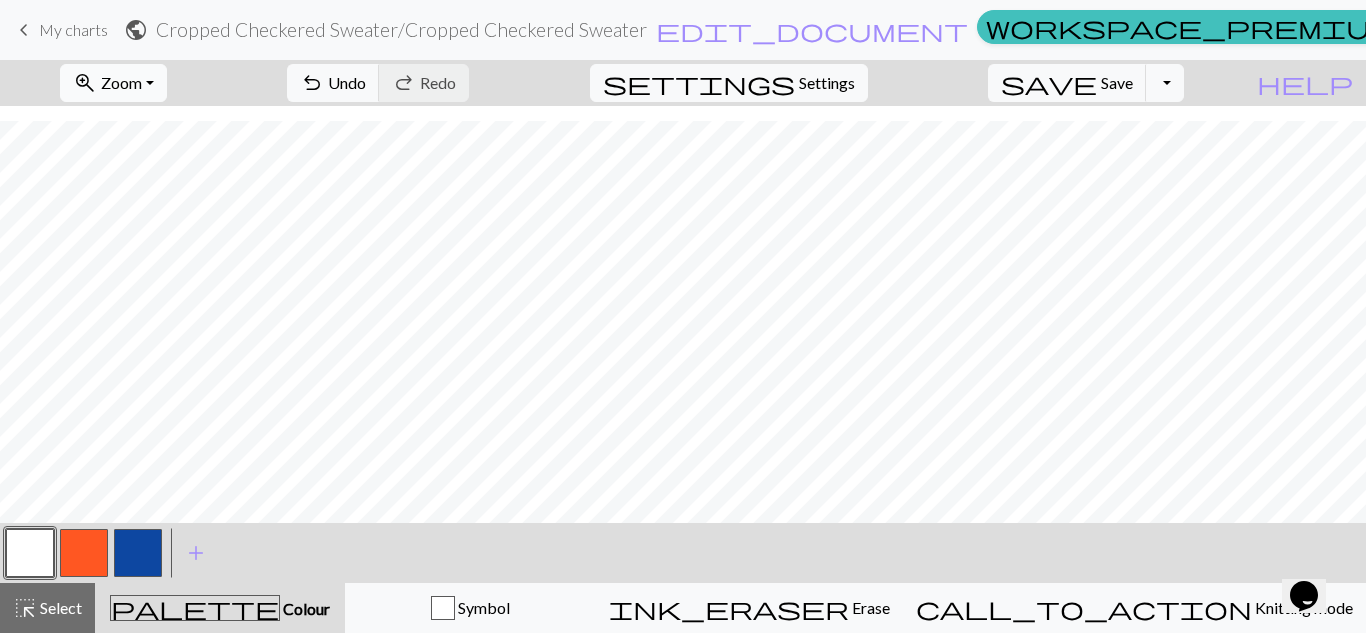 click on "zoom_in" at bounding box center (85, 83) 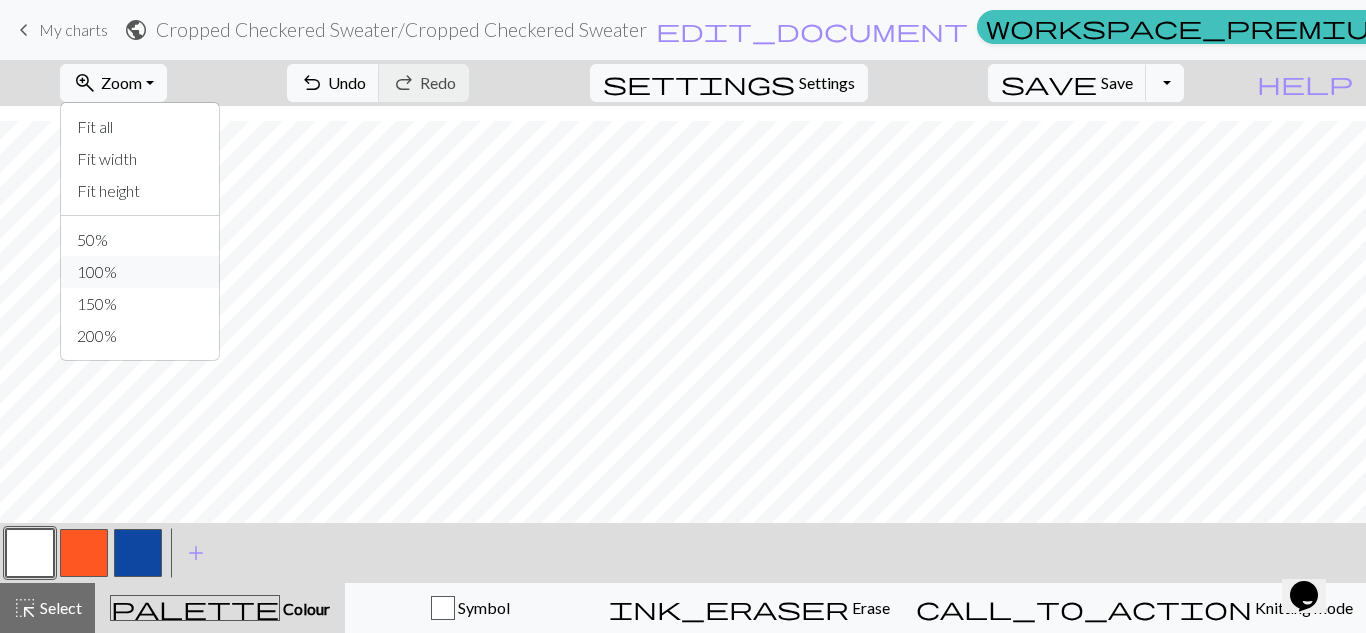 click on "100%" at bounding box center (140, 272) 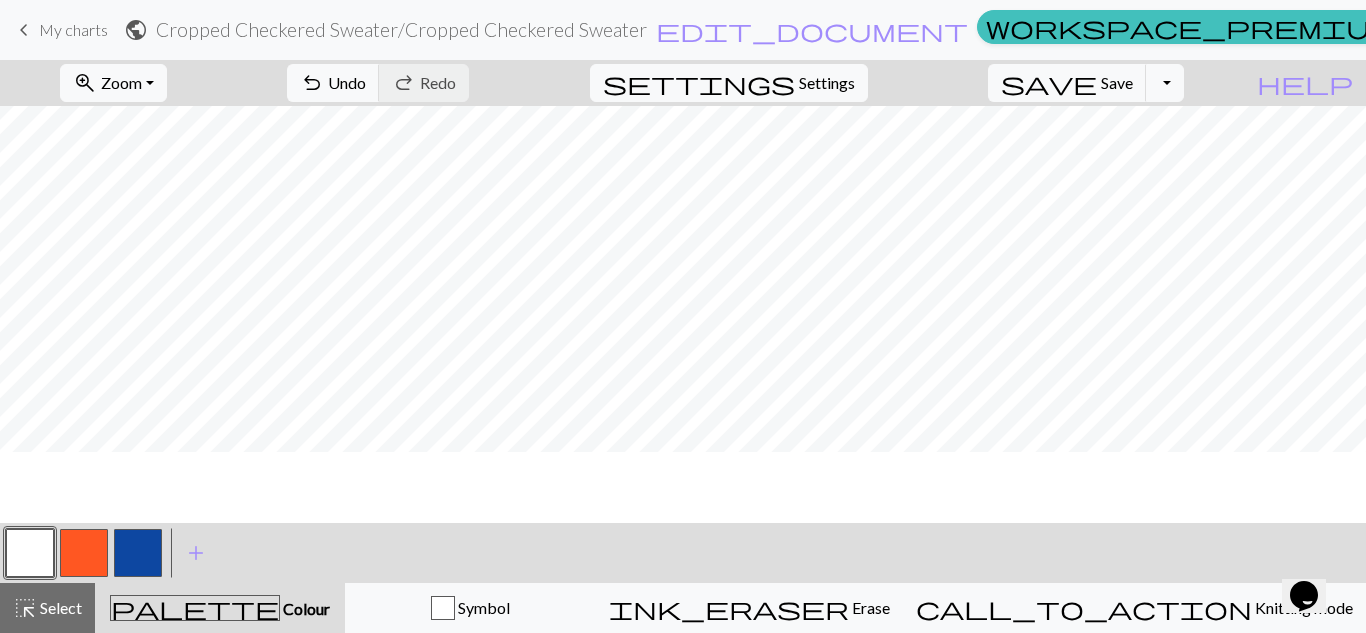 scroll, scrollTop: 742, scrollLeft: 0, axis: vertical 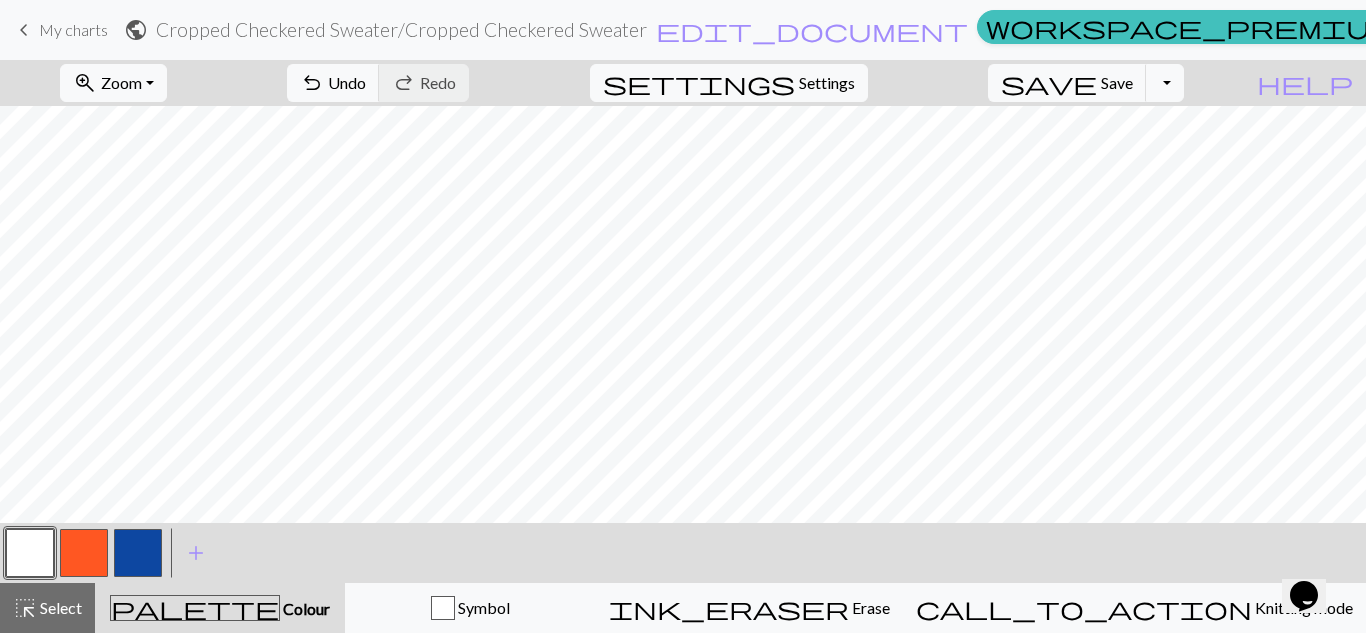 click at bounding box center [84, 553] 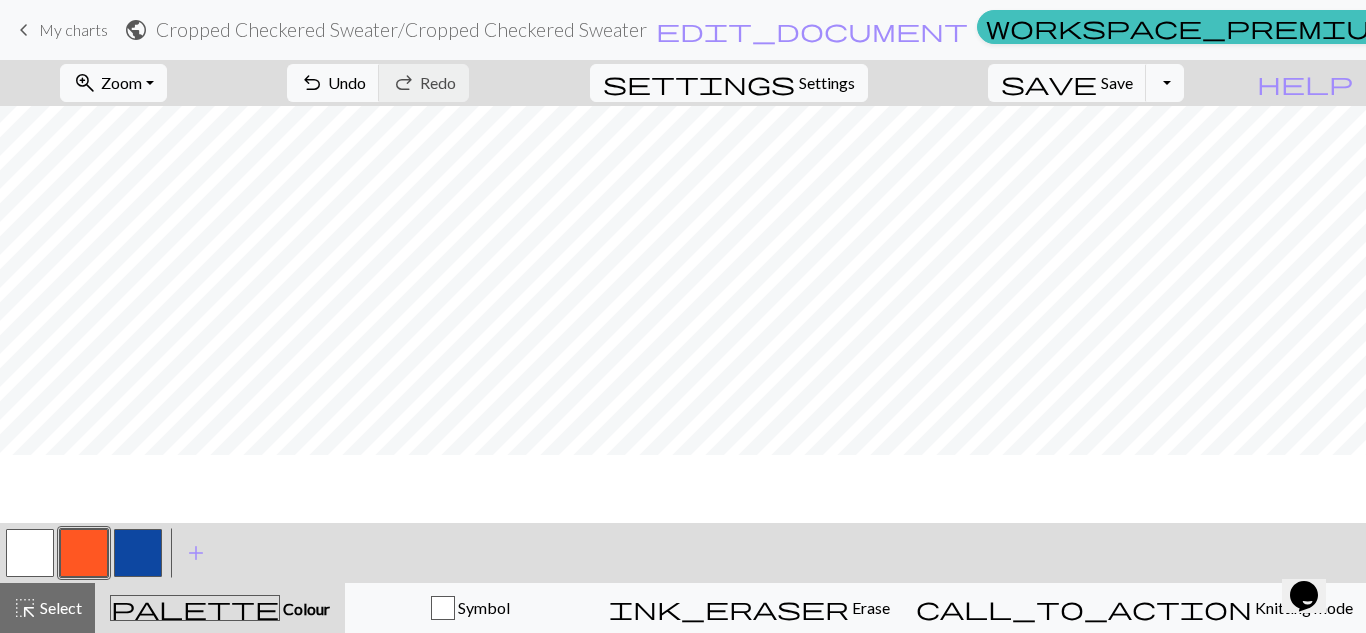scroll, scrollTop: 82, scrollLeft: 0, axis: vertical 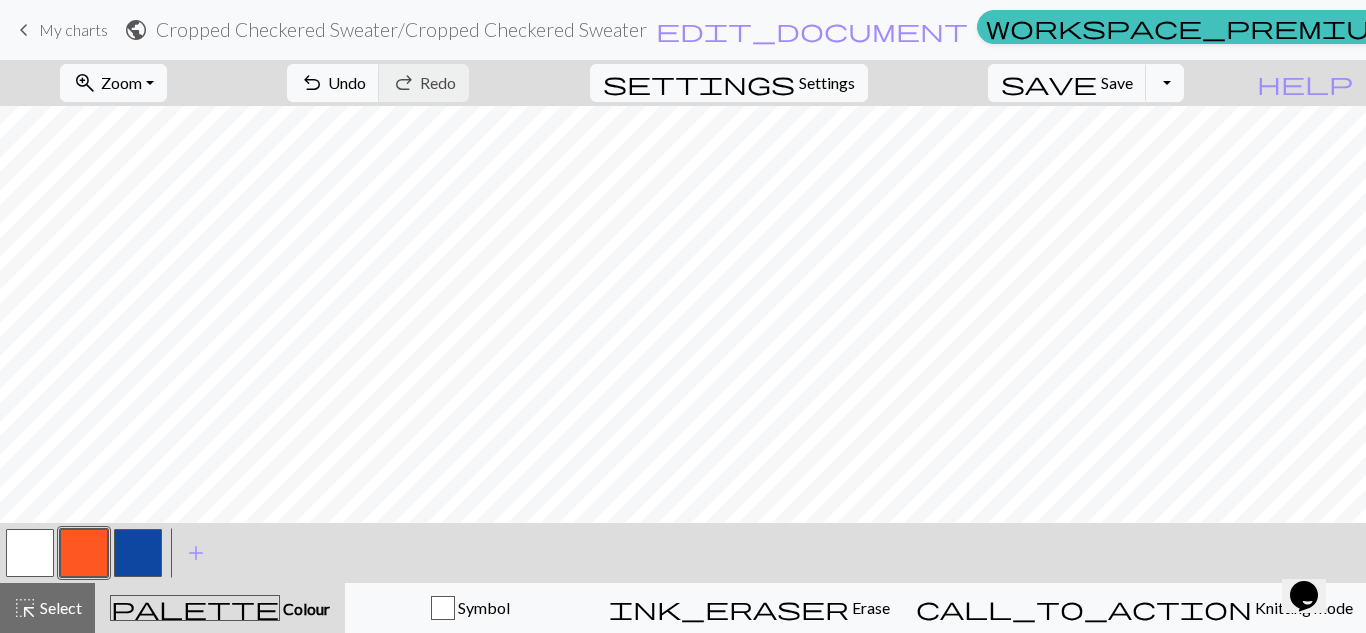 click at bounding box center (84, 553) 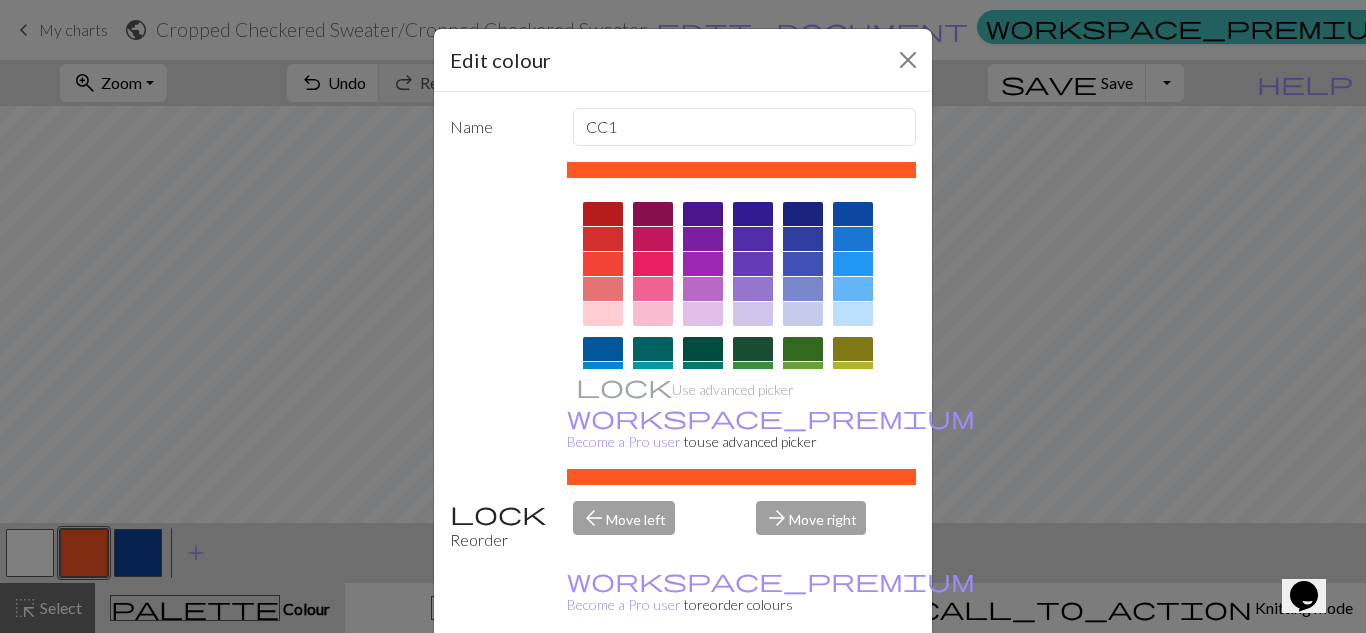 click on "Edit colour Name CC1 Use advanced picker workspace_premium Become a Pro user   to  use advanced picker Reorder arrow_back Move left arrow_forward Move right workspace_premium Become a Pro user   to  reorder colours Delete Done Cancel" at bounding box center [683, 316] 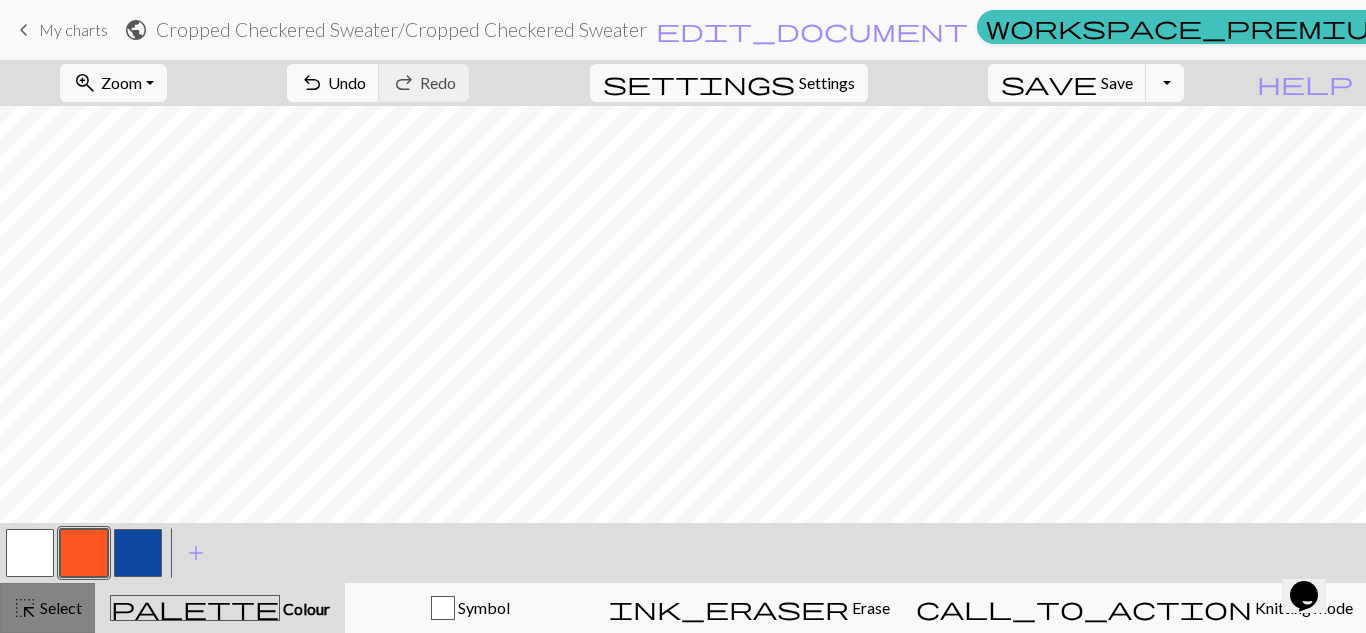 click on "highlight_alt   Select   Select" at bounding box center (47, 608) 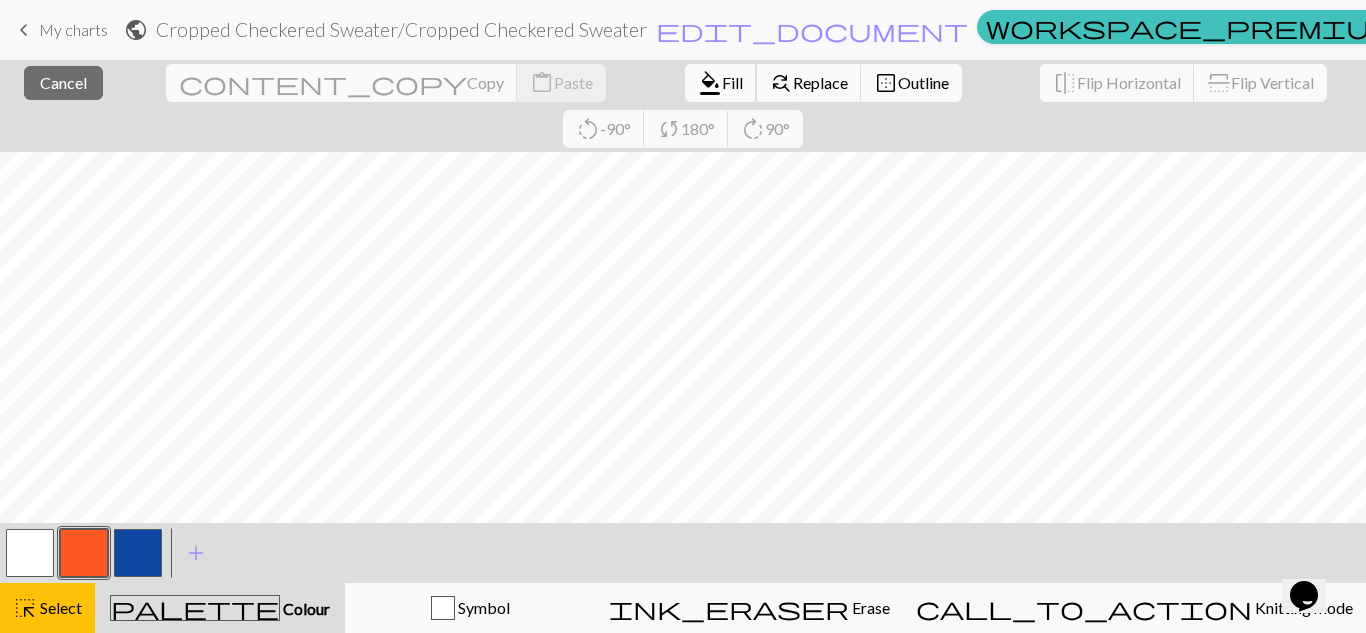 click on "format_color_fill" at bounding box center (710, 83) 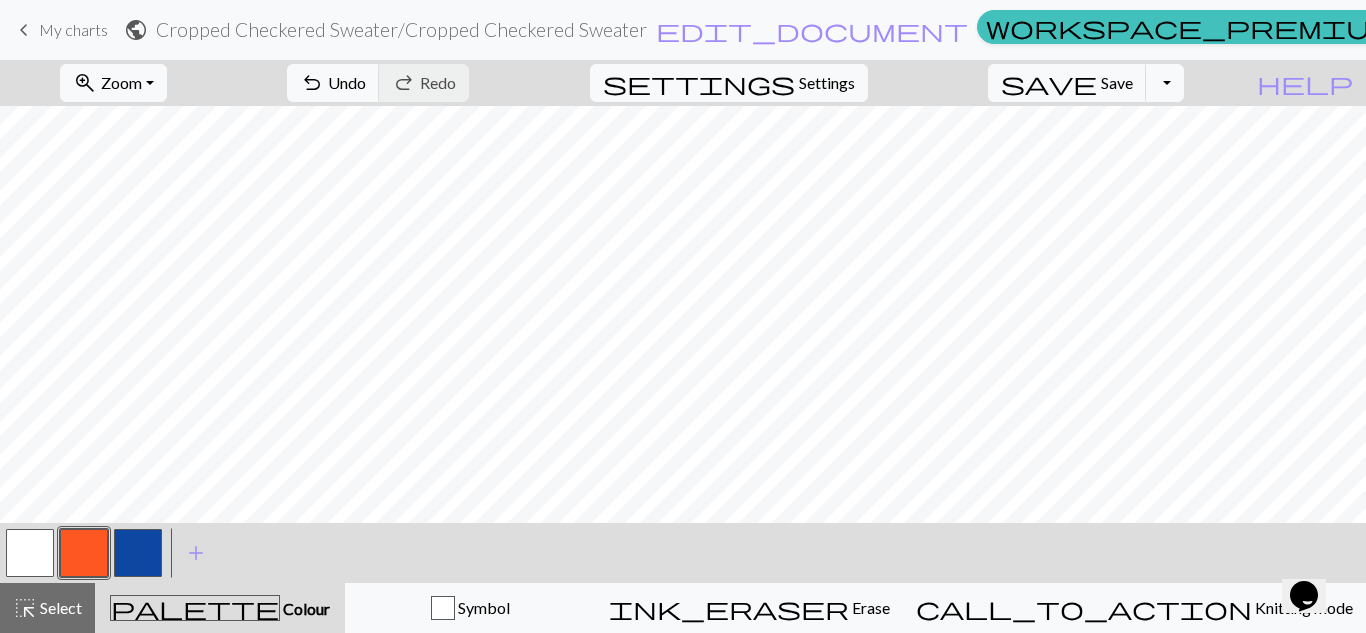 click at bounding box center [30, 553] 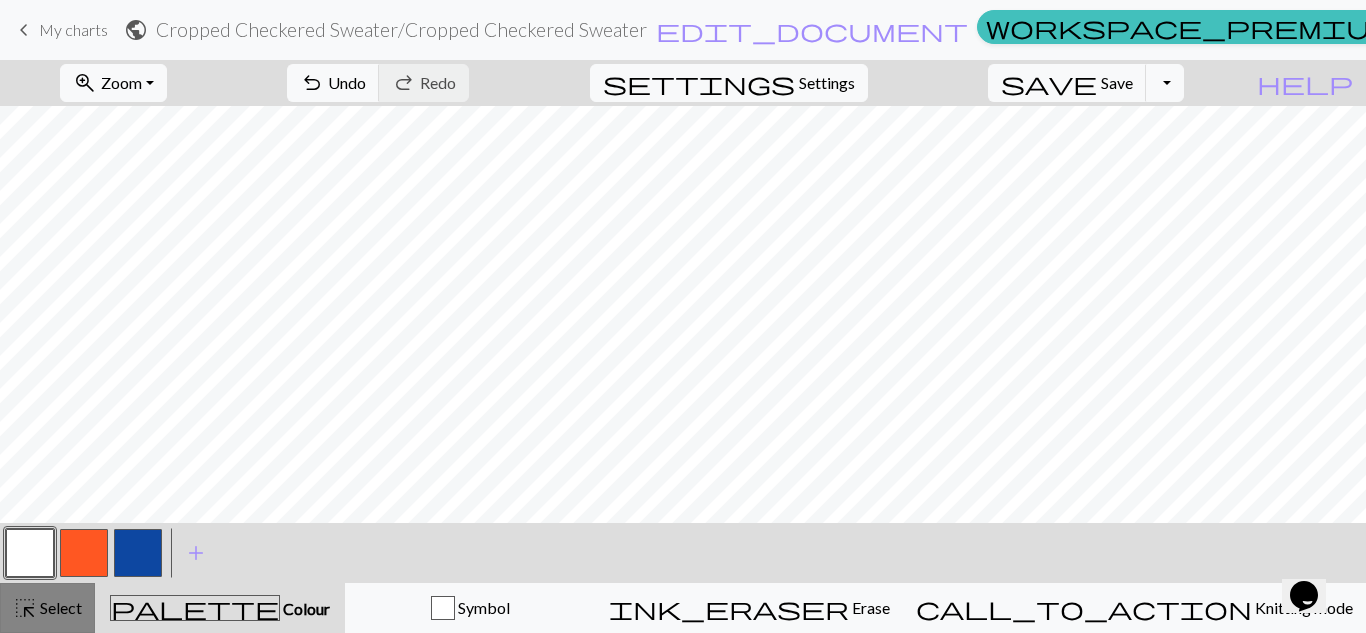 click on "Select" at bounding box center [59, 607] 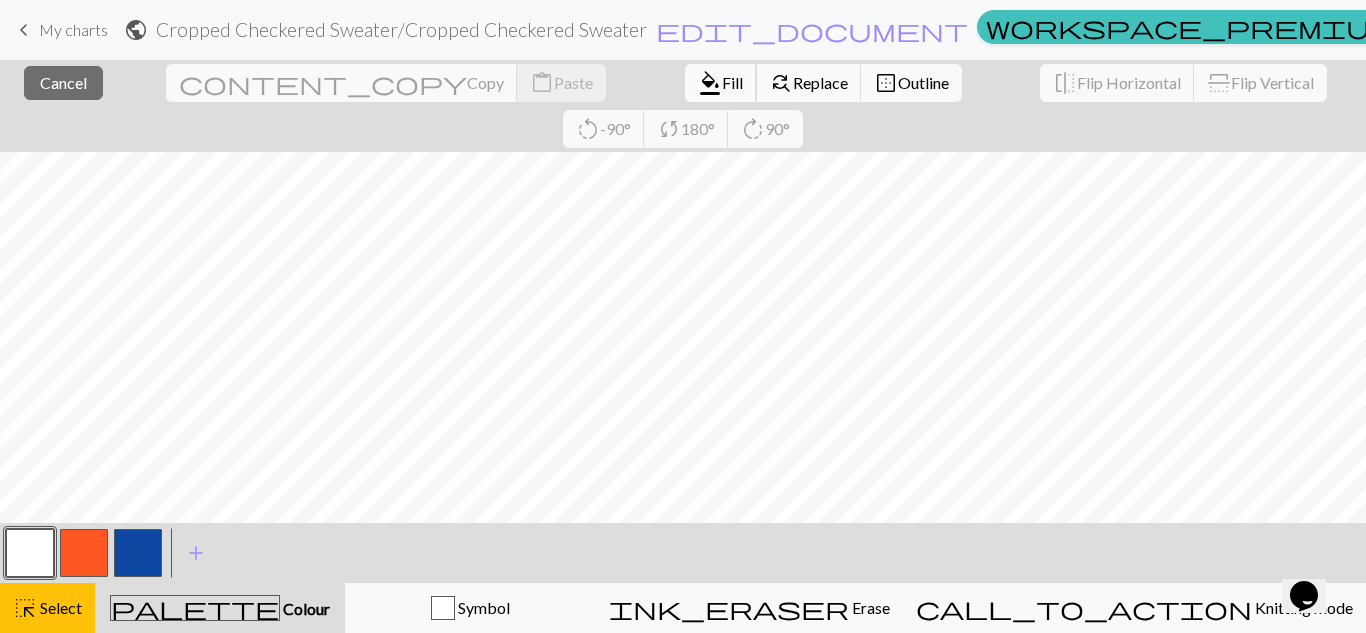 click on "format_color_fill  Fill" at bounding box center (721, 83) 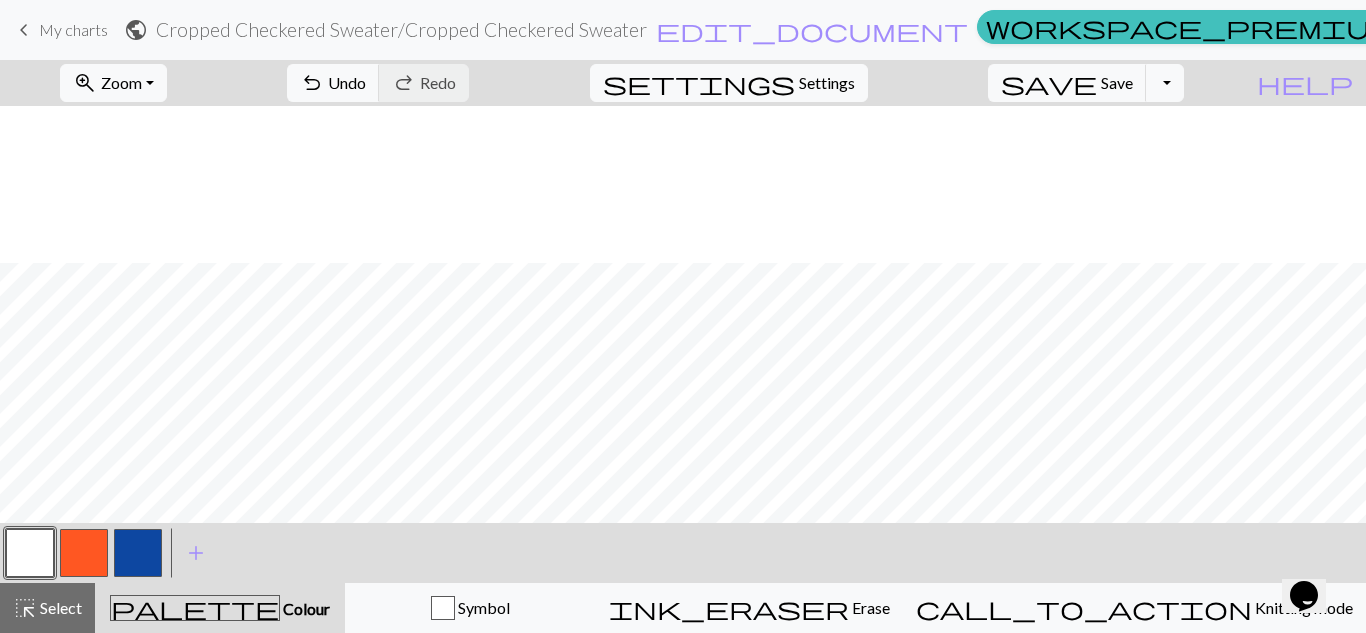 scroll, scrollTop: 239, scrollLeft: 0, axis: vertical 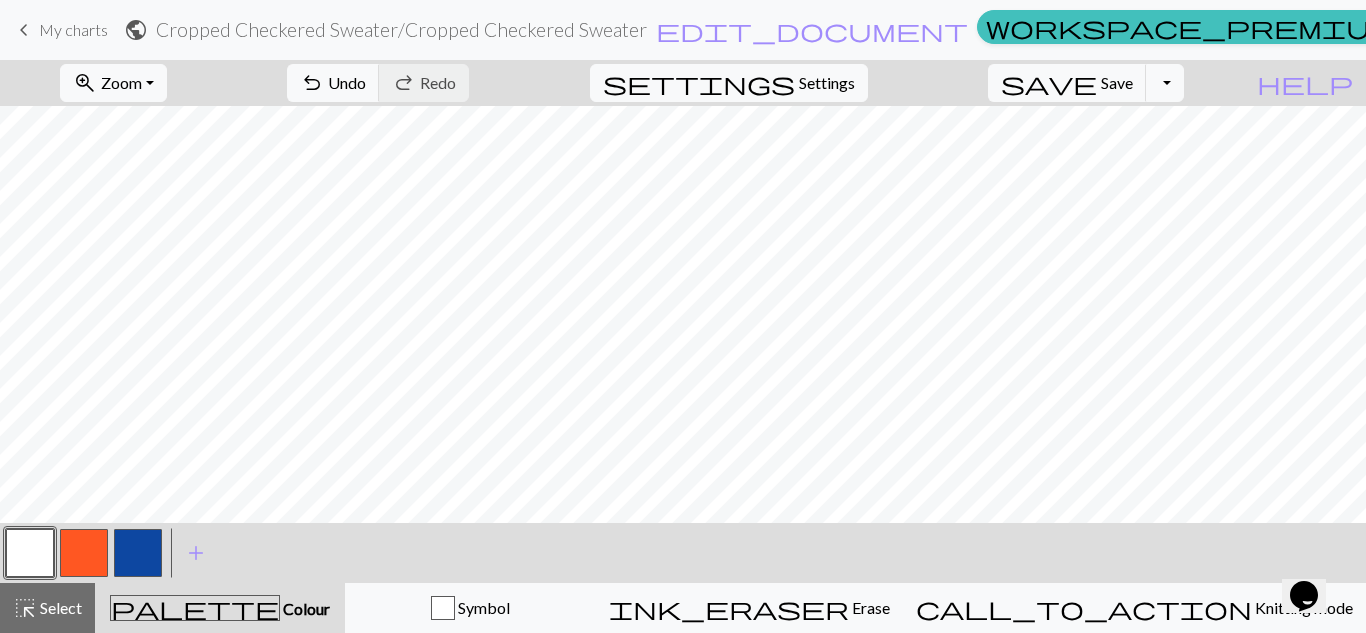 click at bounding box center [138, 553] 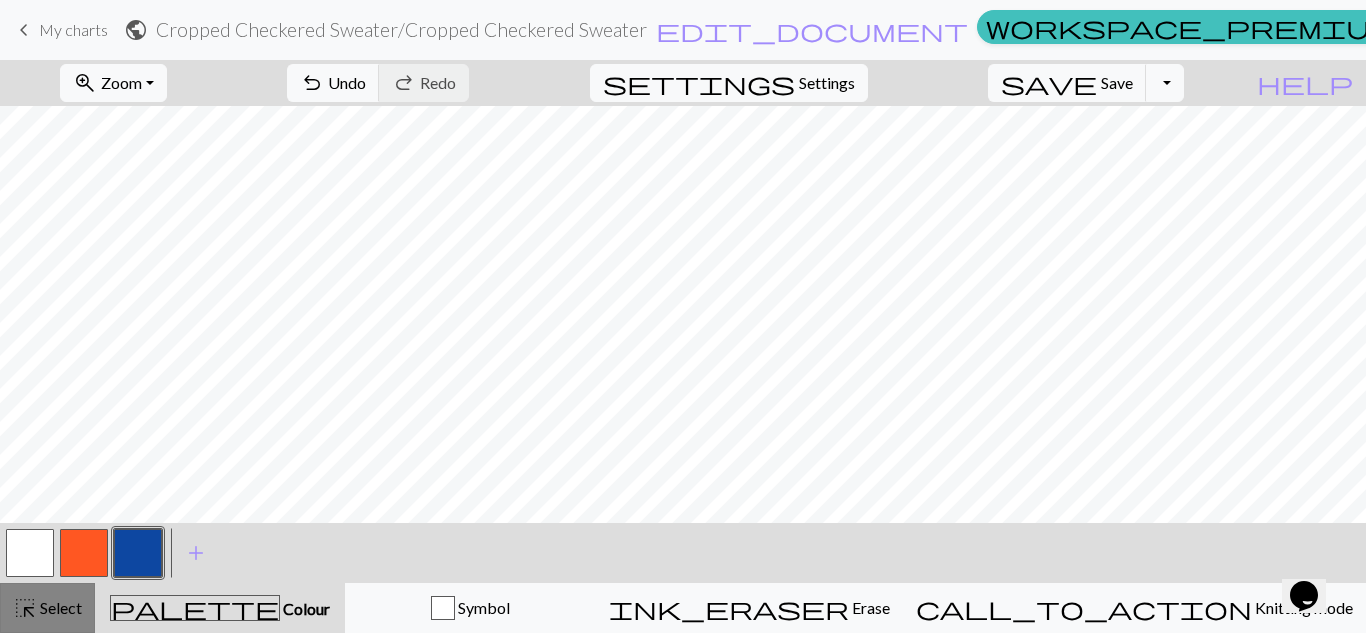 click on "Select" at bounding box center [59, 607] 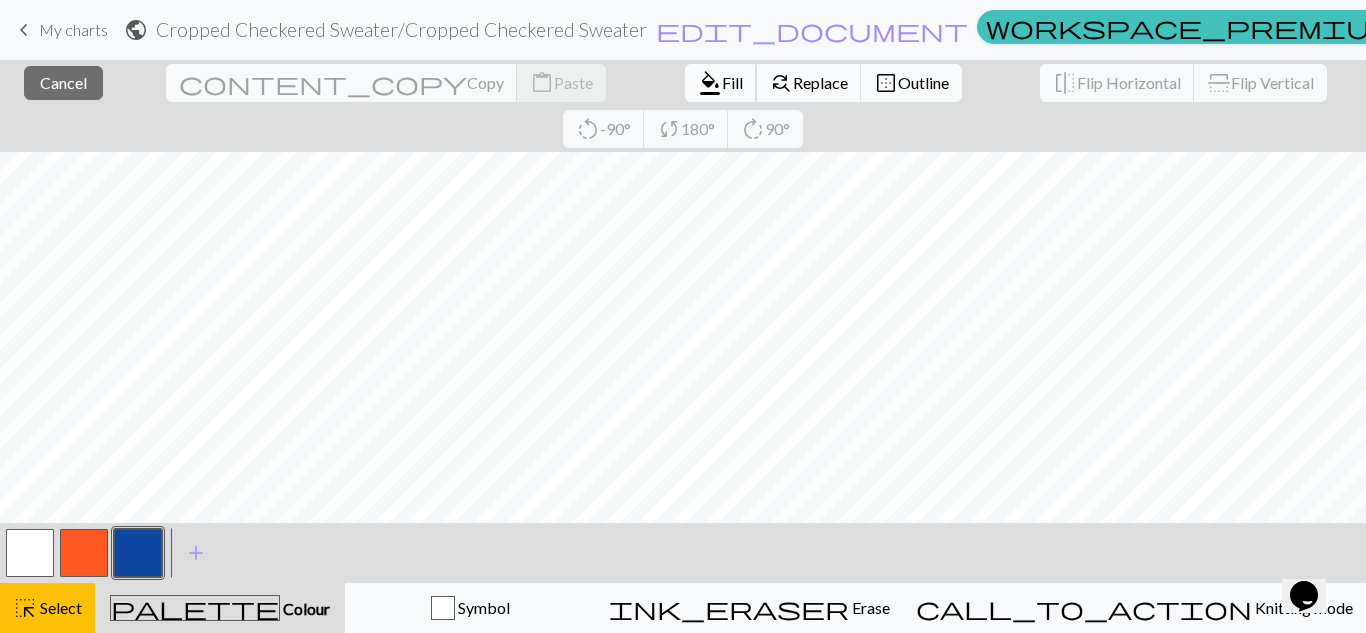 click on "Fill" at bounding box center [732, 82] 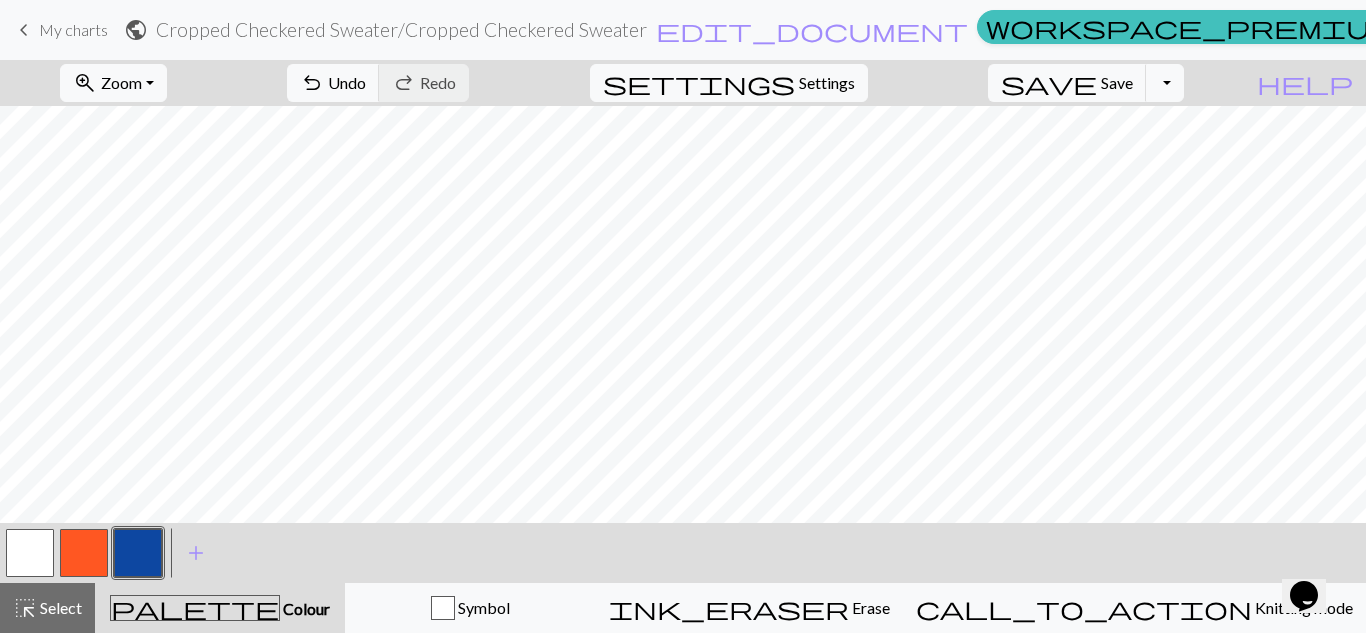click at bounding box center [30, 553] 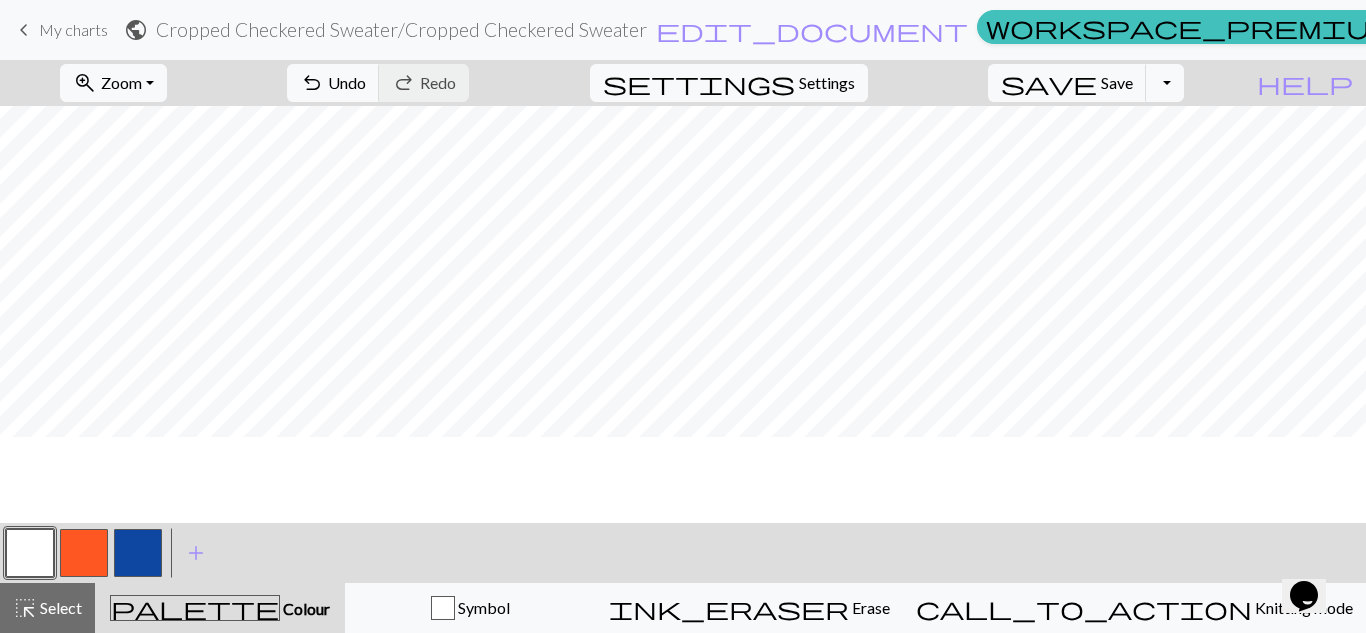 scroll, scrollTop: 456, scrollLeft: 0, axis: vertical 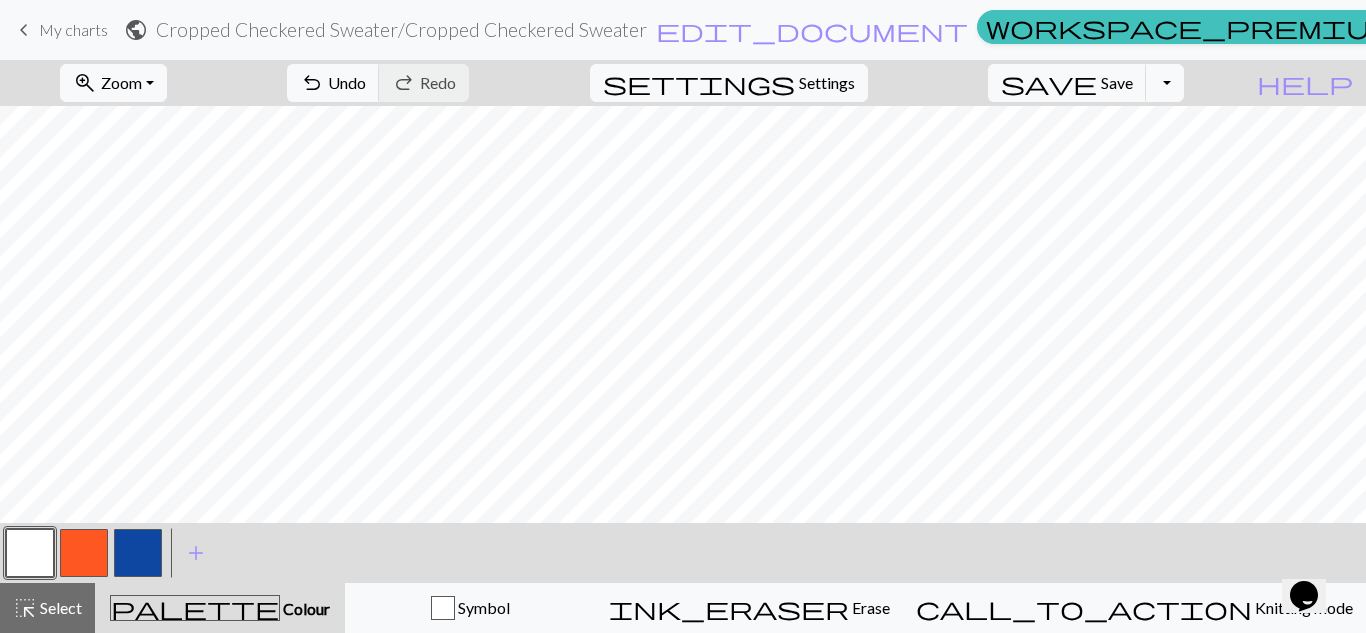 click at bounding box center [84, 553] 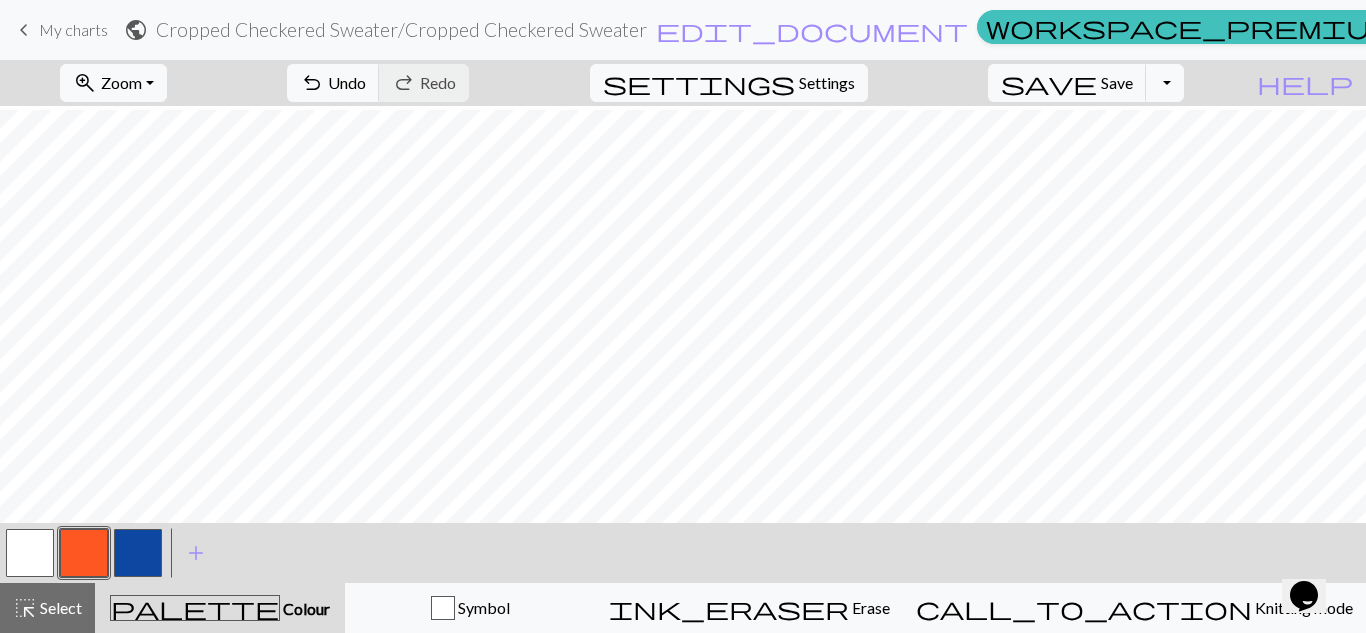 scroll, scrollTop: 441, scrollLeft: 0, axis: vertical 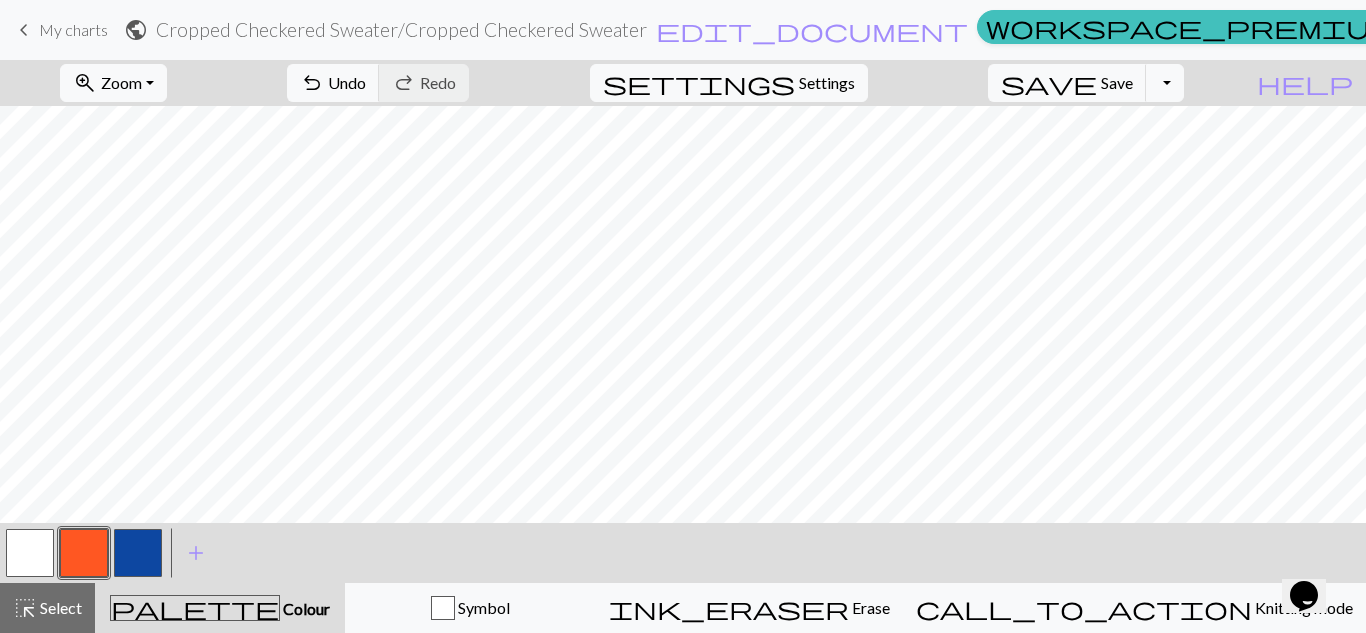 click at bounding box center (138, 553) 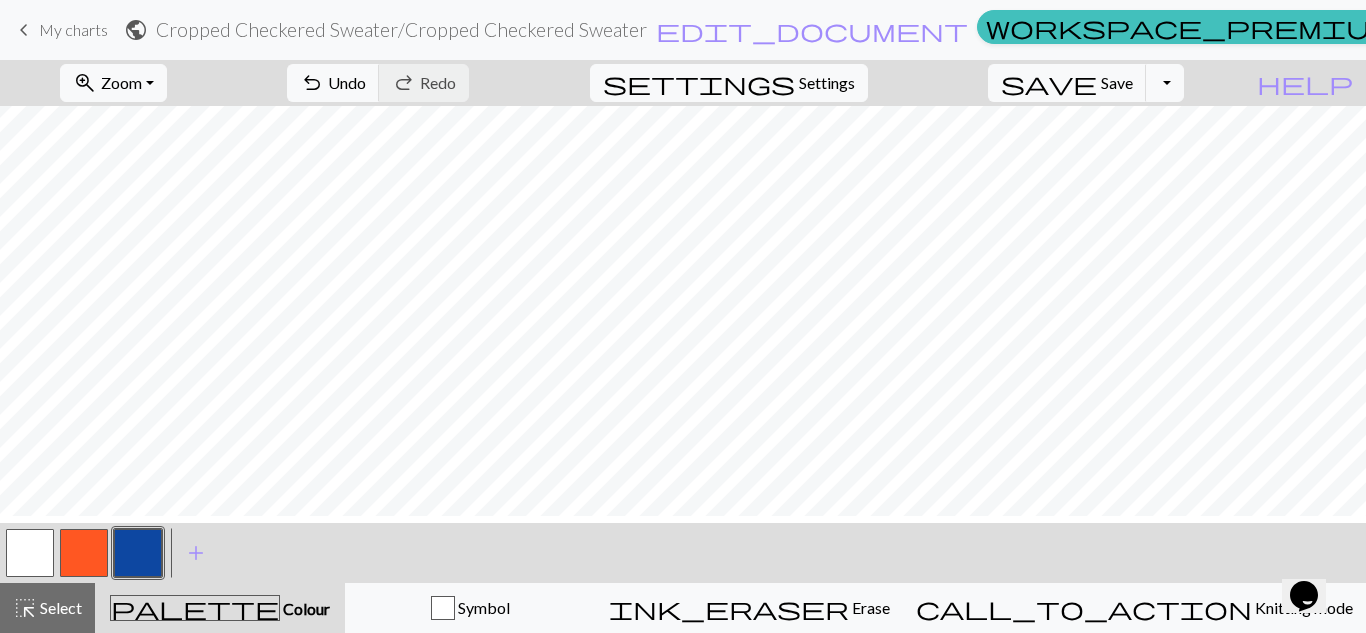 scroll, scrollTop: 333, scrollLeft: 0, axis: vertical 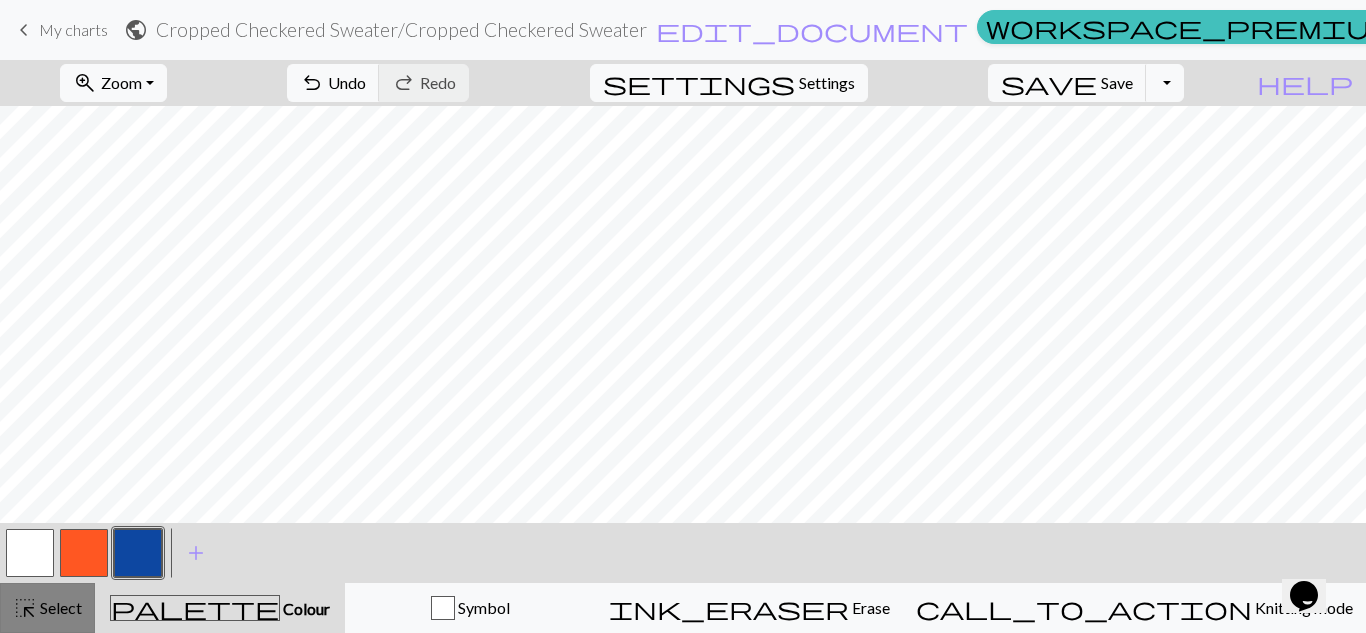 click on "highlight_alt   Select   Select" at bounding box center [47, 608] 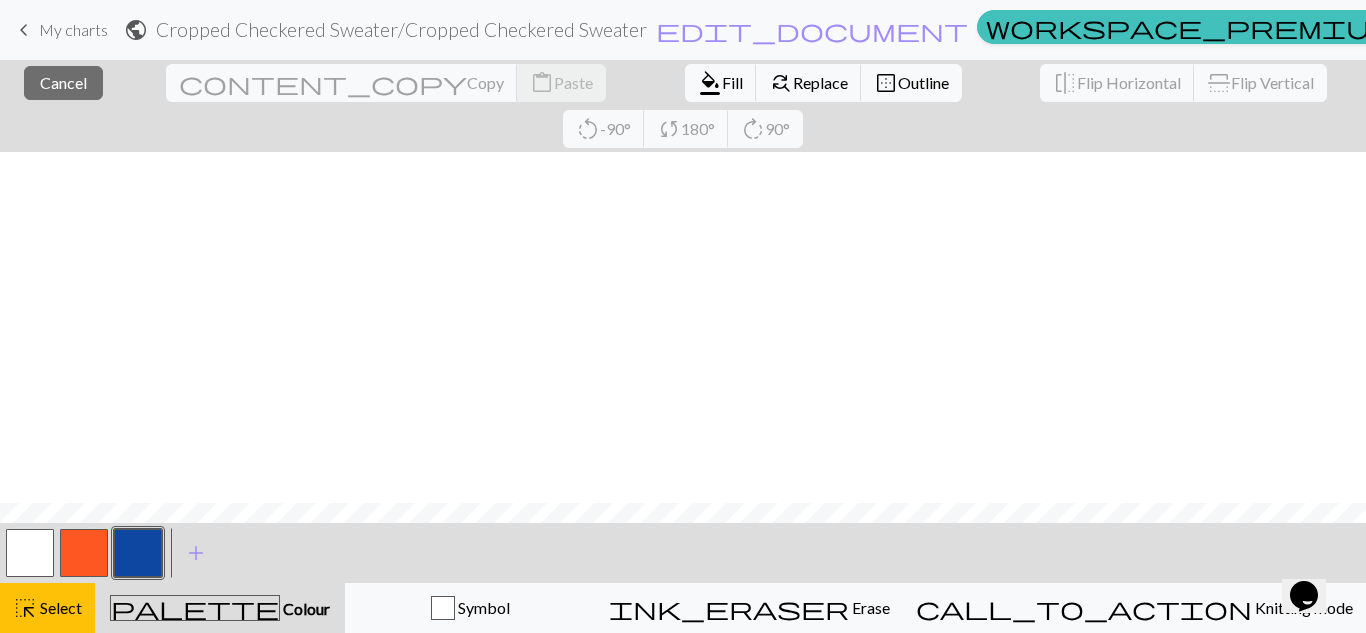 scroll, scrollTop: 351, scrollLeft: 0, axis: vertical 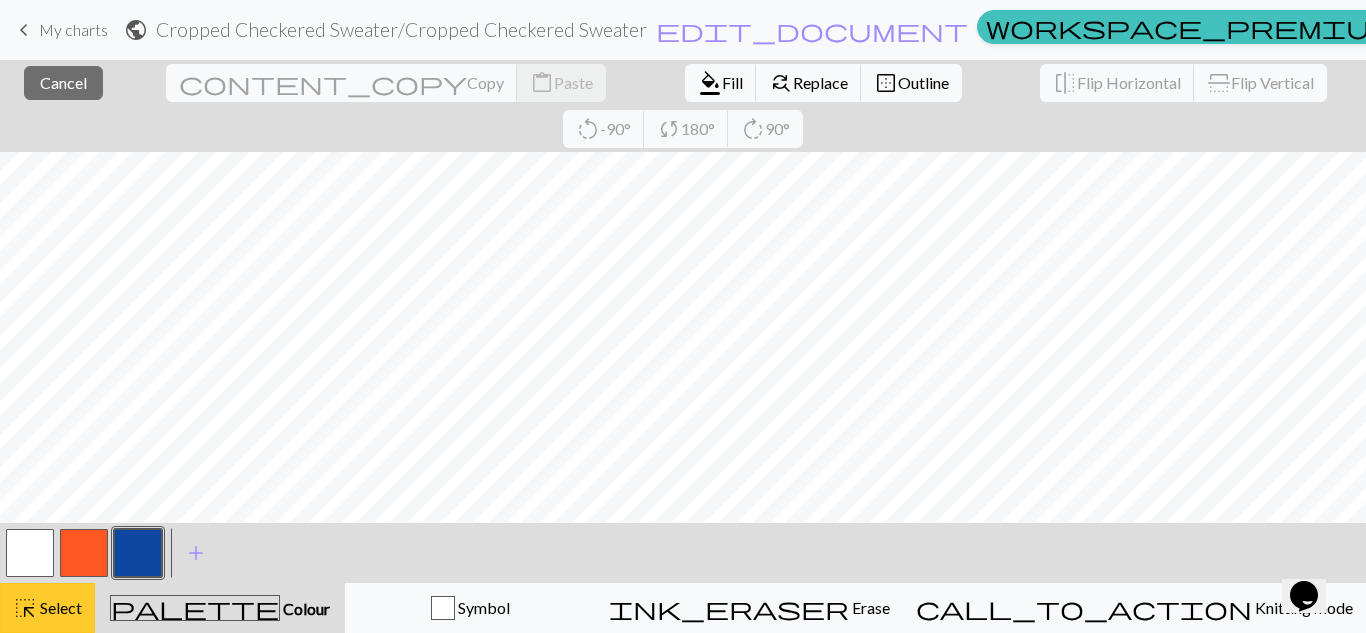click on "highlight_alt   Select   Select" at bounding box center (47, 608) 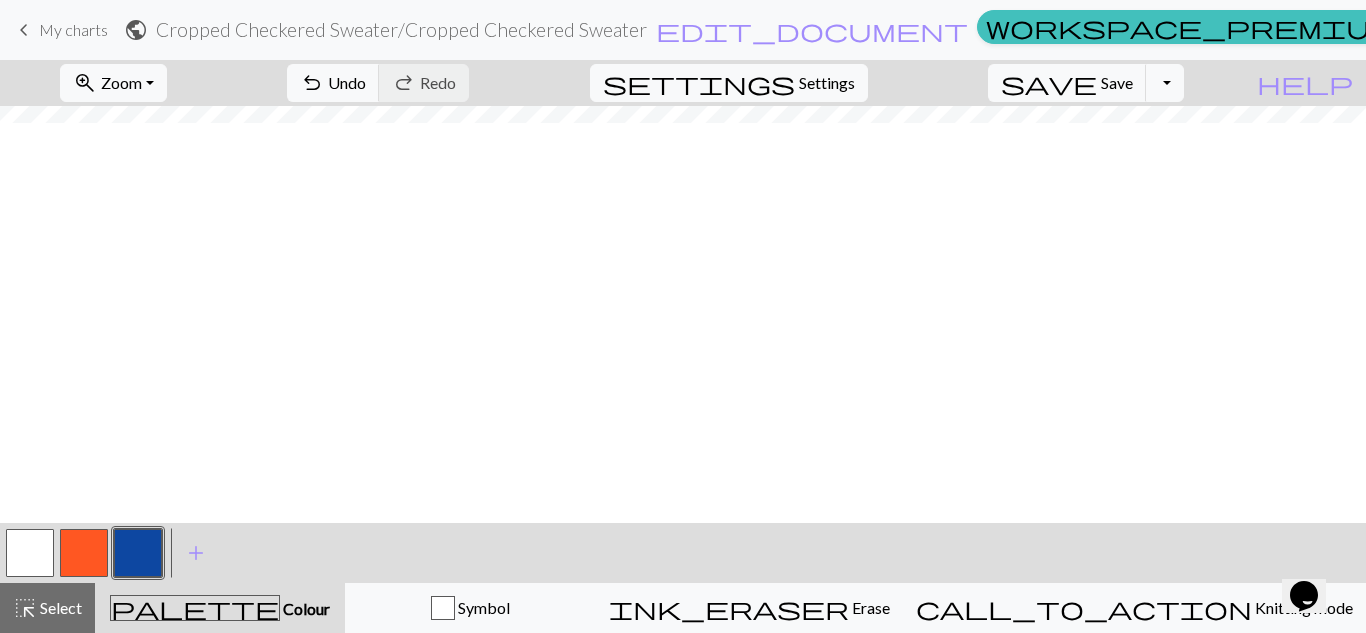 scroll, scrollTop: 3, scrollLeft: 0, axis: vertical 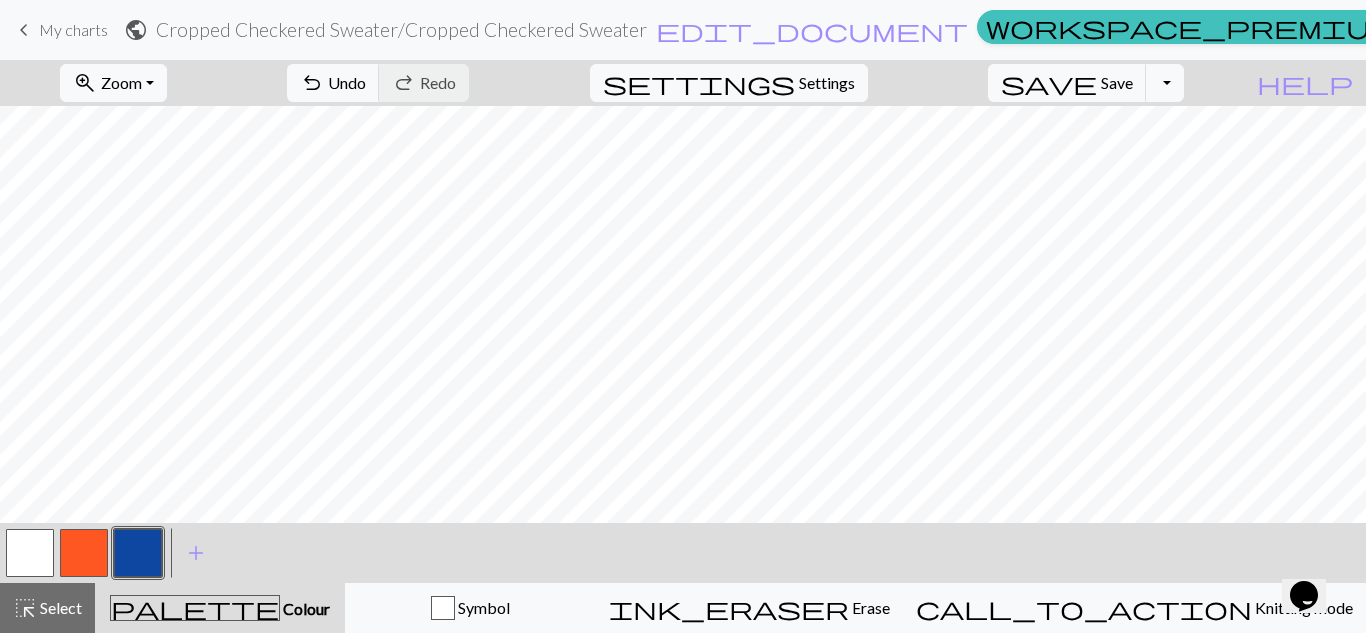 click at bounding box center [84, 553] 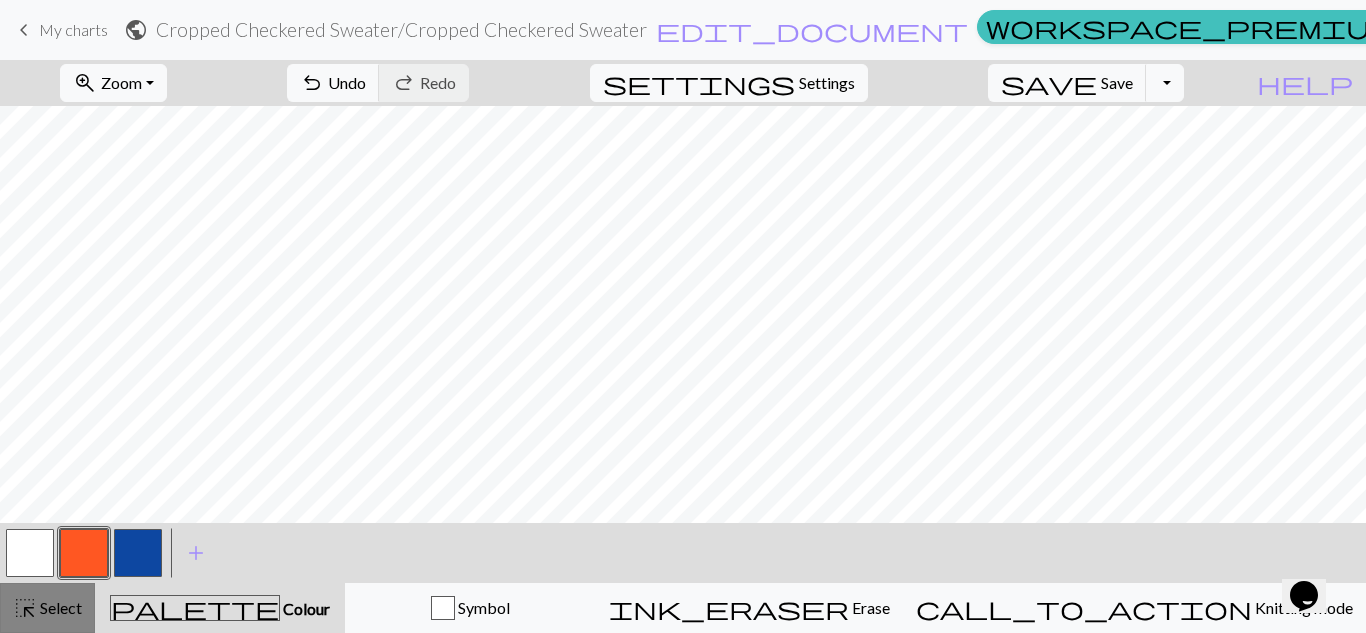 click on "Select" at bounding box center (59, 607) 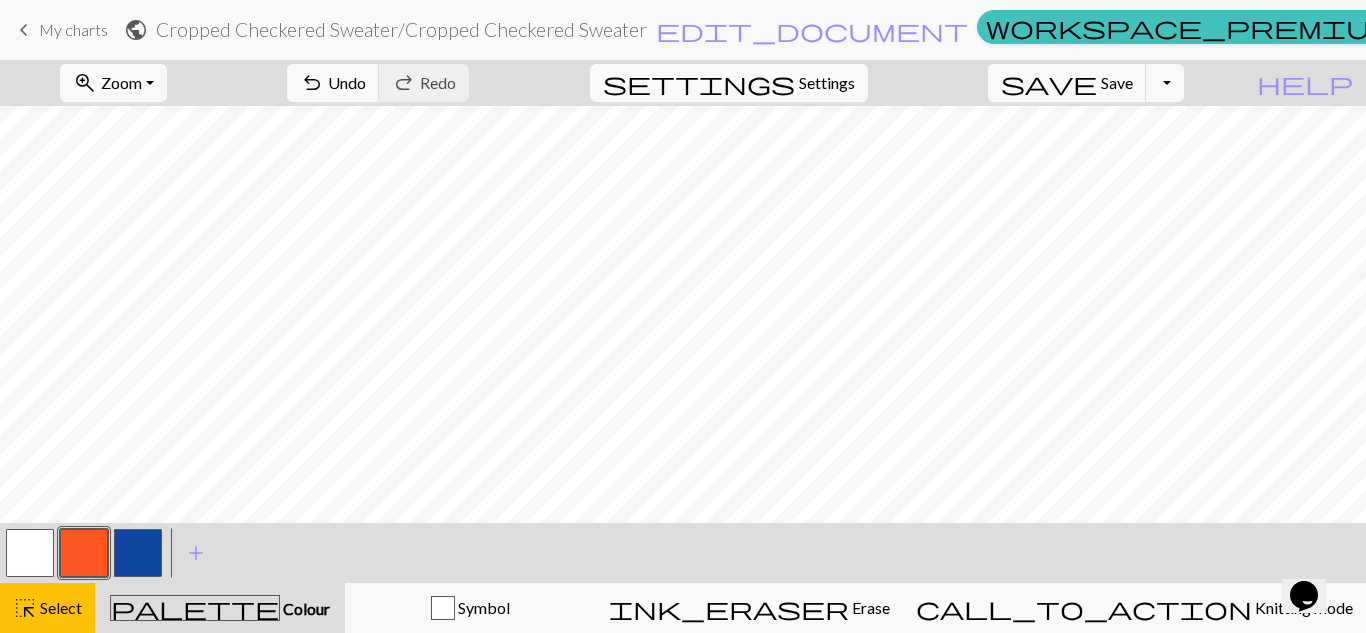 scroll, scrollTop: 0, scrollLeft: 0, axis: both 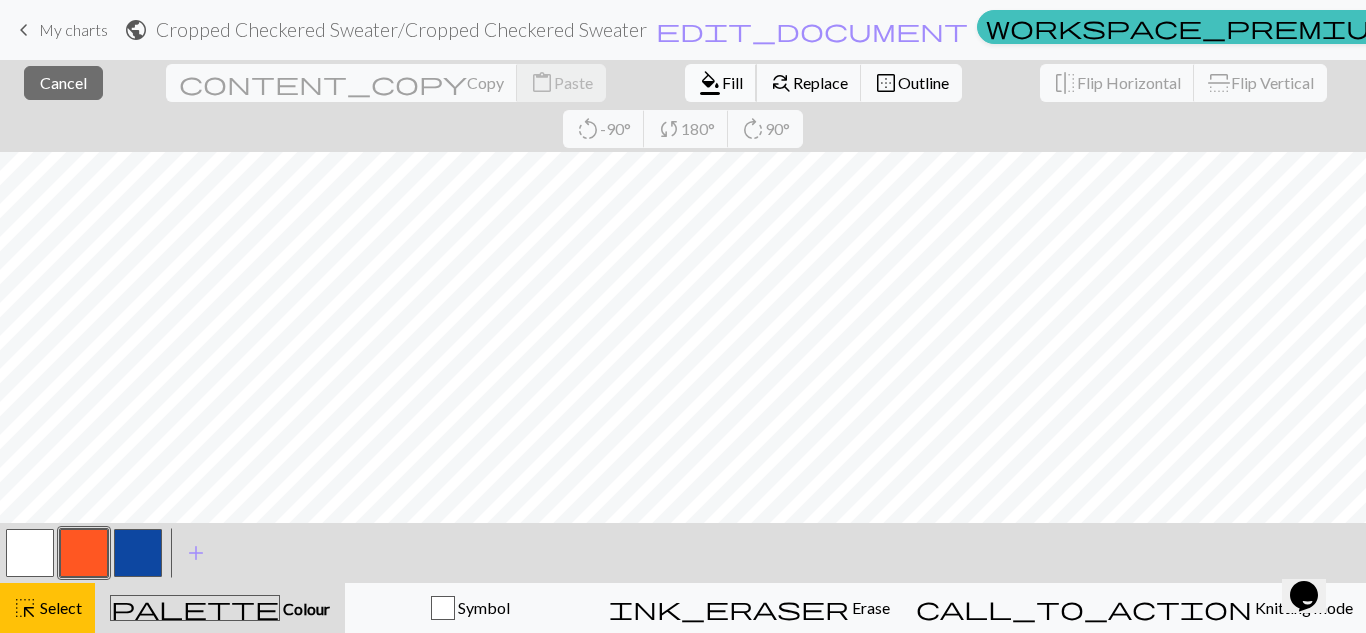 click on "Fill" at bounding box center (732, 82) 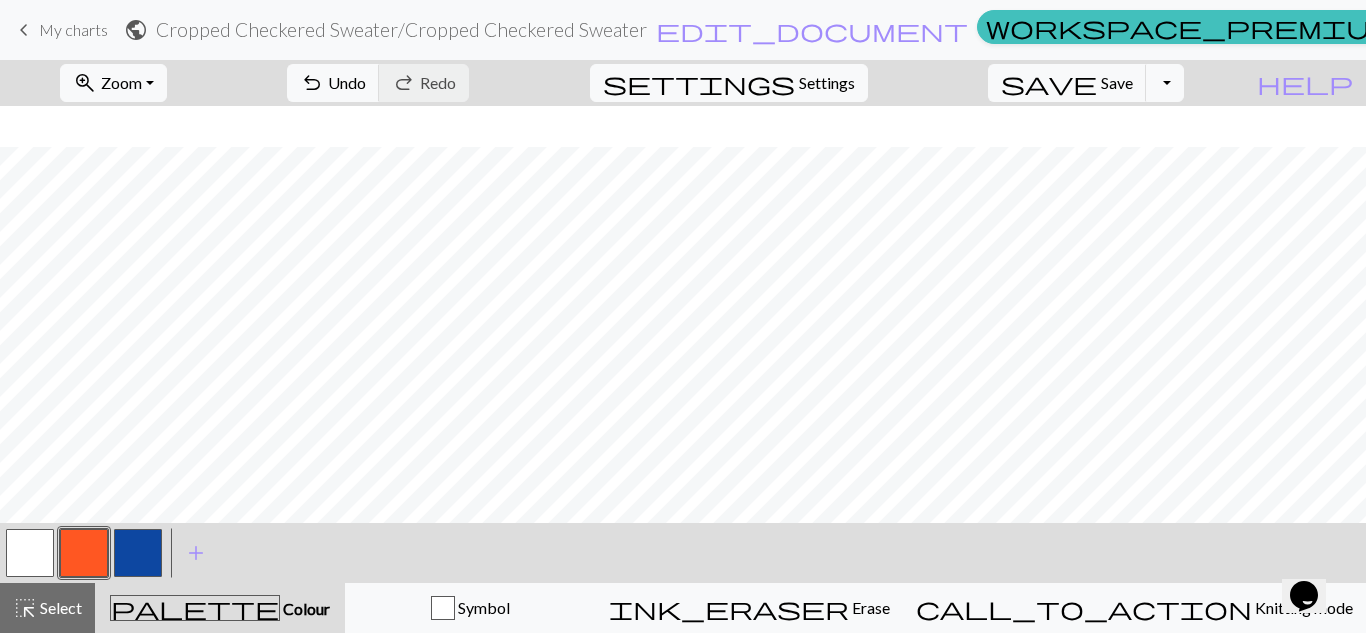 scroll, scrollTop: 41, scrollLeft: 0, axis: vertical 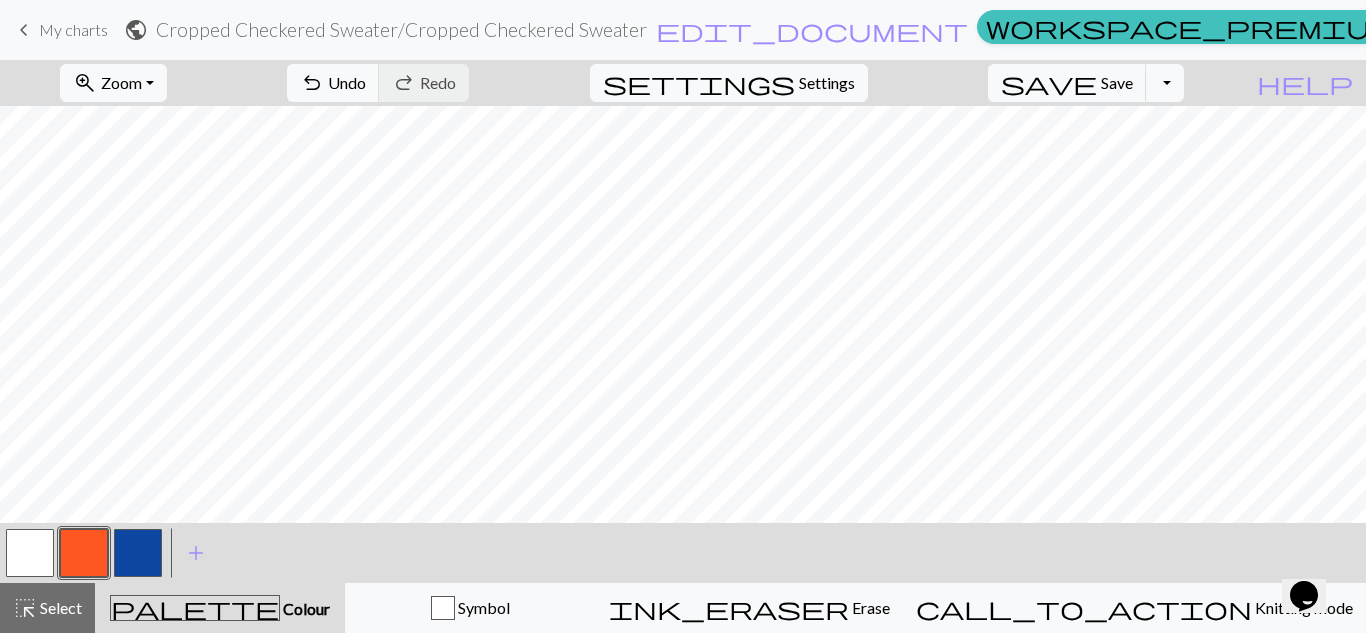 click at bounding box center [138, 553] 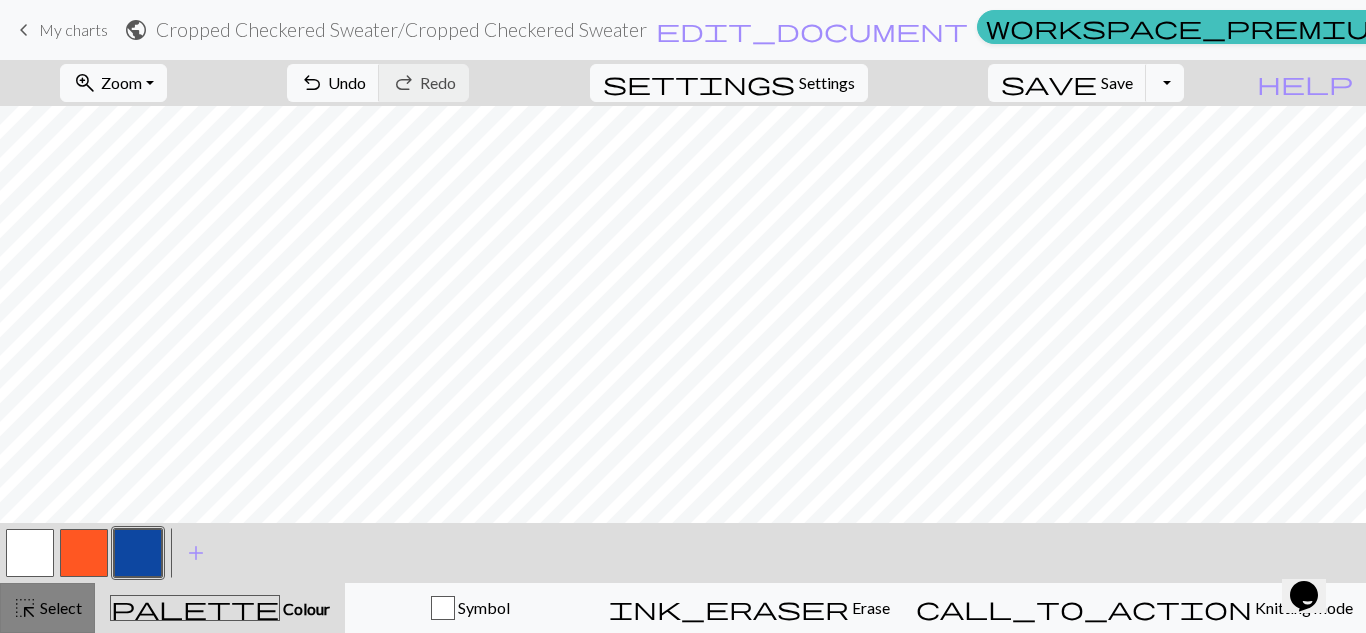 click on "highlight_alt   Select   Select" at bounding box center (47, 608) 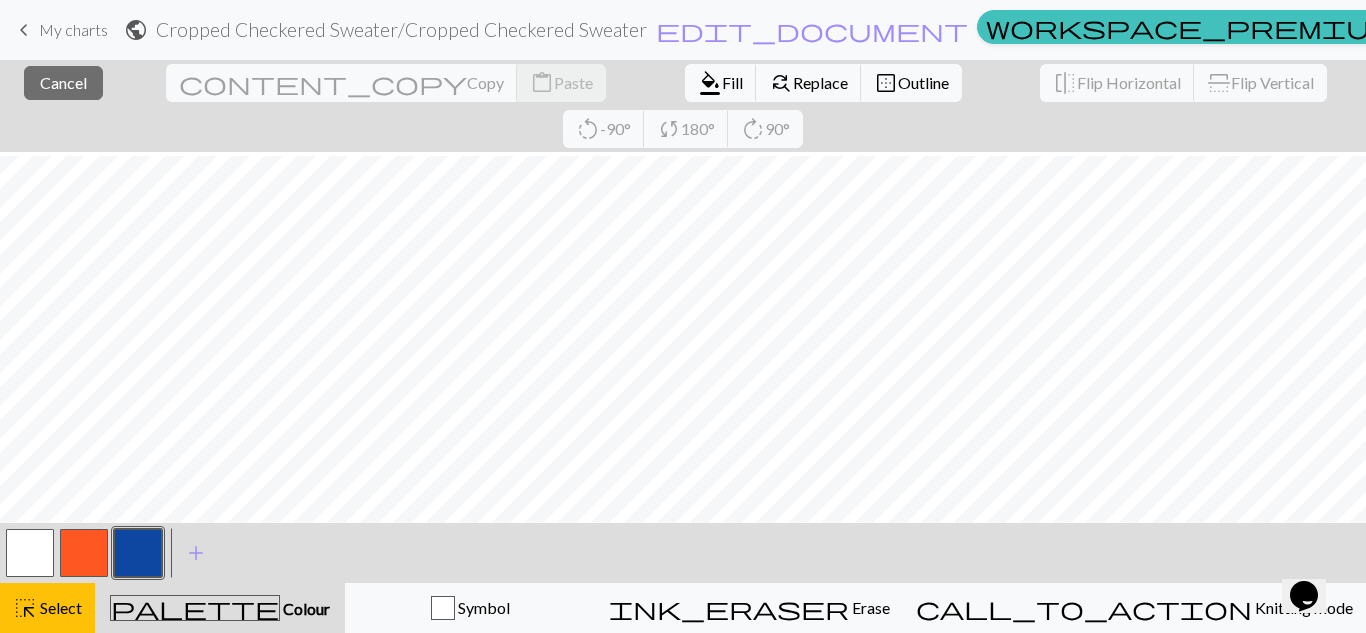 scroll, scrollTop: 142, scrollLeft: 0, axis: vertical 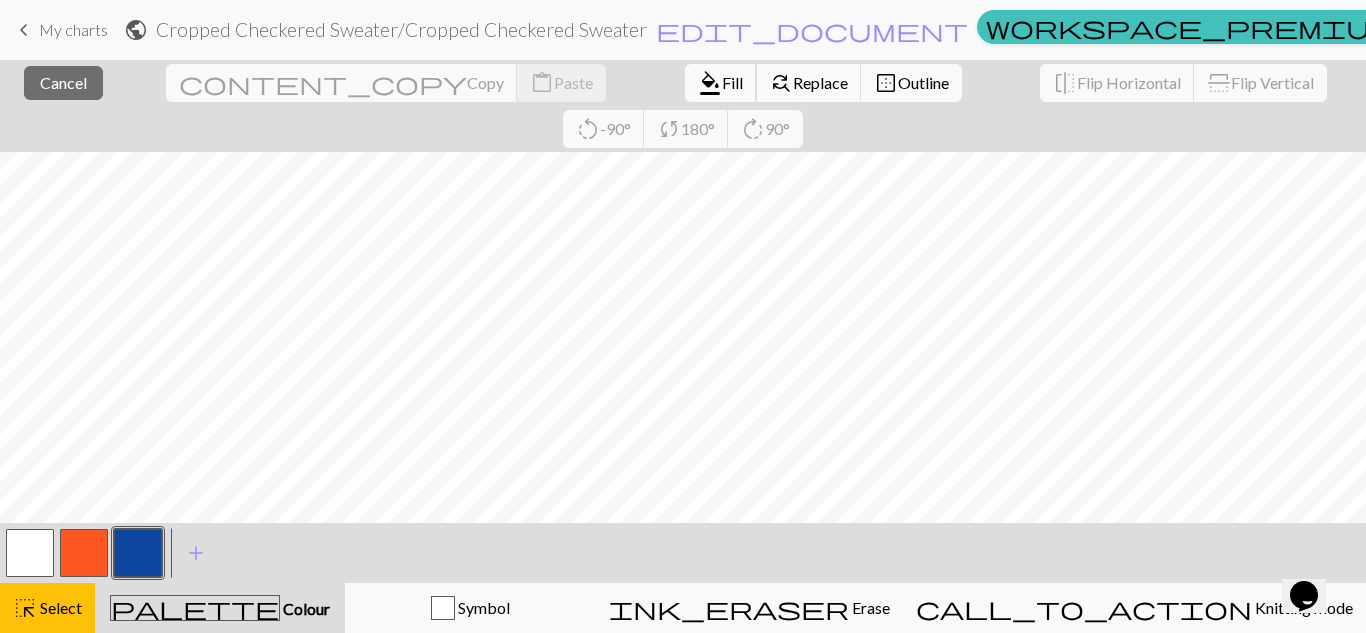 click on "Fill" at bounding box center (732, 82) 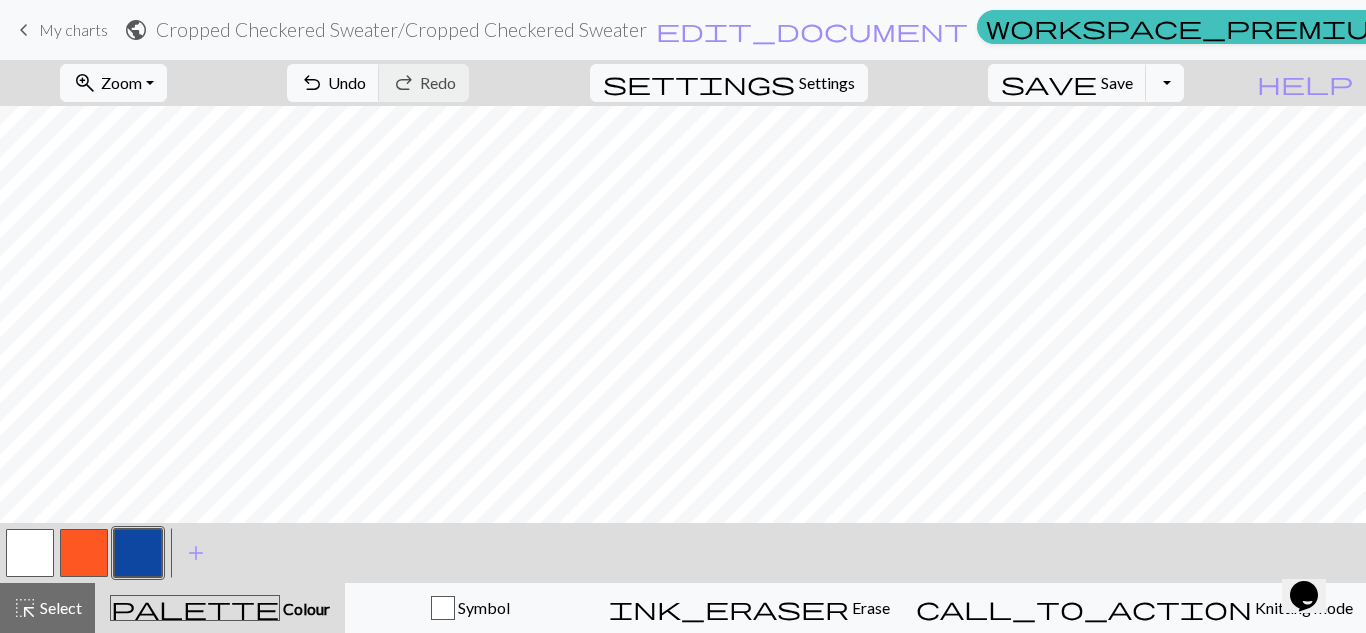 click at bounding box center [138, 553] 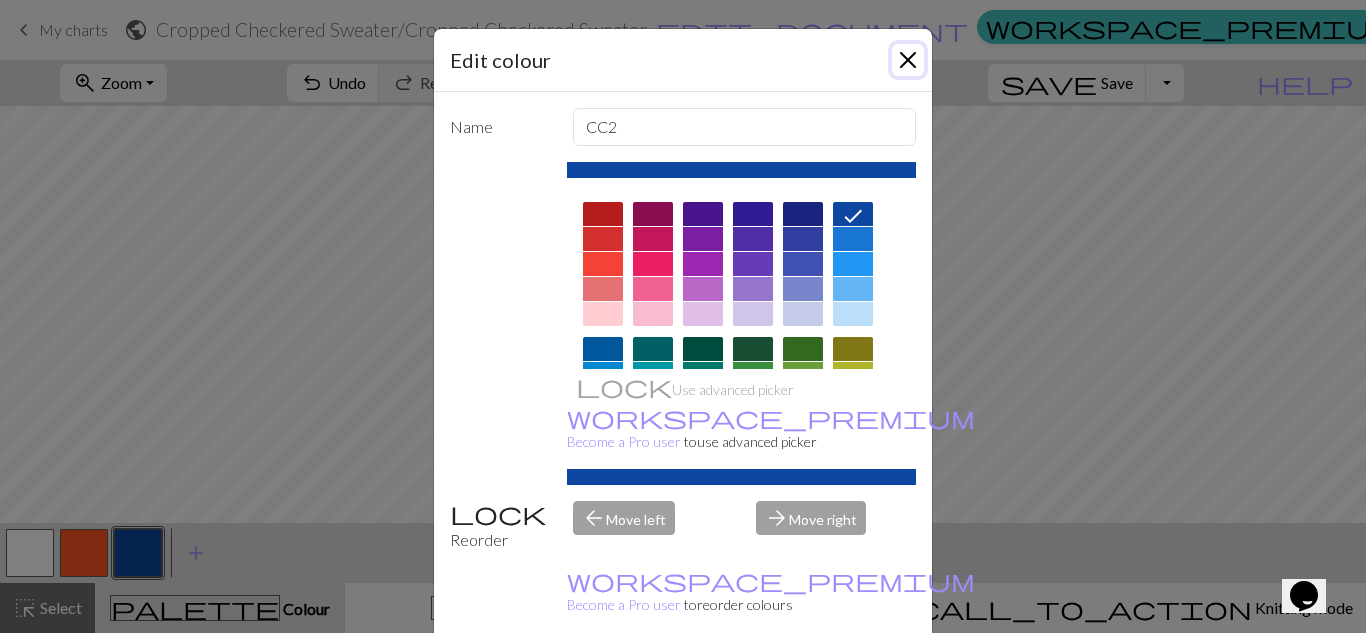 click at bounding box center [908, 60] 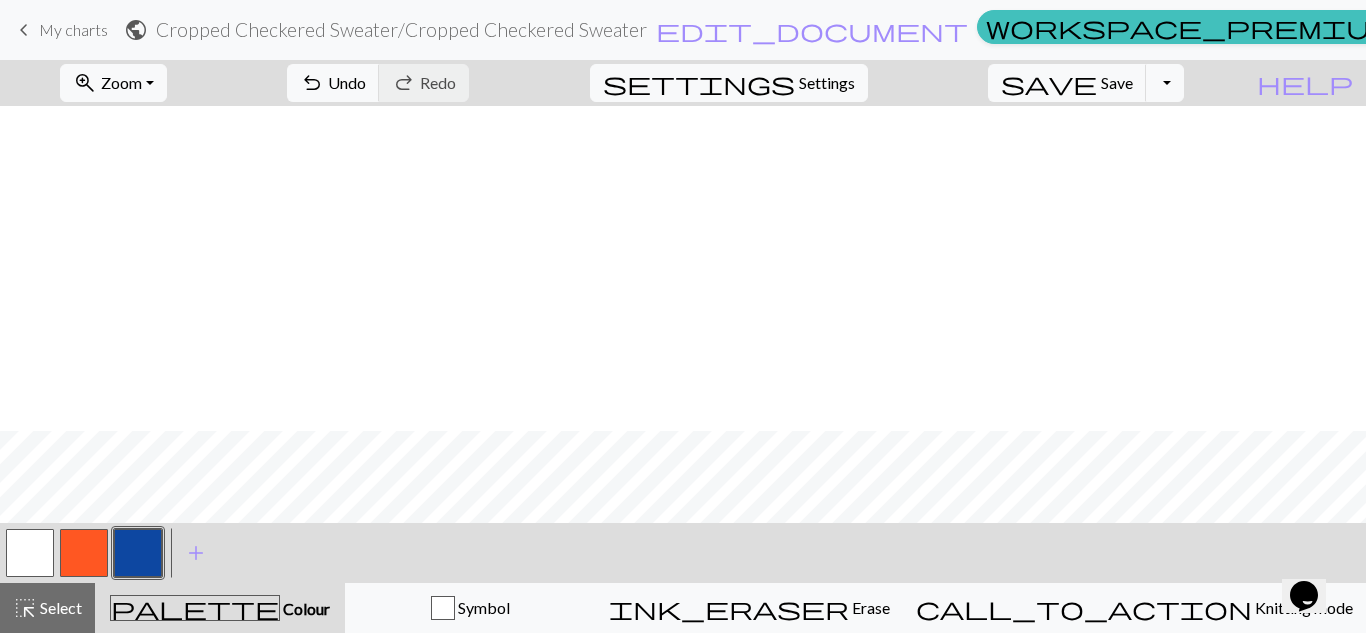 scroll, scrollTop: 587, scrollLeft: 0, axis: vertical 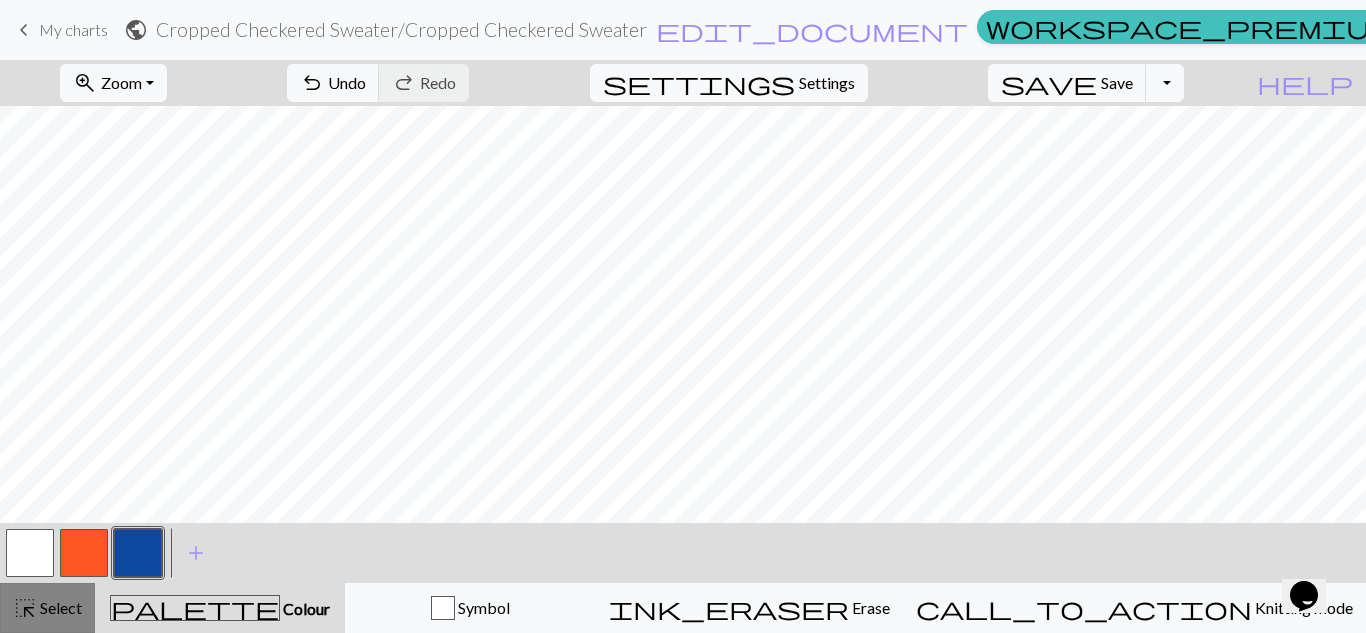 click on "Select" at bounding box center [59, 607] 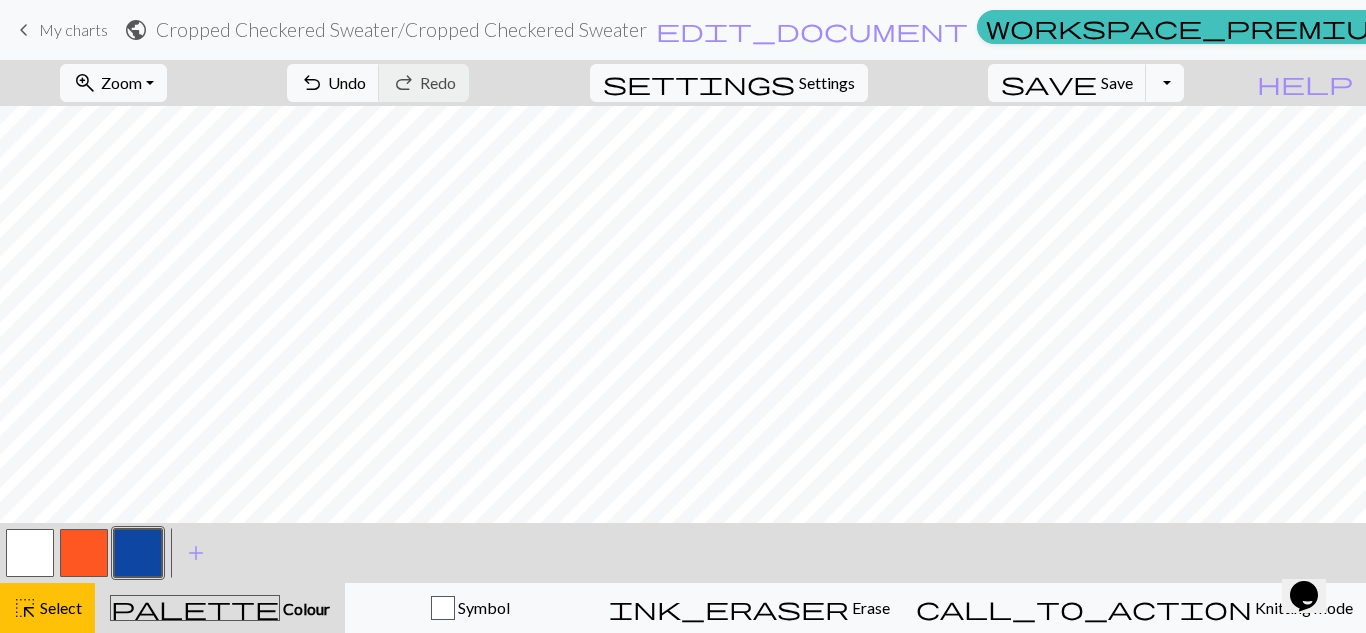 scroll, scrollTop: 0, scrollLeft: 0, axis: both 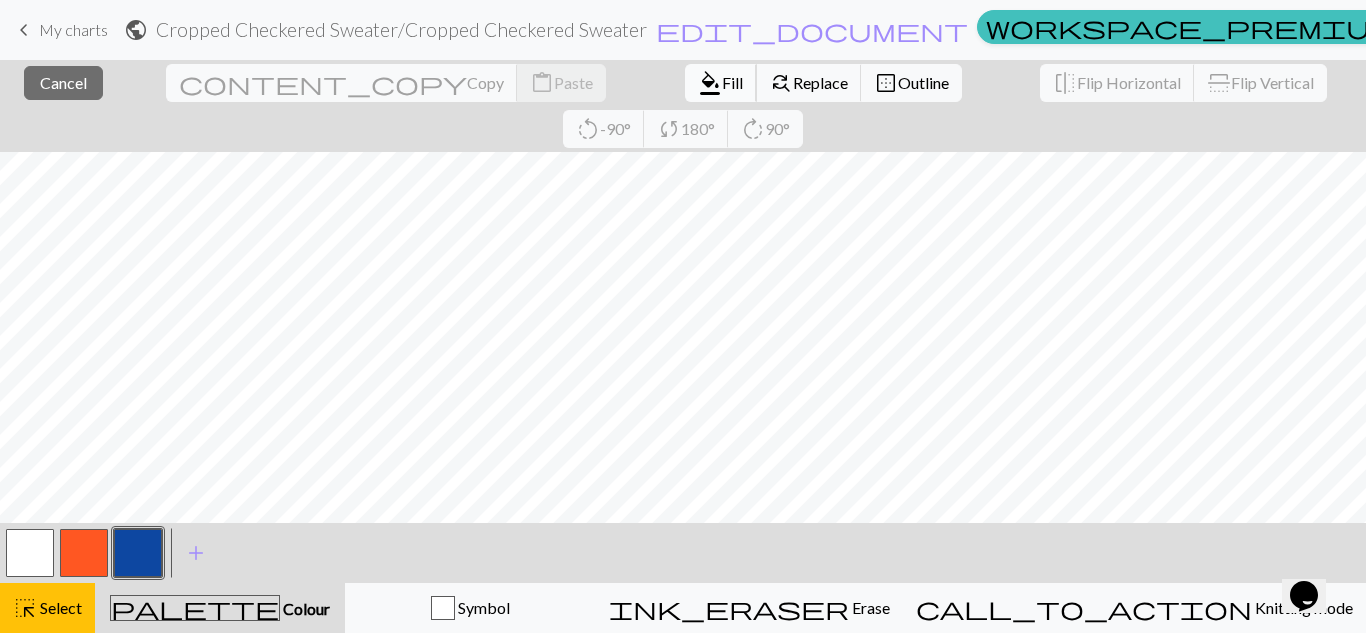 click on "Fill" at bounding box center (732, 82) 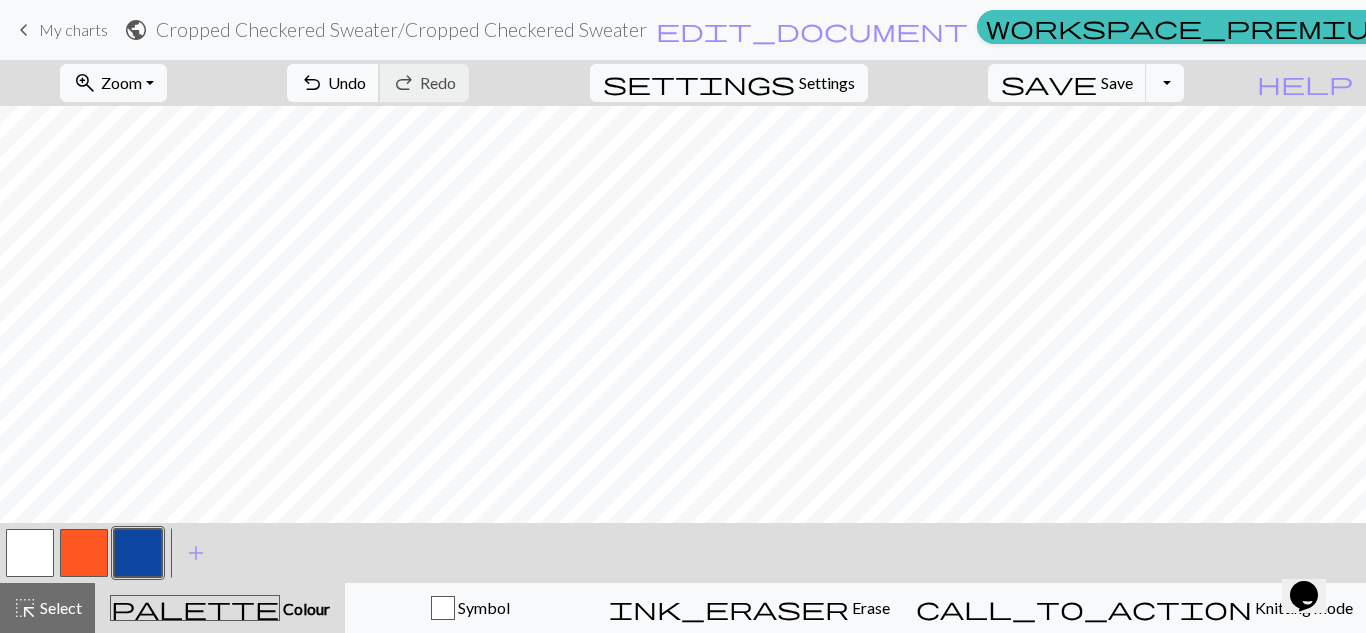 click on "Undo" at bounding box center [347, 82] 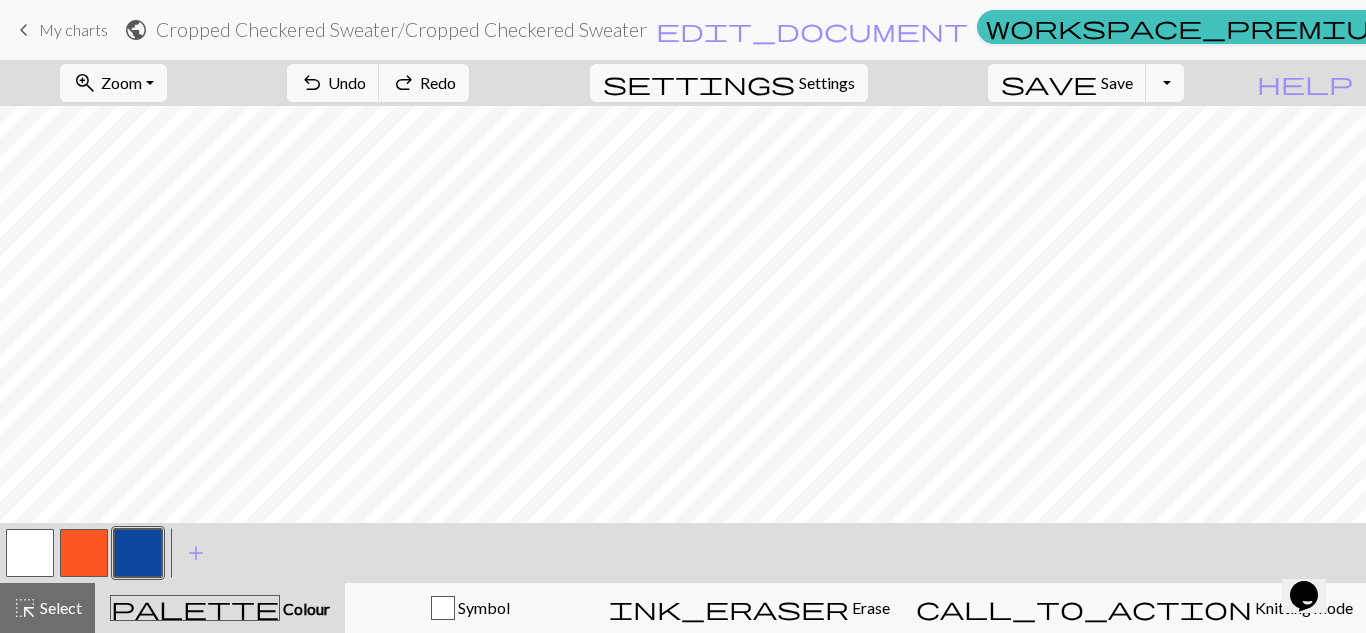 click at bounding box center (30, 553) 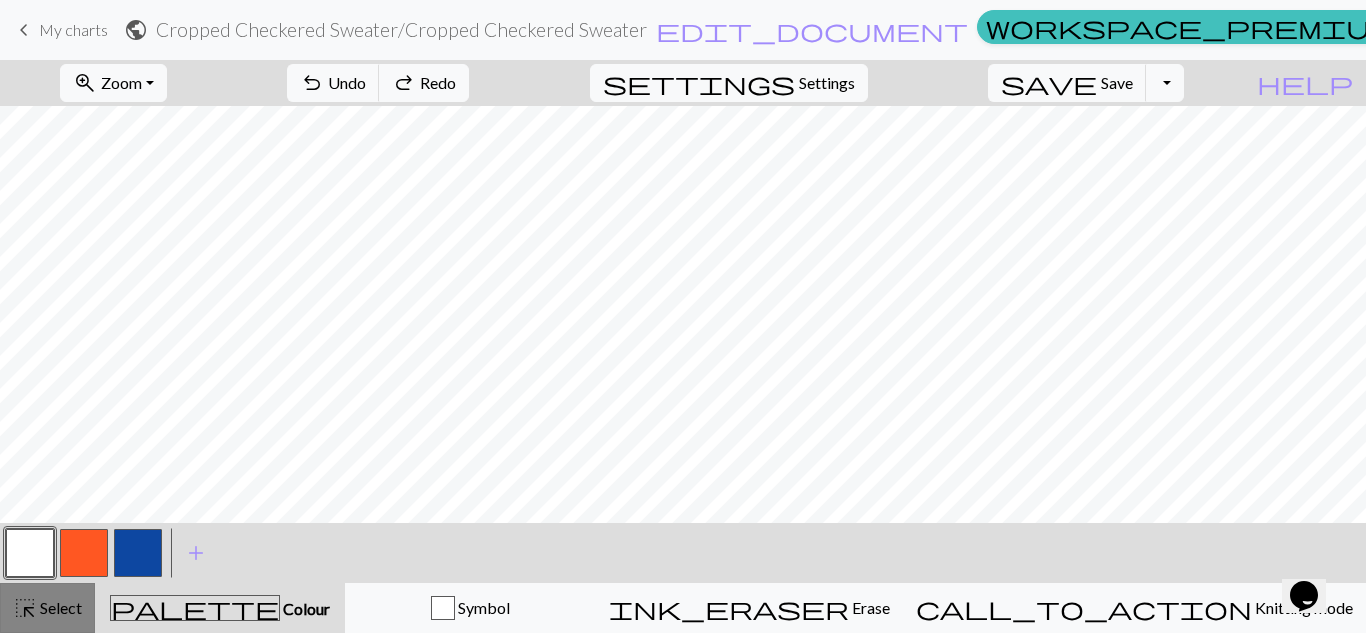 click on "Select" at bounding box center [59, 607] 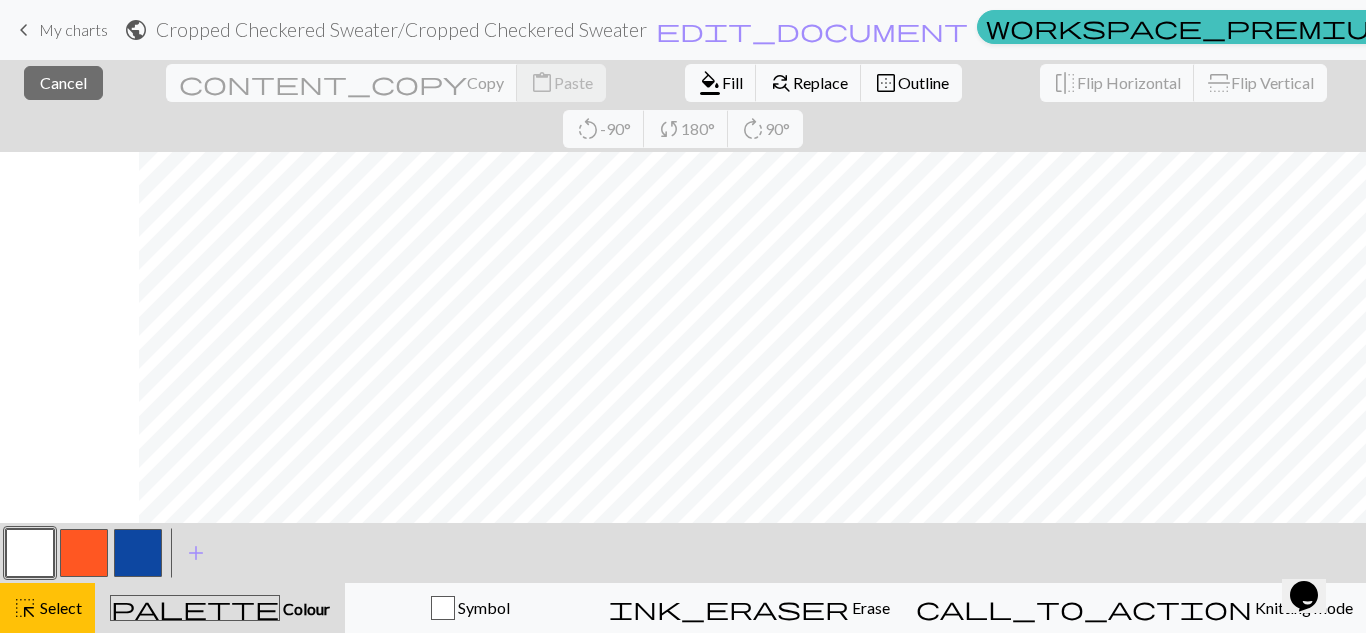 scroll, scrollTop: 0, scrollLeft: 139, axis: horizontal 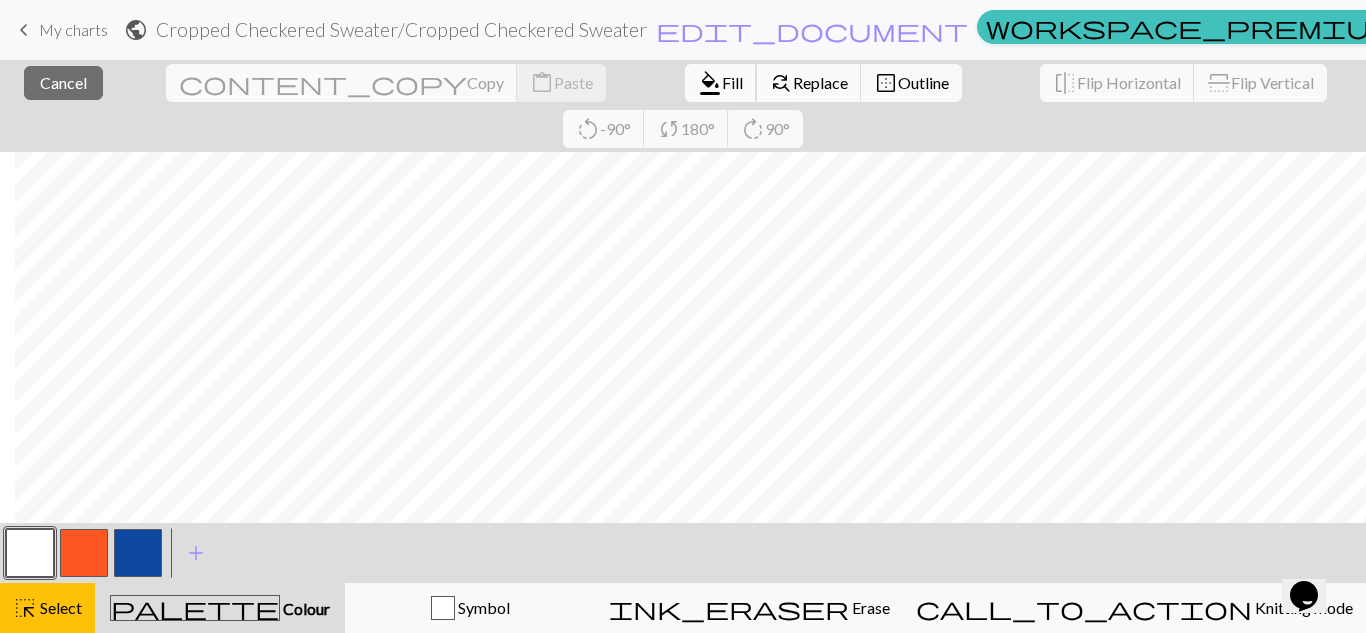 click on "Fill" at bounding box center [732, 82] 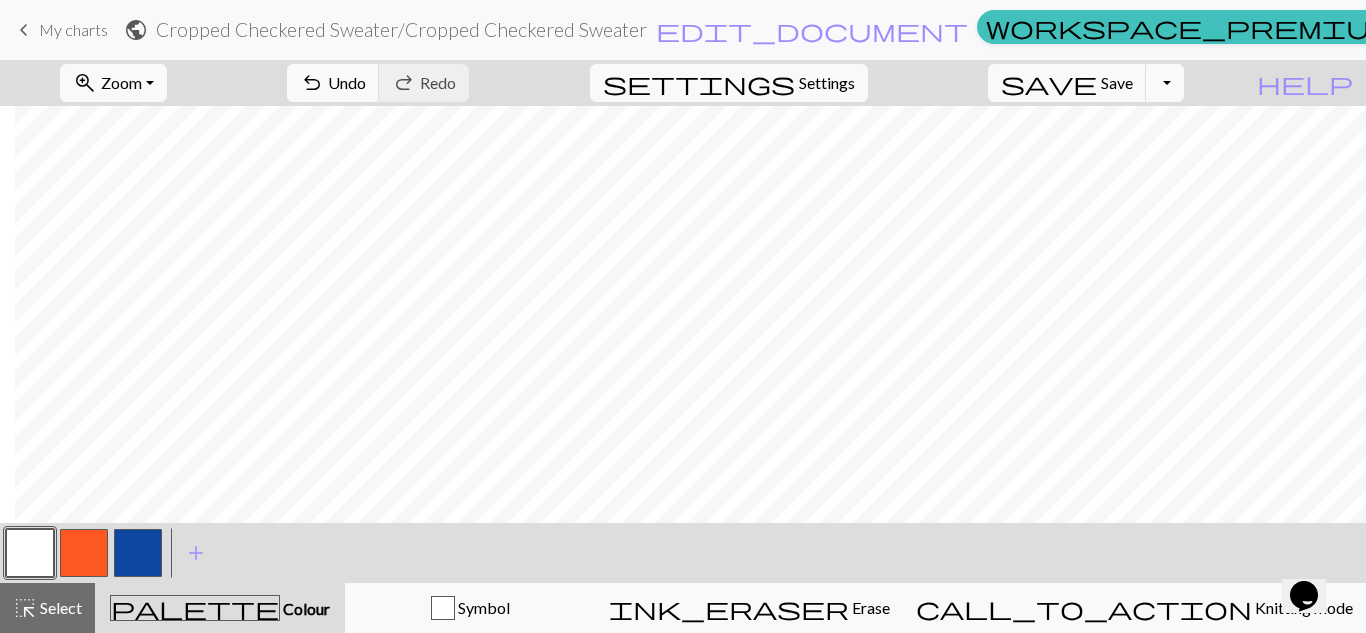 click at bounding box center (138, 553) 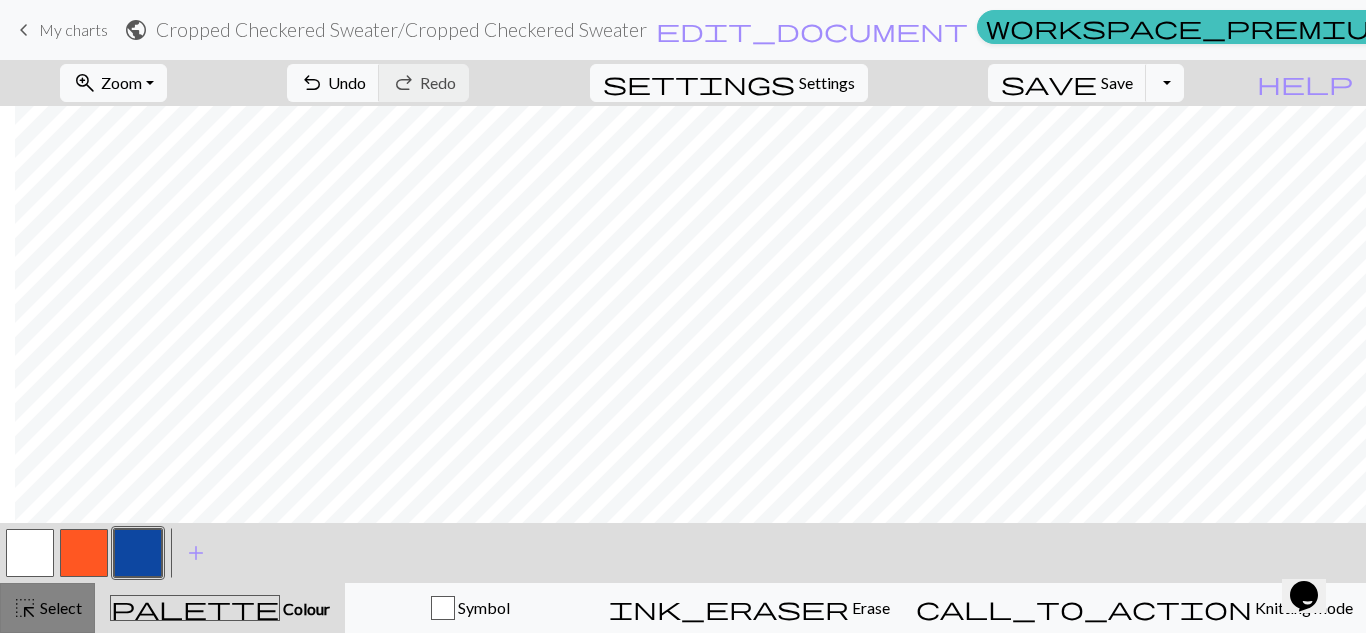 click on "Select" at bounding box center (59, 607) 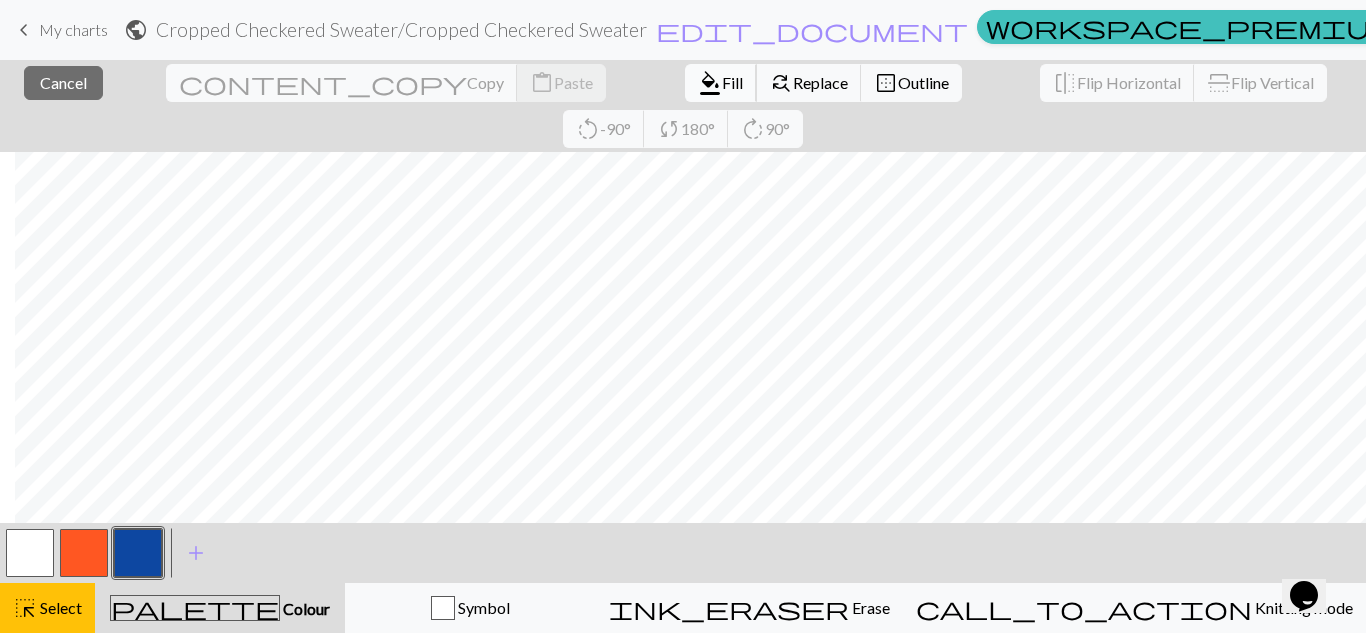 click on "Fill" at bounding box center [732, 82] 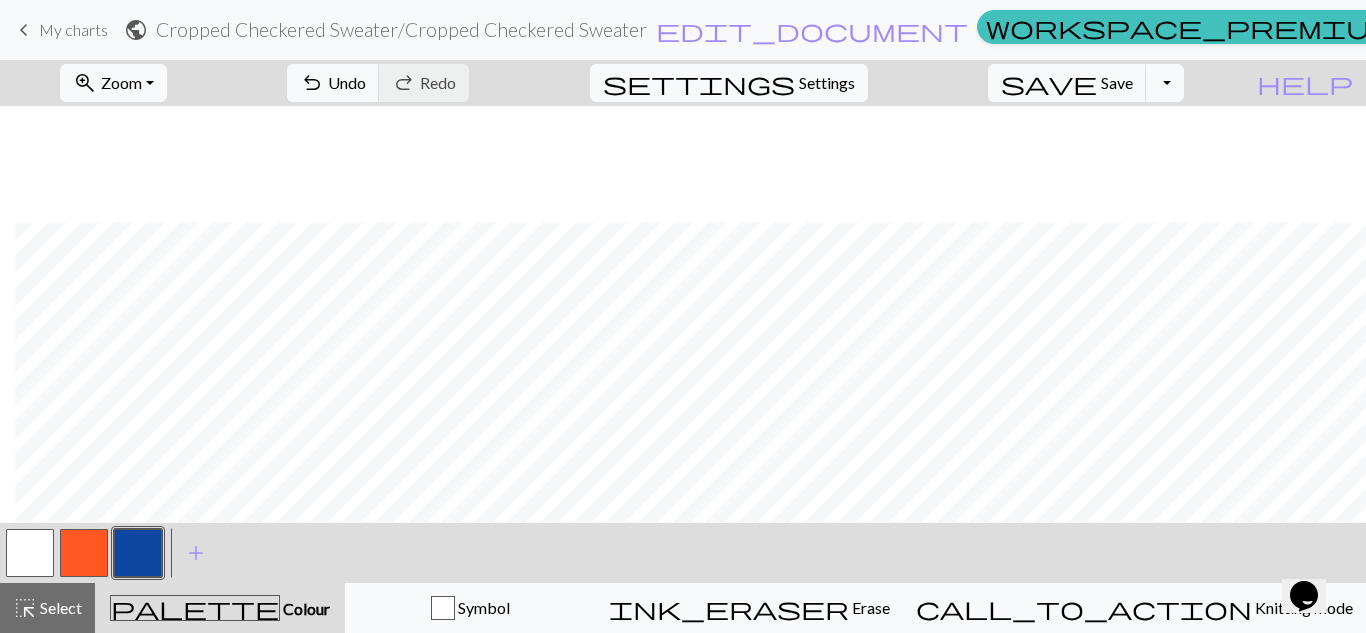 scroll, scrollTop: 120, scrollLeft: 139, axis: both 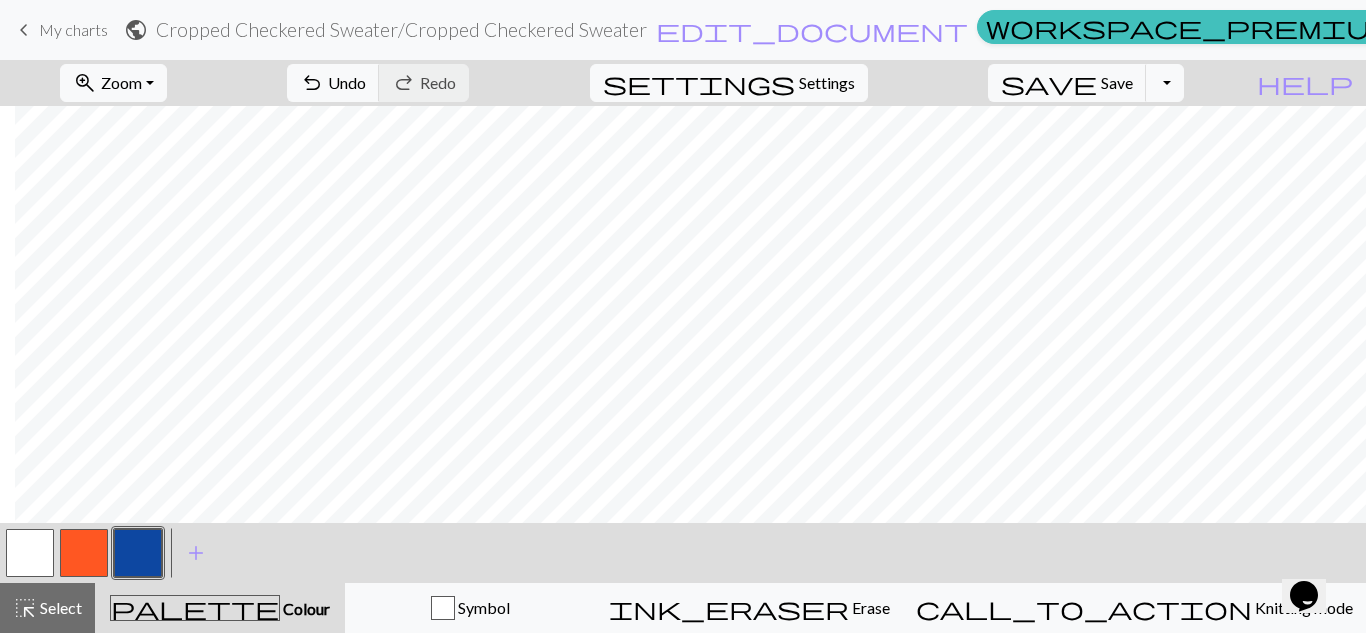 click at bounding box center (84, 553) 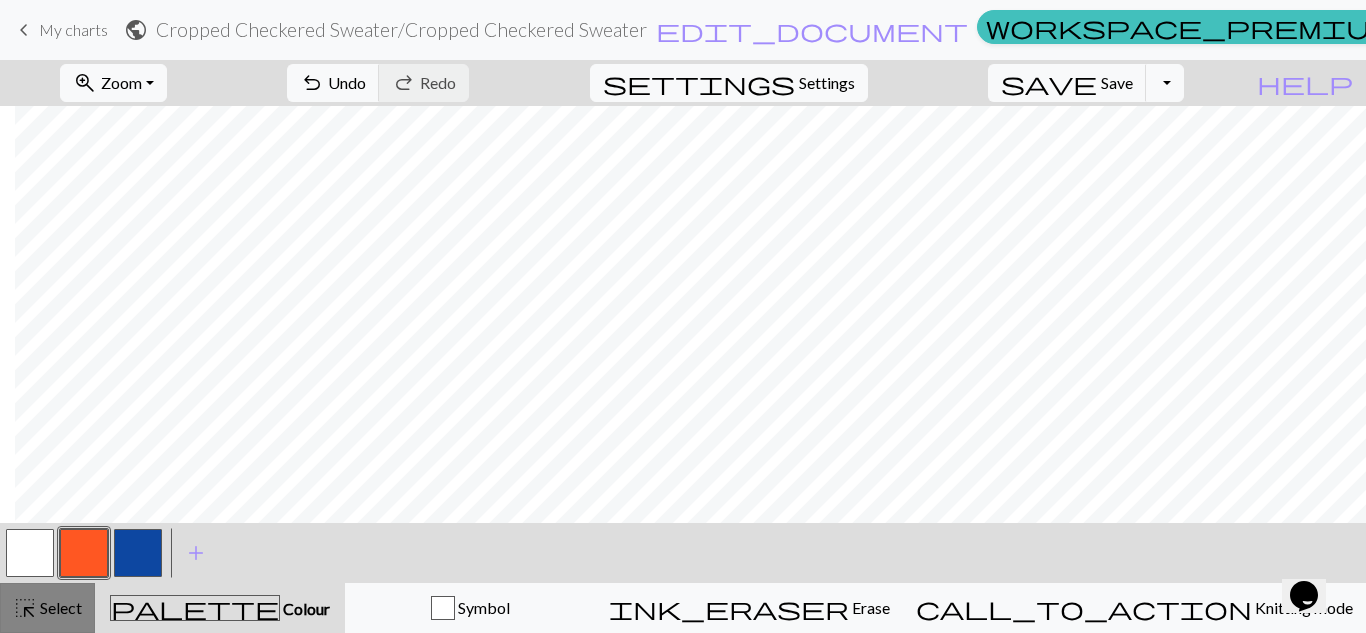 click on "Select" at bounding box center (59, 607) 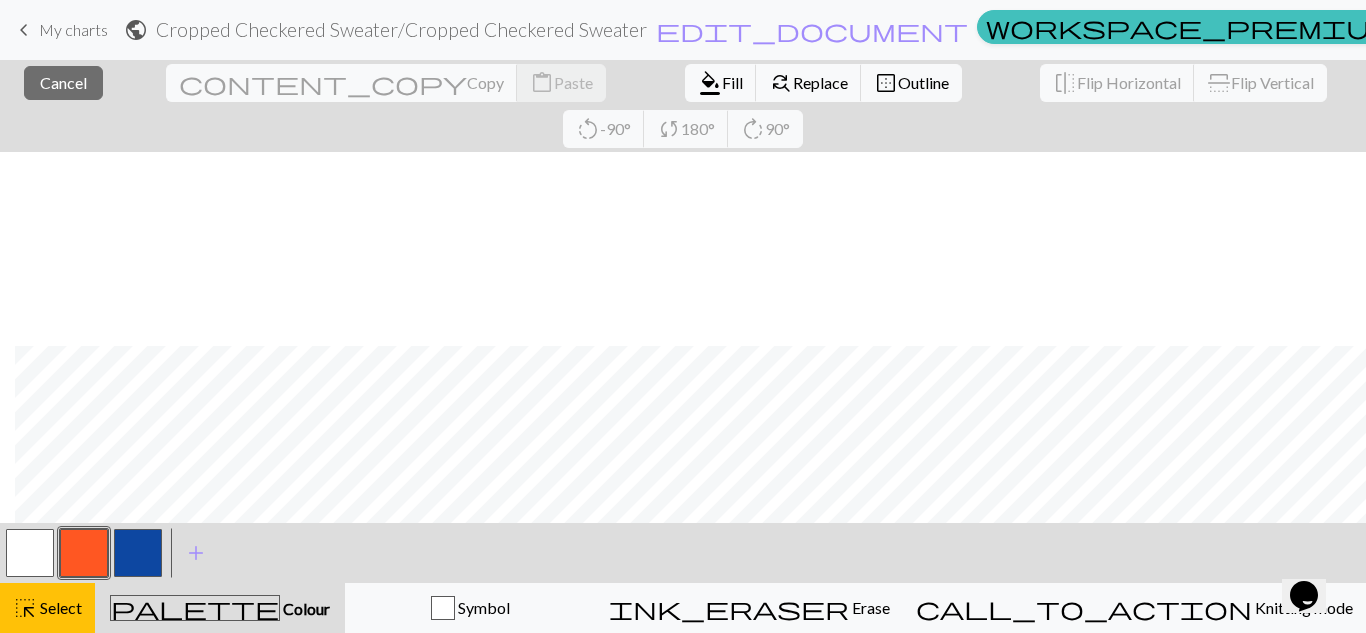 scroll, scrollTop: 314, scrollLeft: 139, axis: both 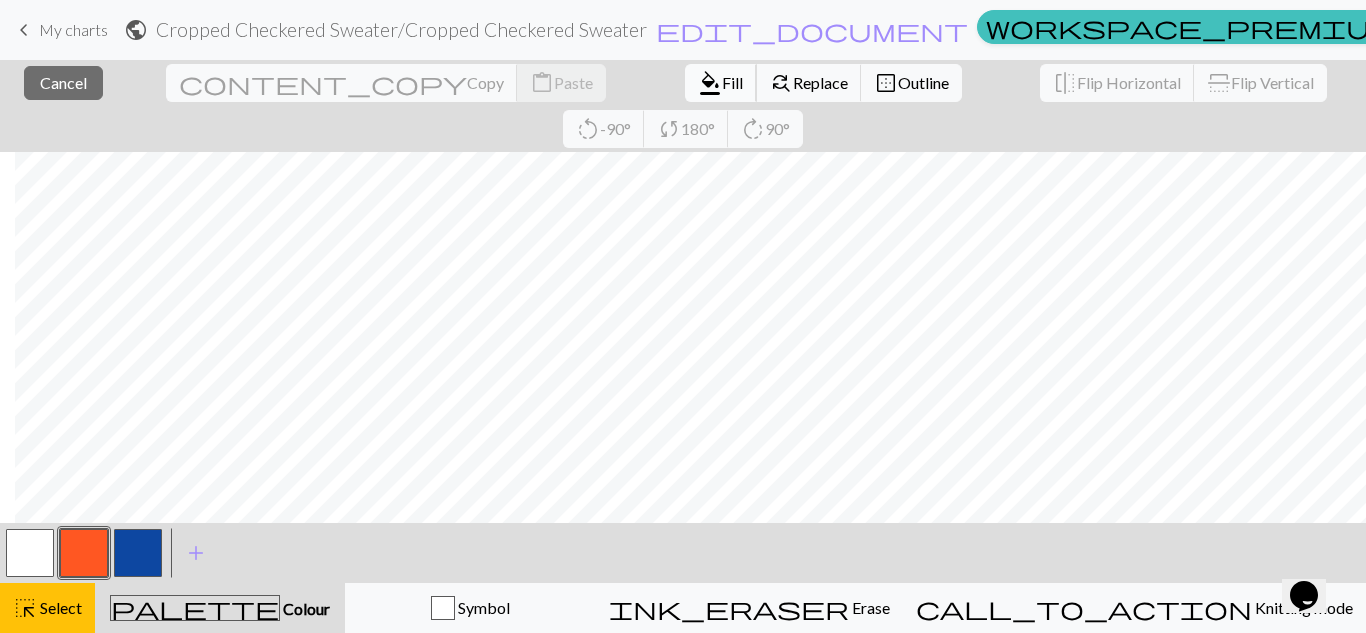 click on "Fill" at bounding box center (732, 82) 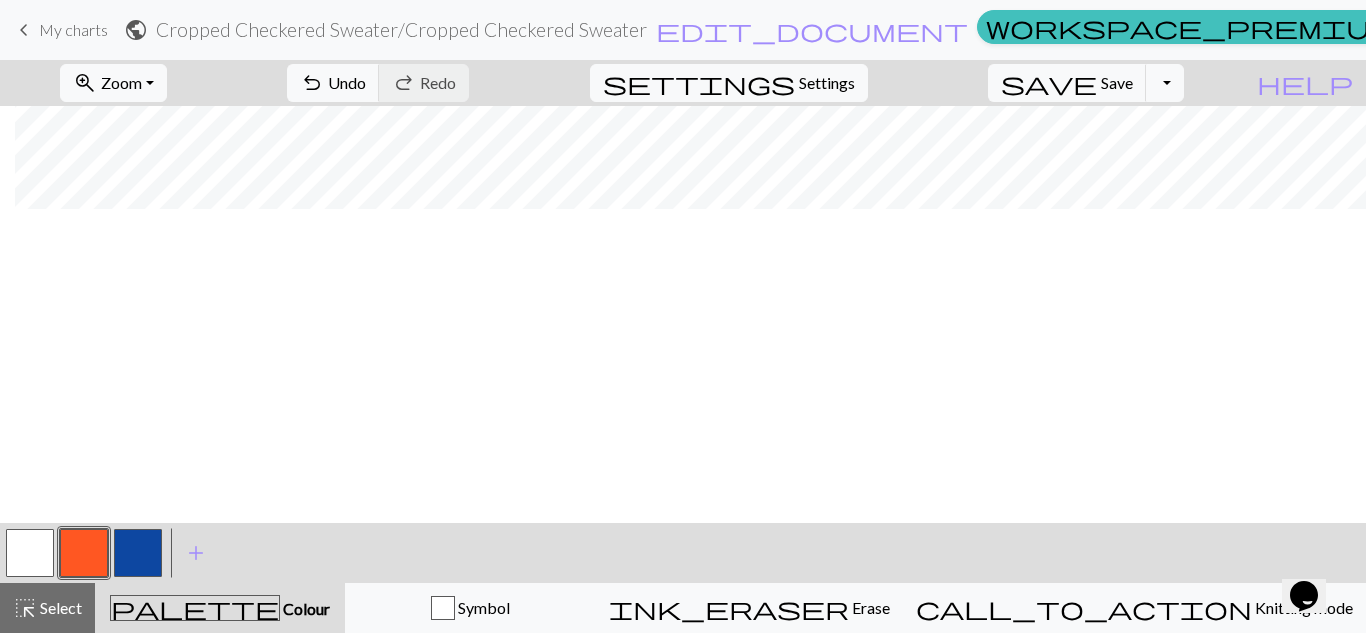 scroll, scrollTop: 0, scrollLeft: 139, axis: horizontal 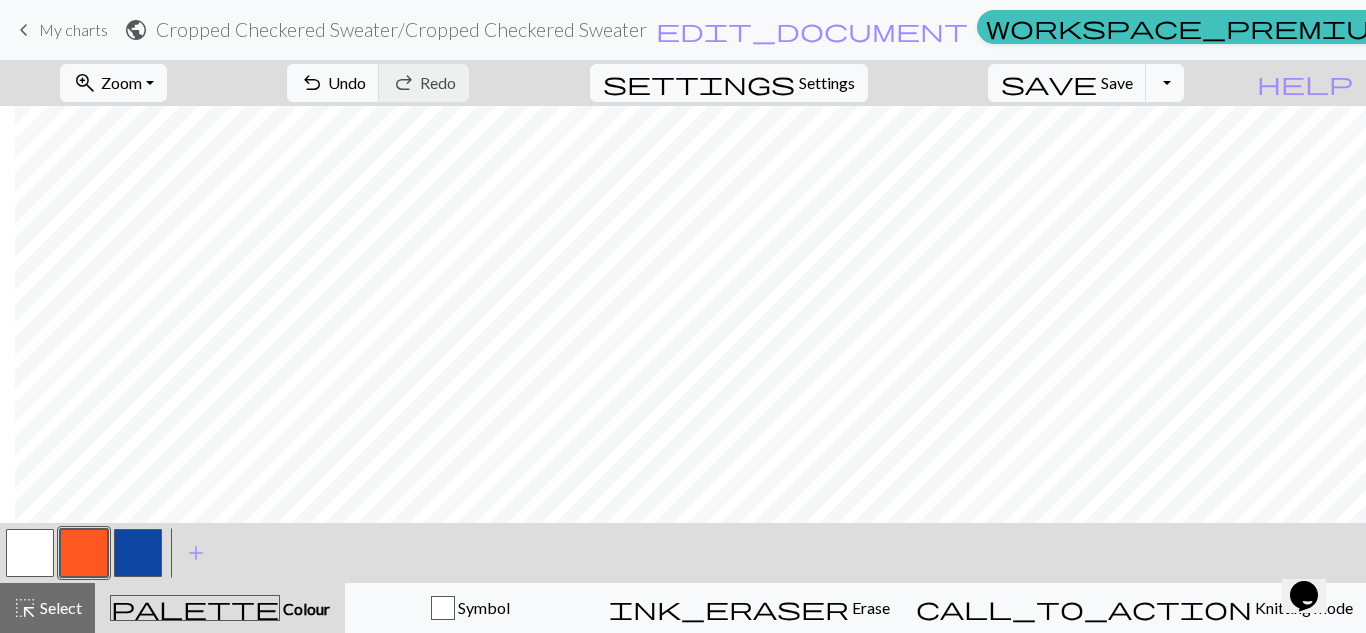 click at bounding box center [138, 553] 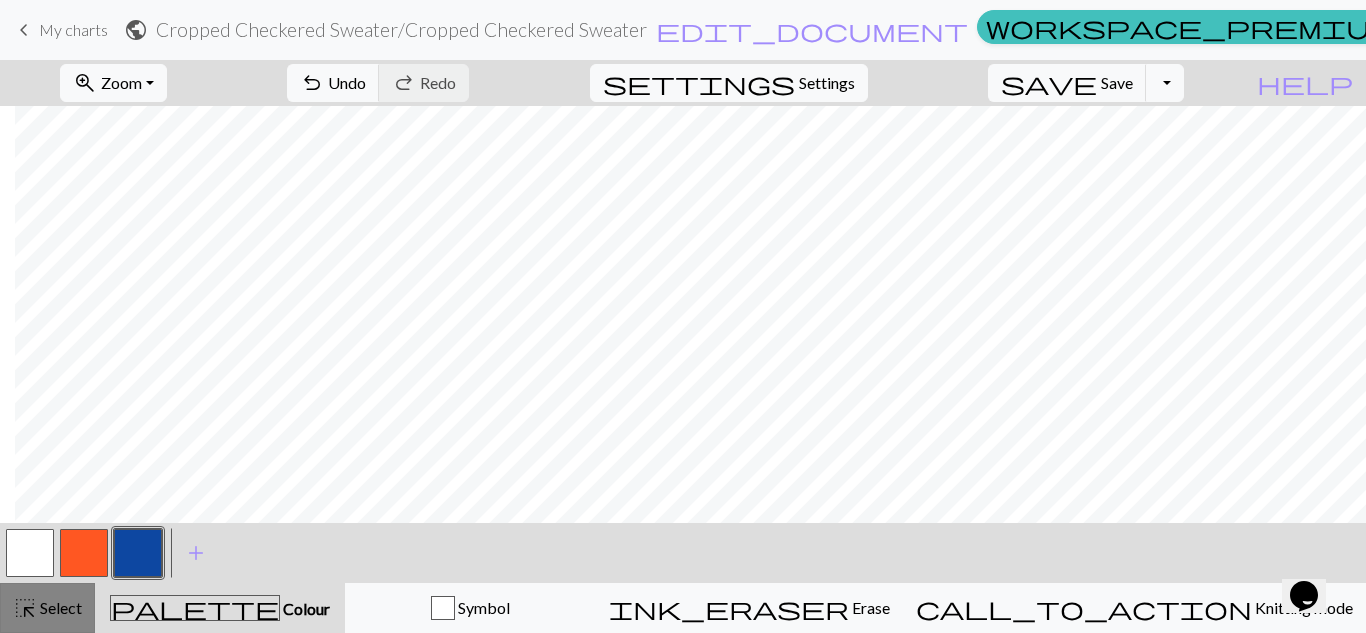 click on "Select" at bounding box center [59, 607] 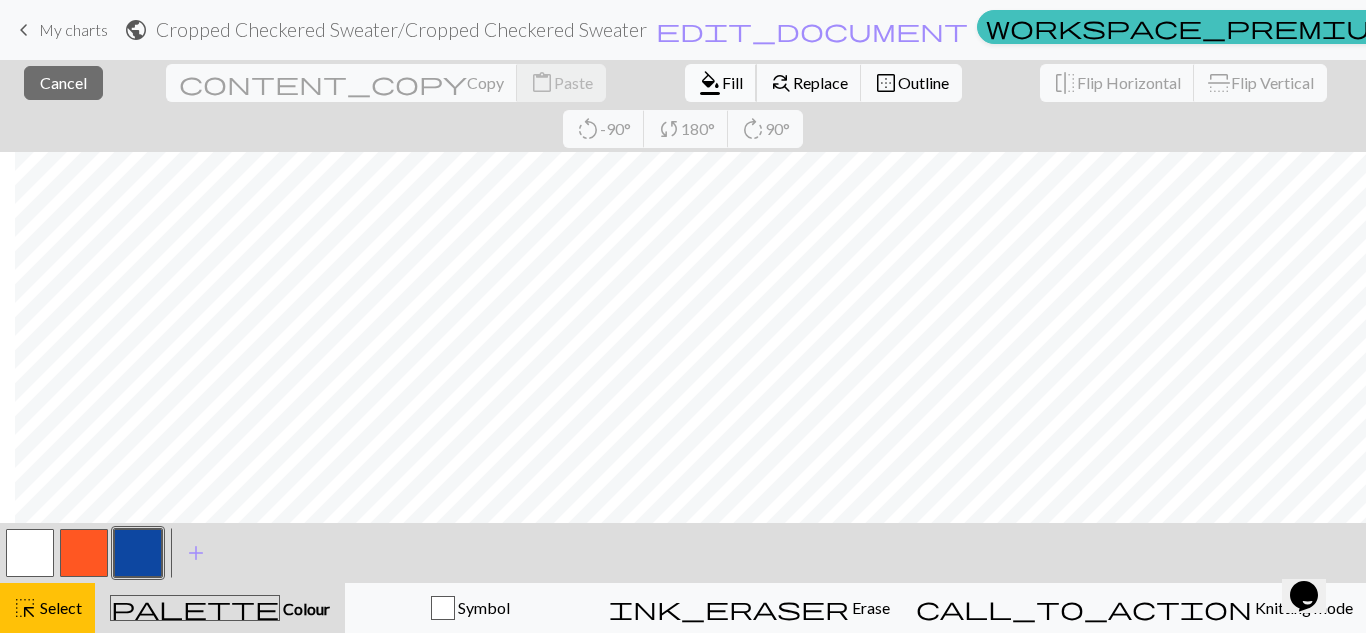 click on "Fill" at bounding box center [732, 82] 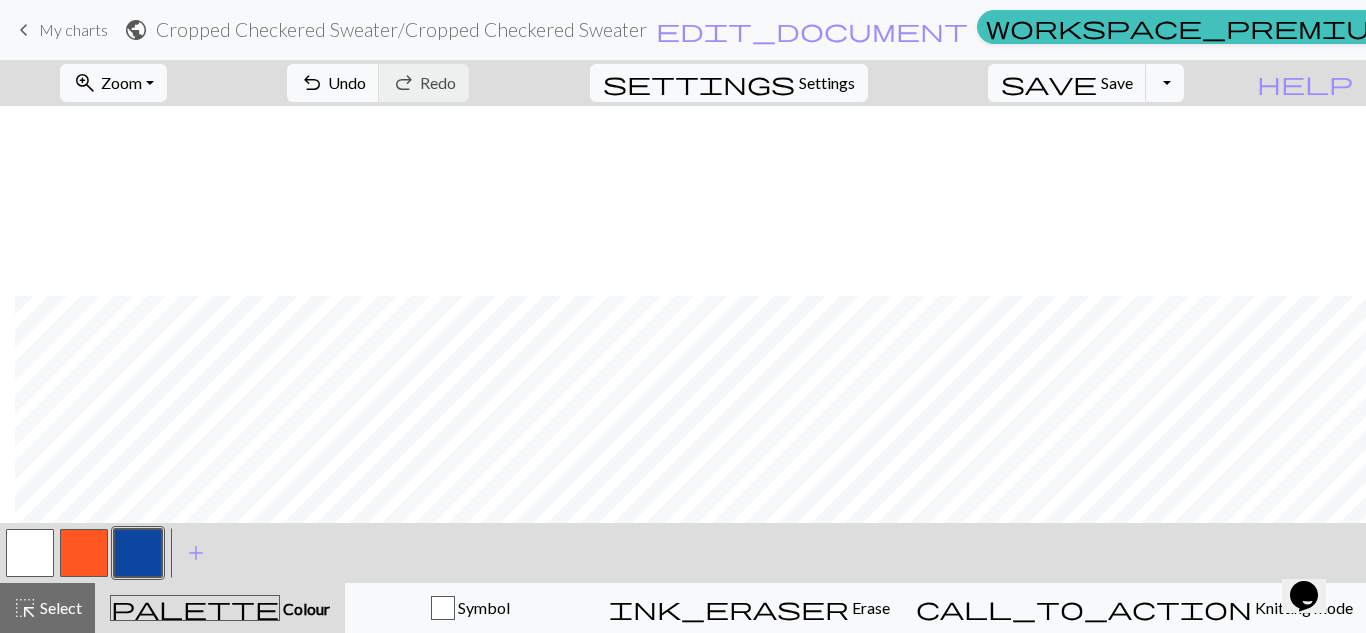 scroll, scrollTop: 508, scrollLeft: 139, axis: both 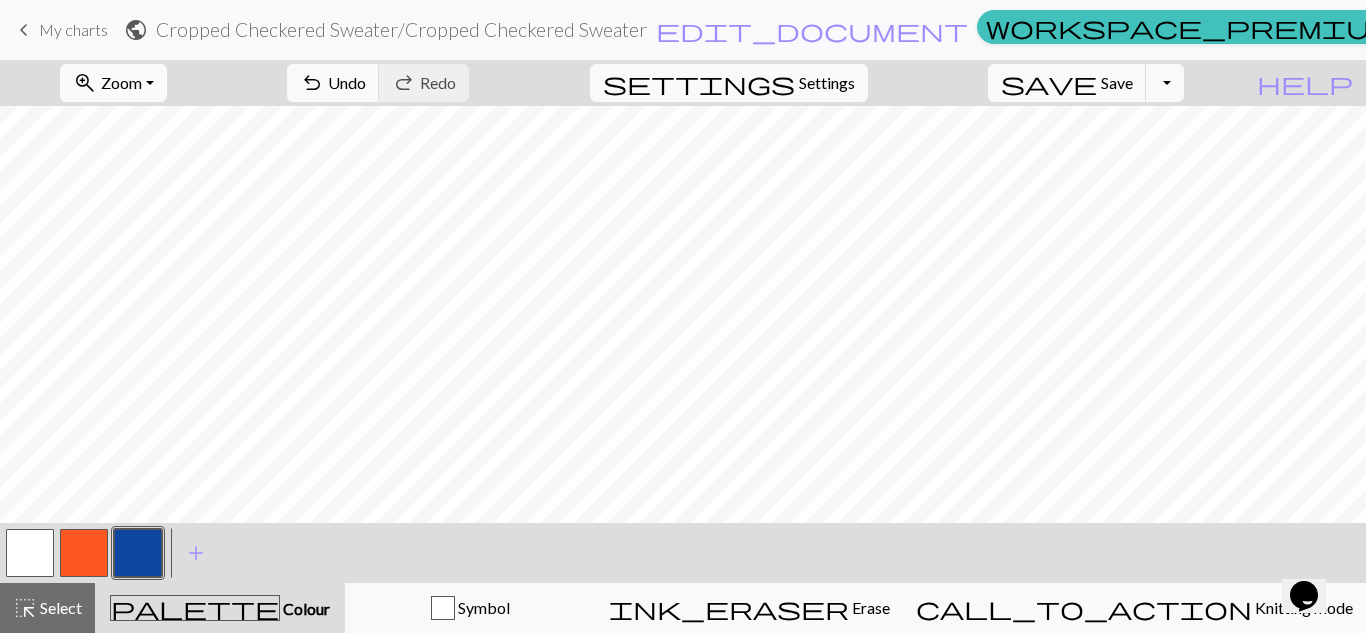 click on "zoom_in Zoom Zoom" at bounding box center (113, 83) 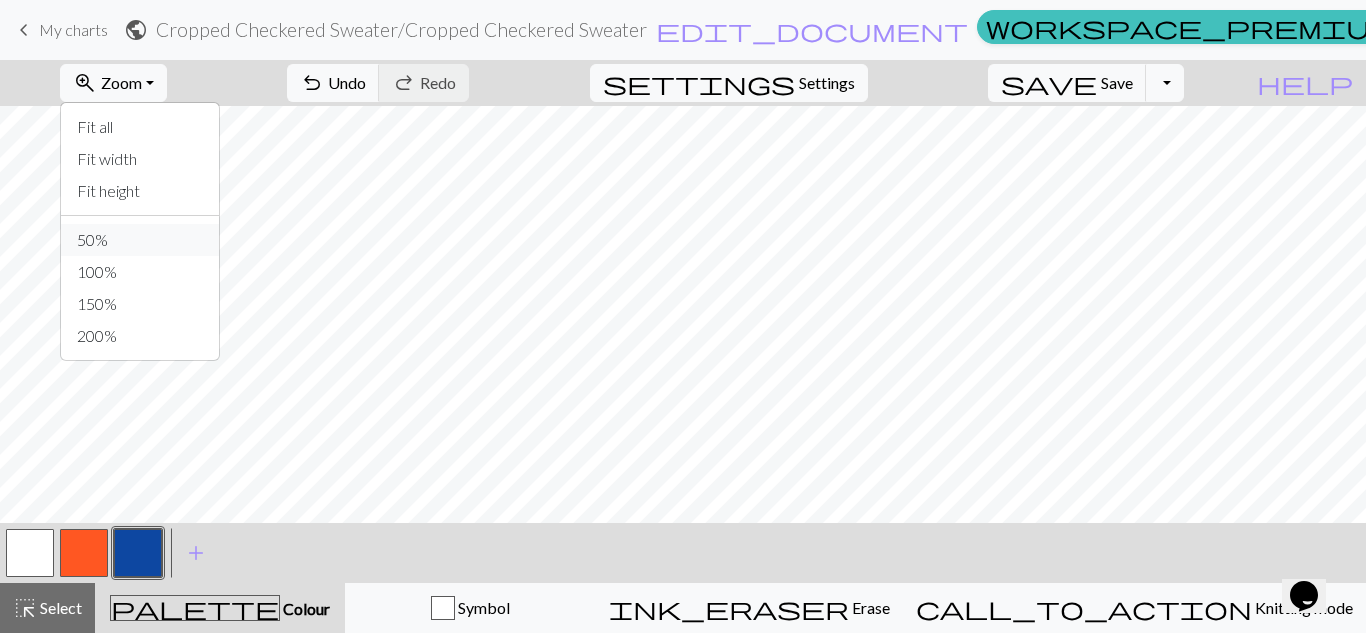 click on "50%" at bounding box center [140, 240] 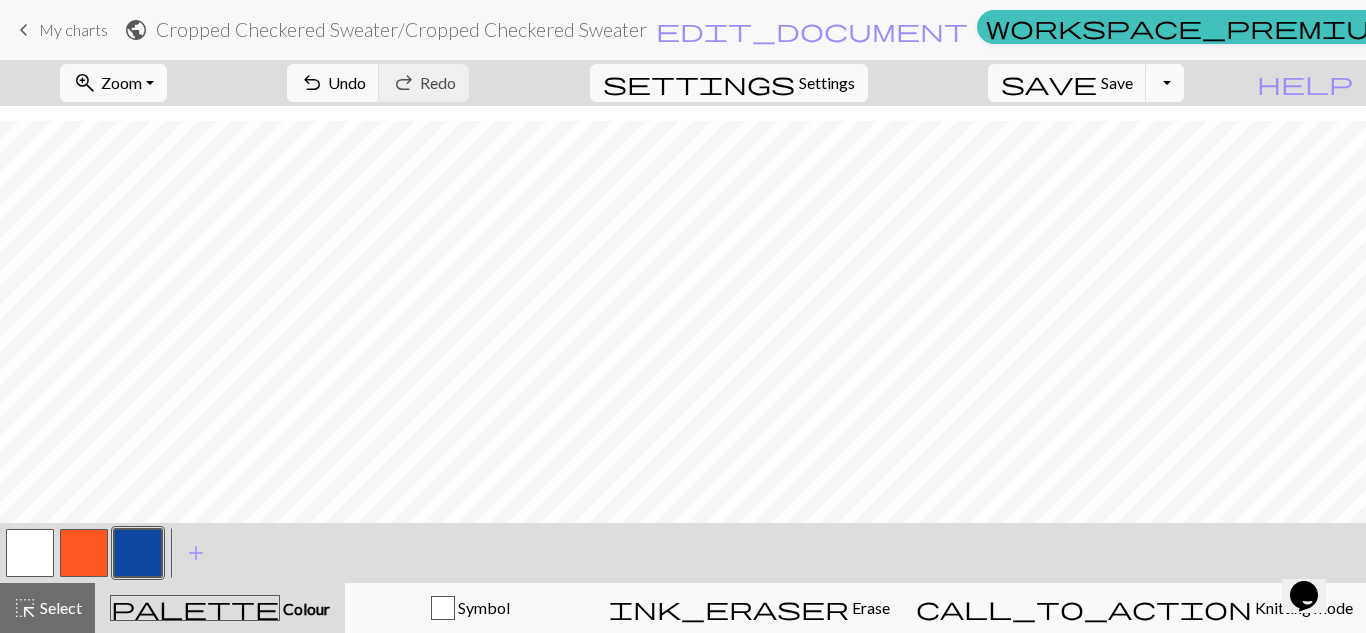 scroll, scrollTop: 308, scrollLeft: 0, axis: vertical 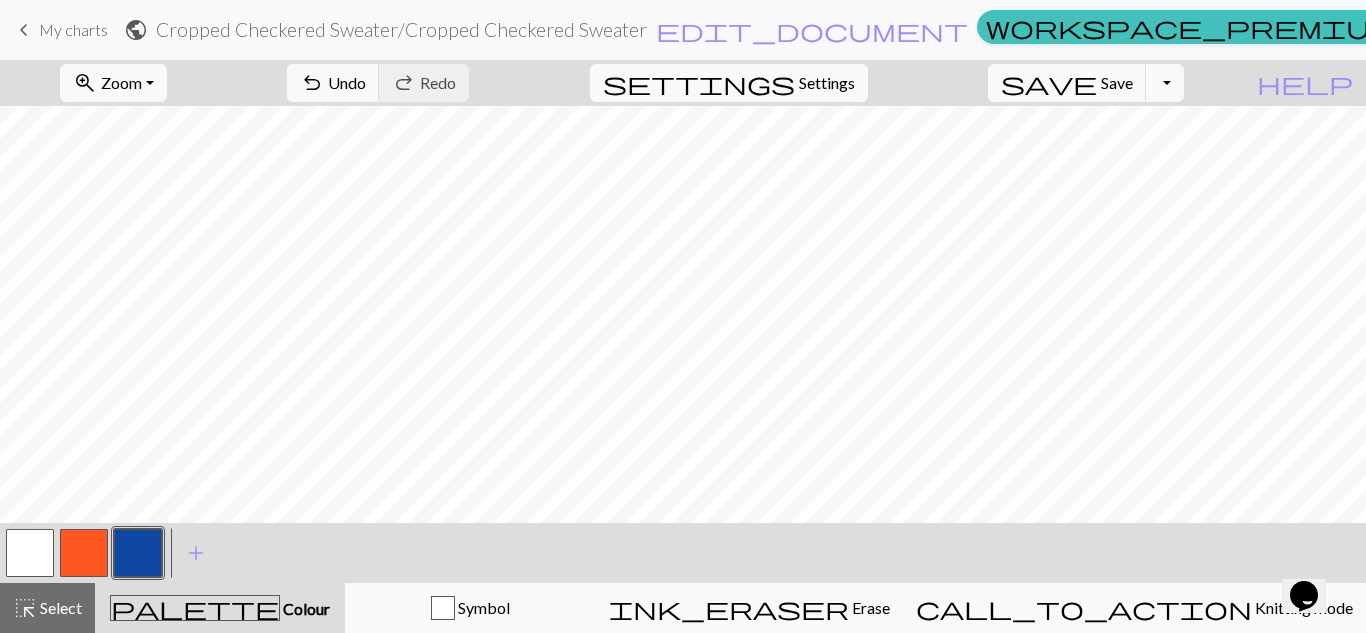 click at bounding box center (138, 553) 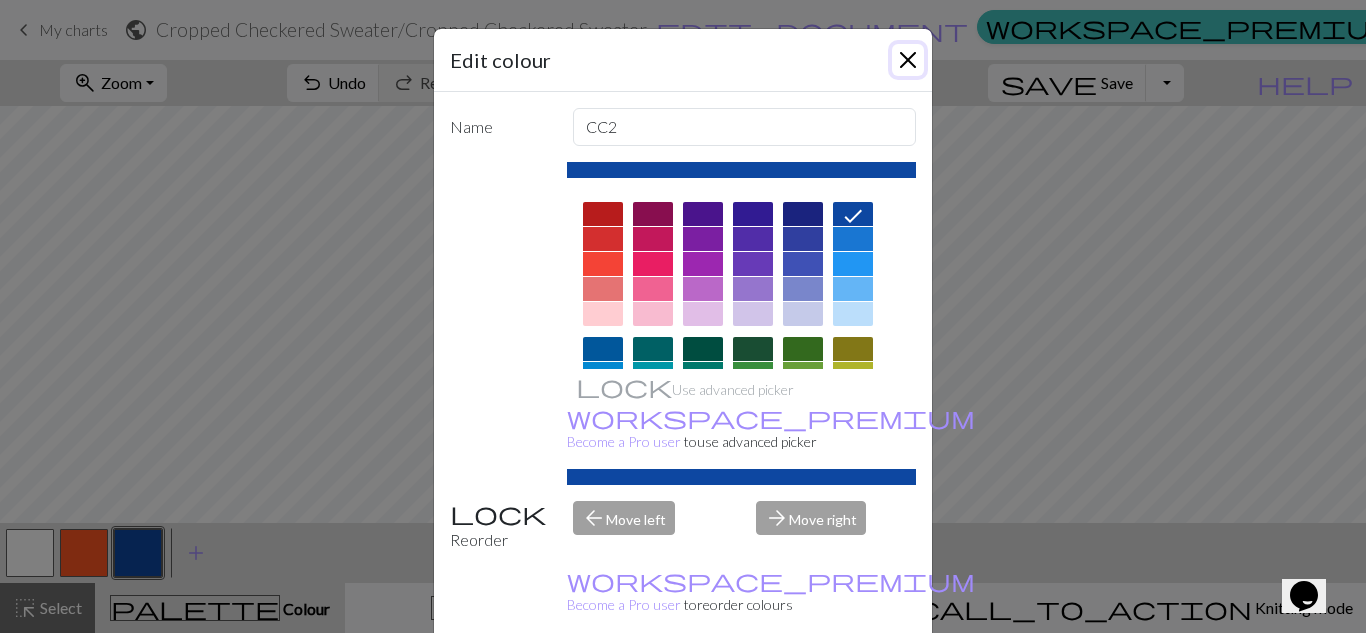 click at bounding box center (908, 60) 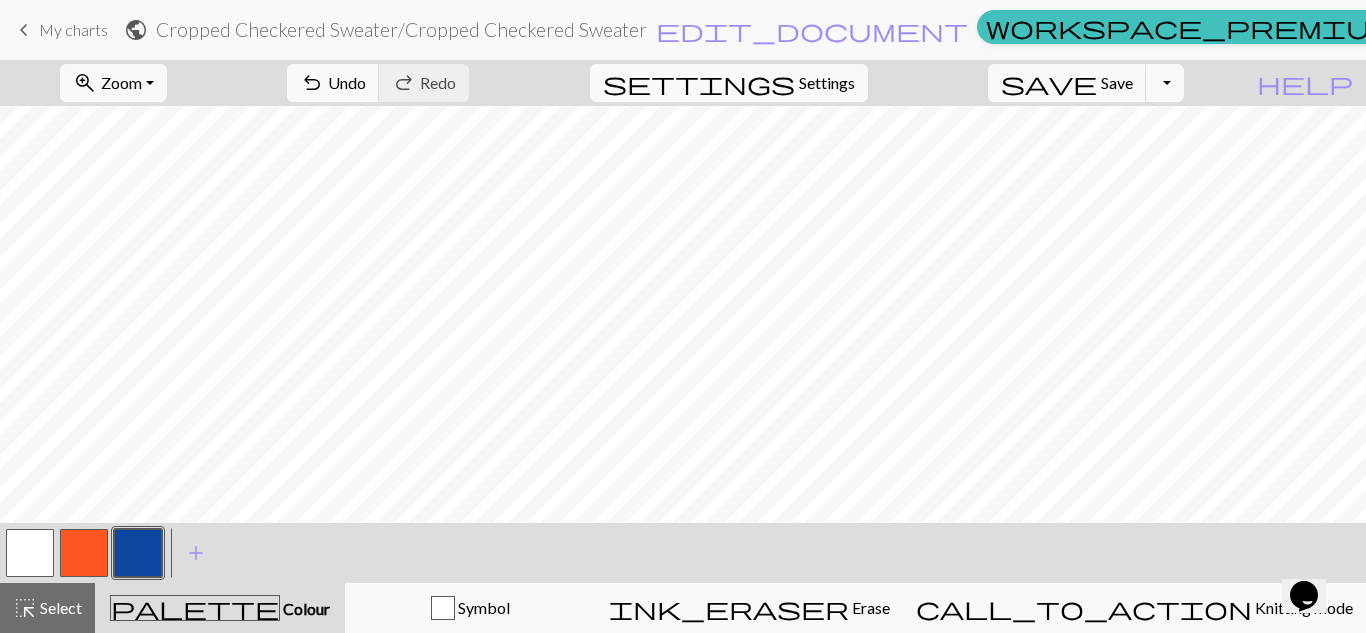 click at bounding box center [84, 553] 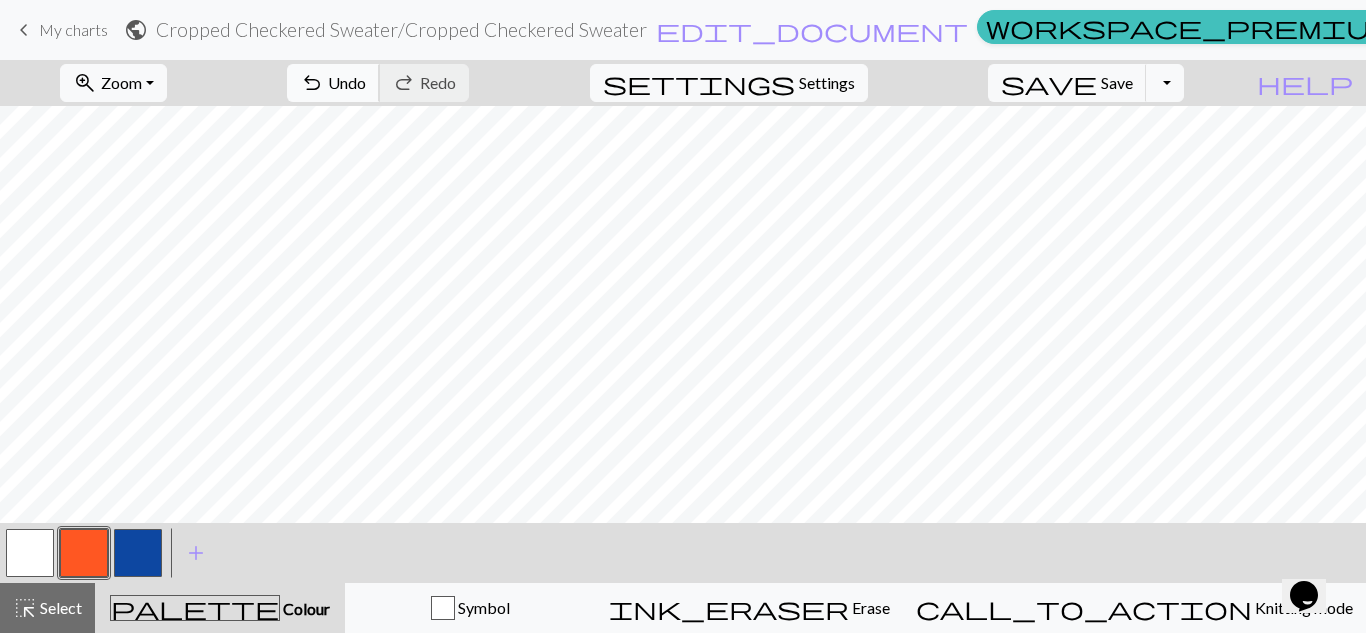click on "undo Undo Undo" at bounding box center (333, 83) 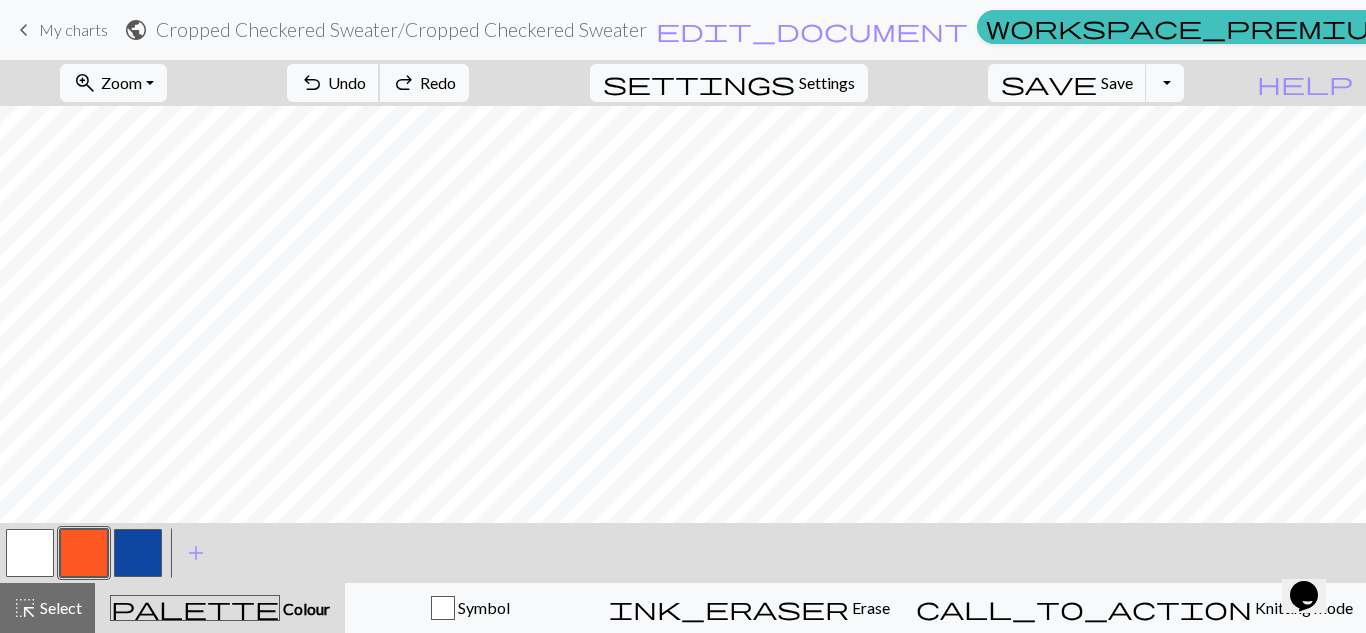 click on "Undo" at bounding box center [347, 82] 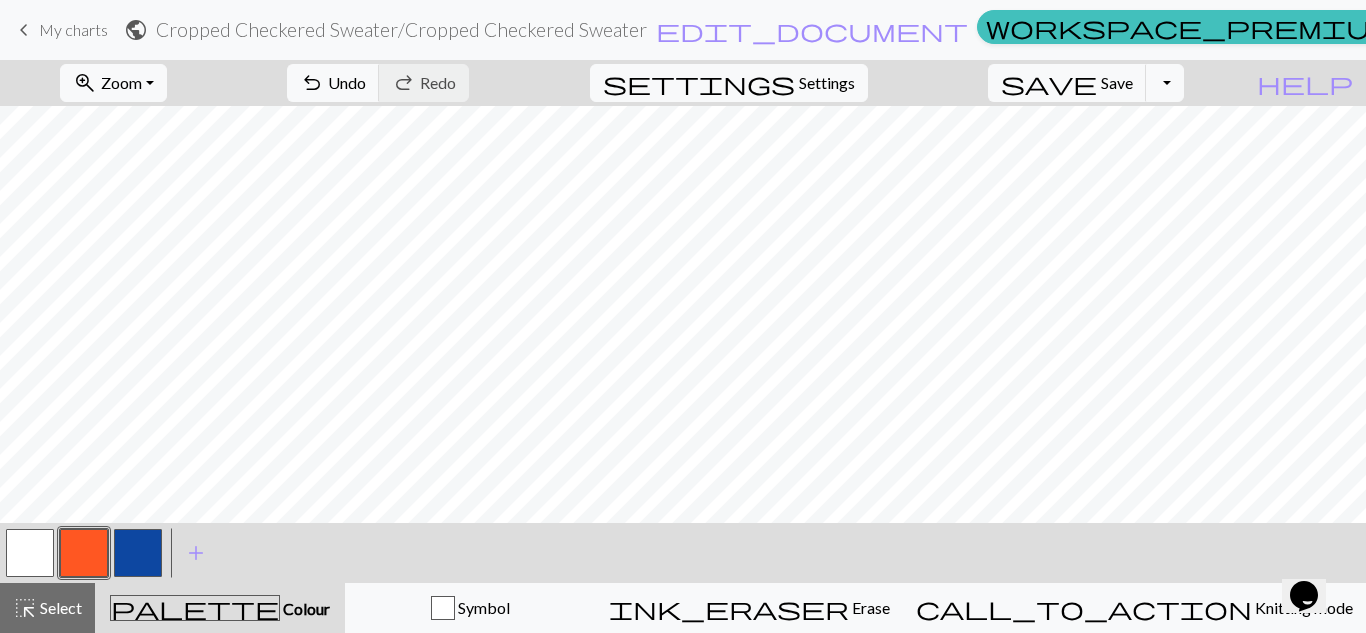 click at bounding box center (138, 553) 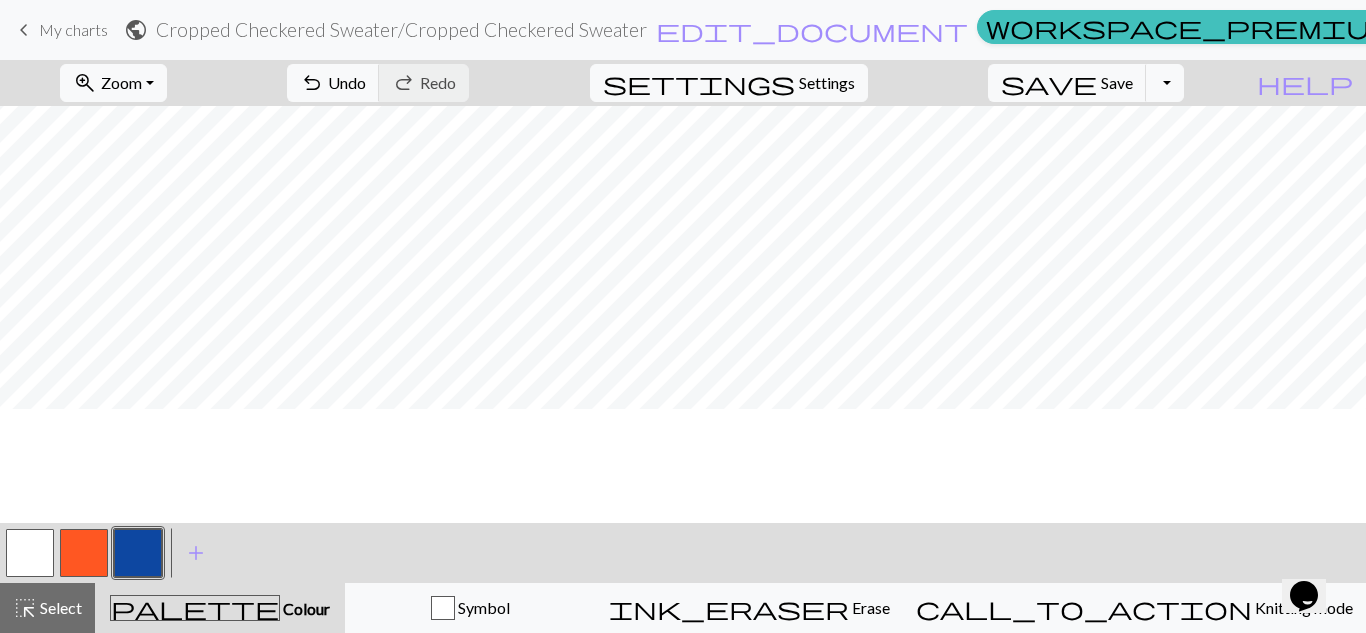 scroll, scrollTop: 0, scrollLeft: 0, axis: both 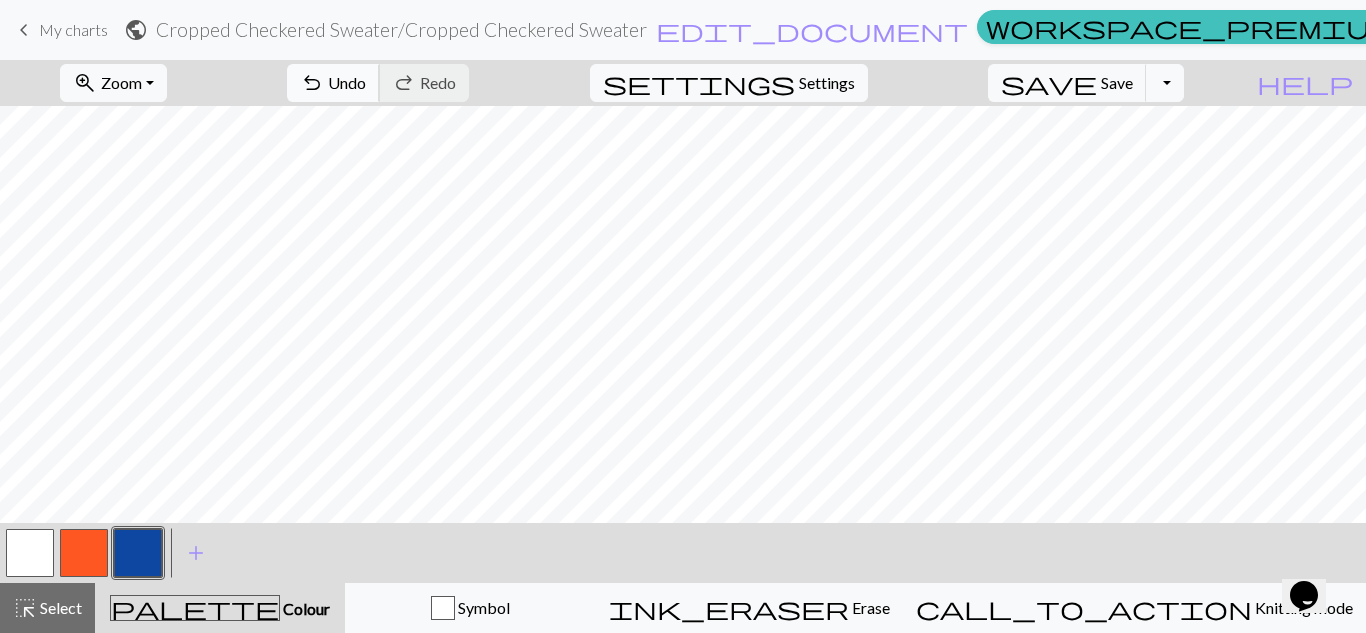 click on "Undo" at bounding box center [347, 82] 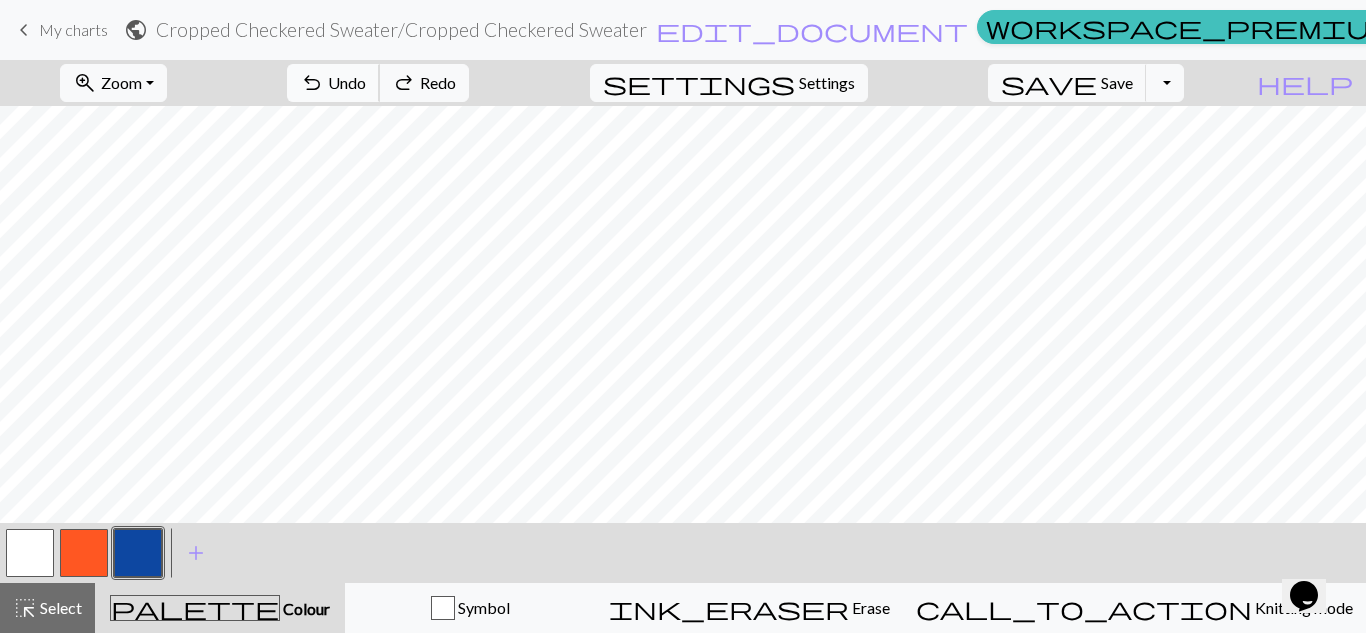 click on "Undo" at bounding box center (347, 82) 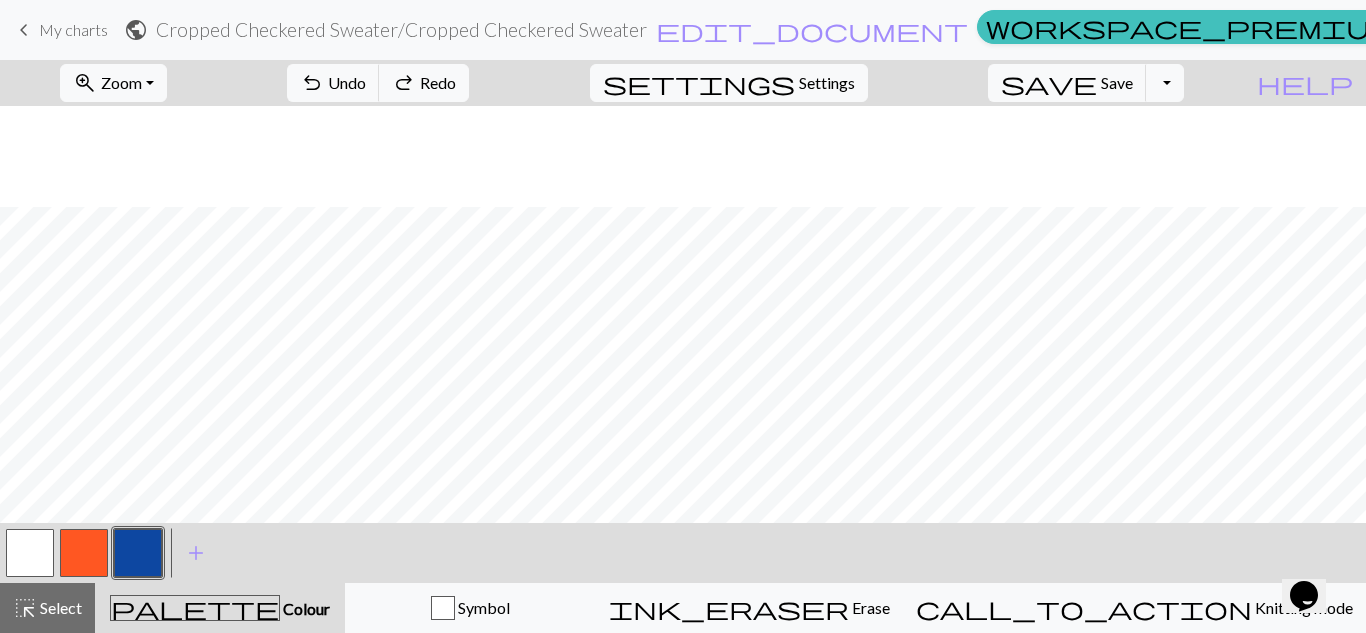 scroll, scrollTop: 101, scrollLeft: 0, axis: vertical 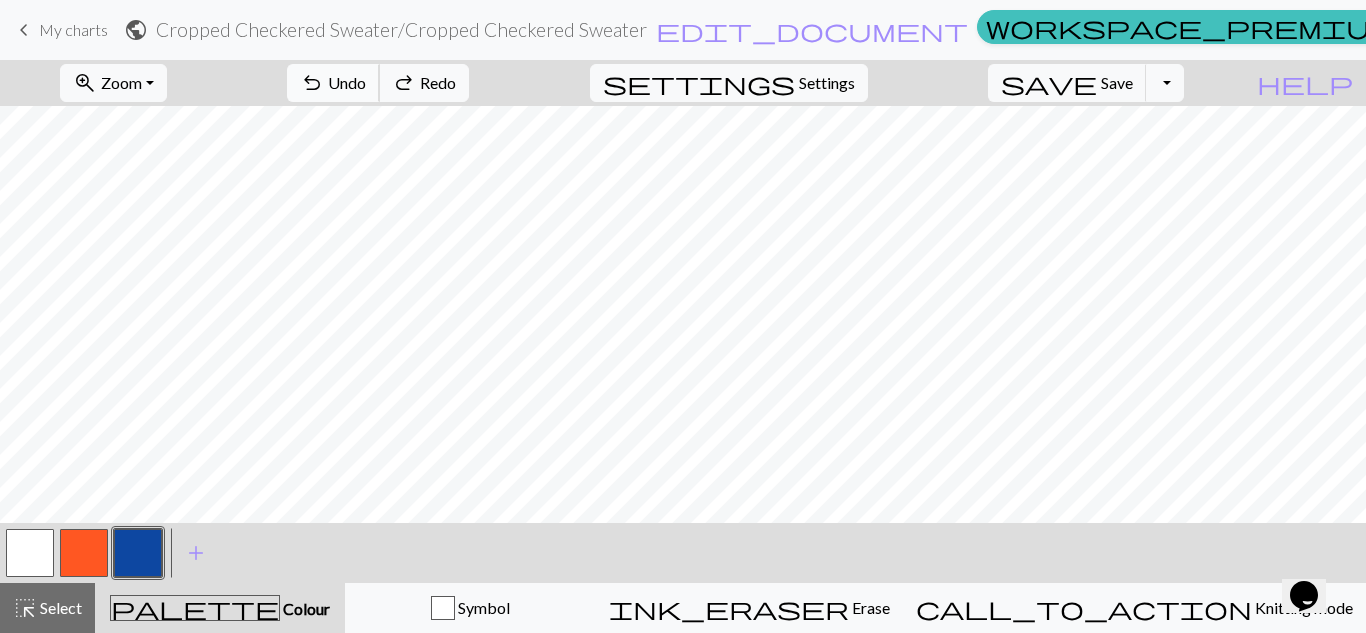 click on "undo Undo Undo" at bounding box center (333, 83) 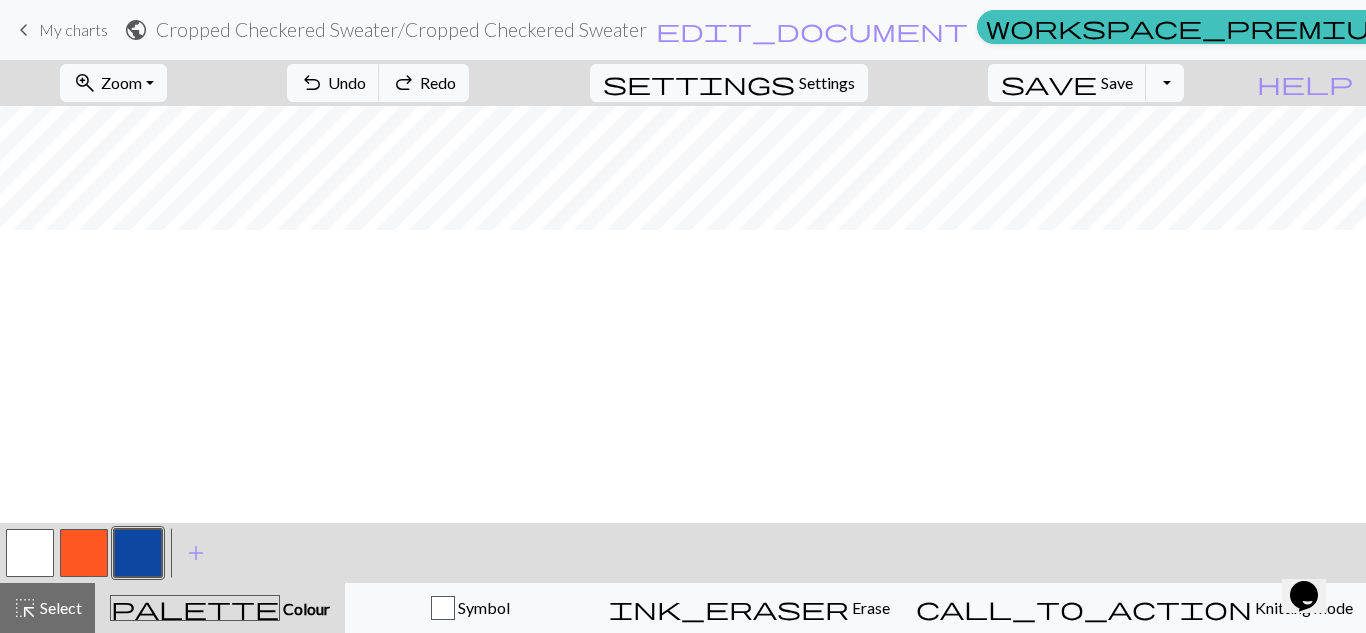 scroll, scrollTop: 0, scrollLeft: 0, axis: both 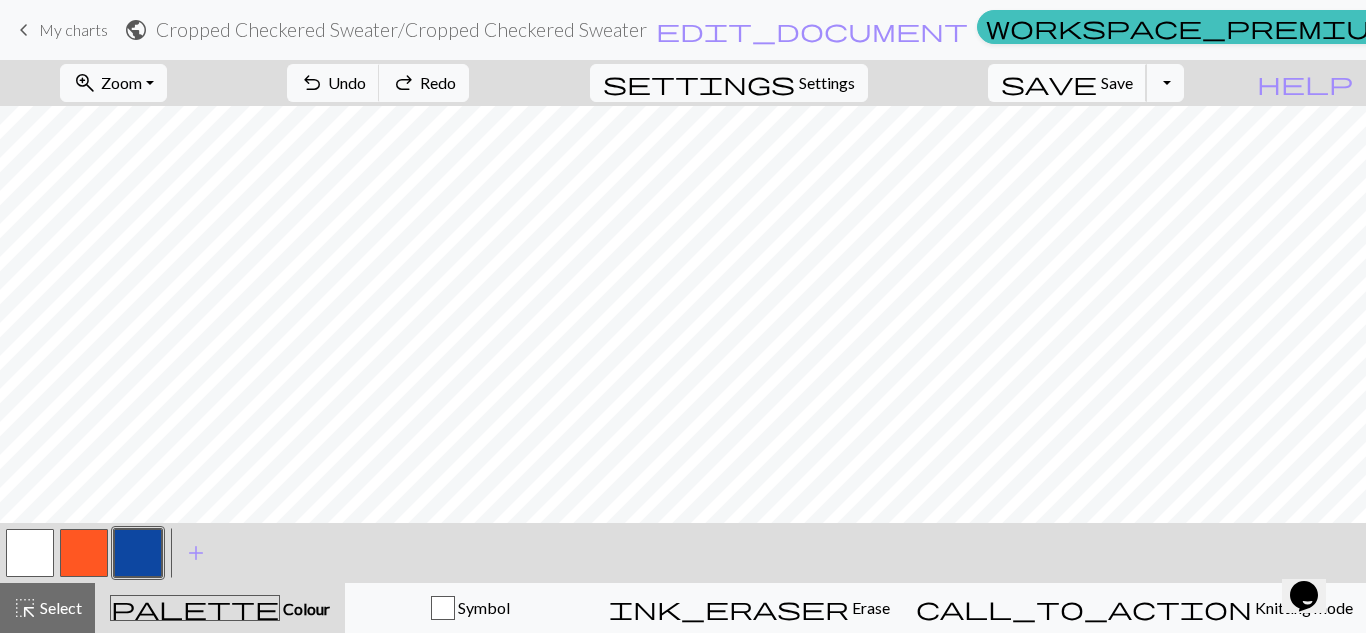 click on "Save" at bounding box center [1117, 82] 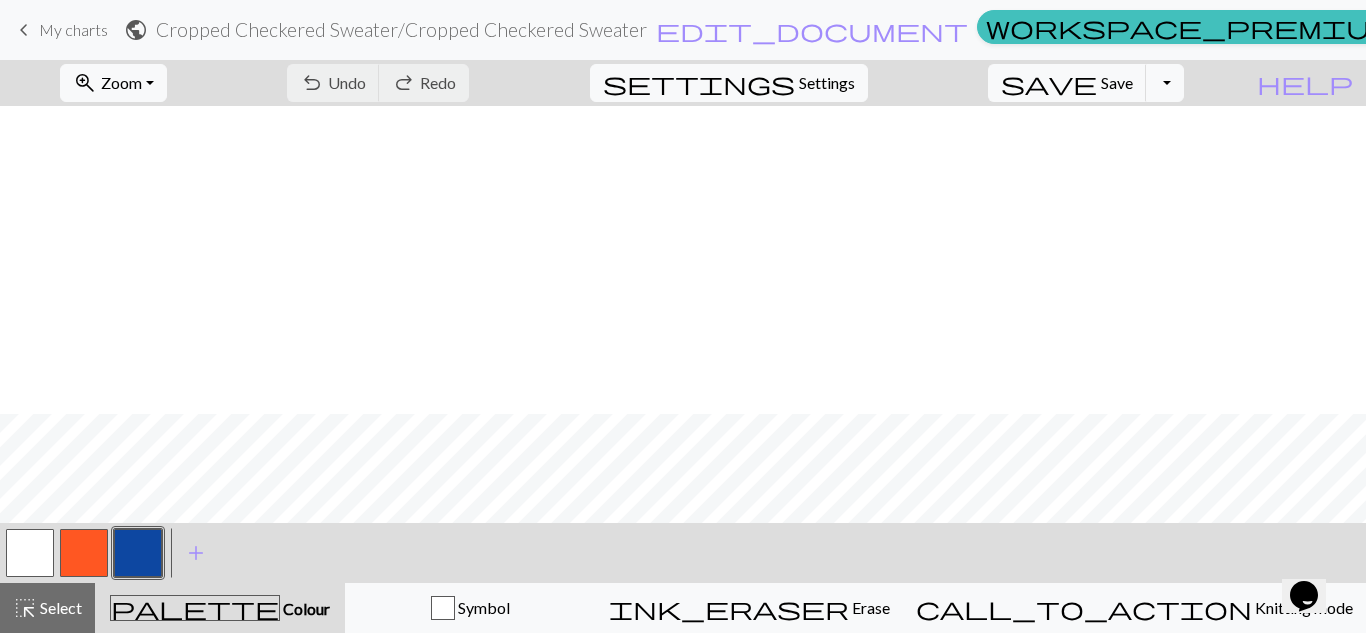 scroll, scrollTop: 308, scrollLeft: 0, axis: vertical 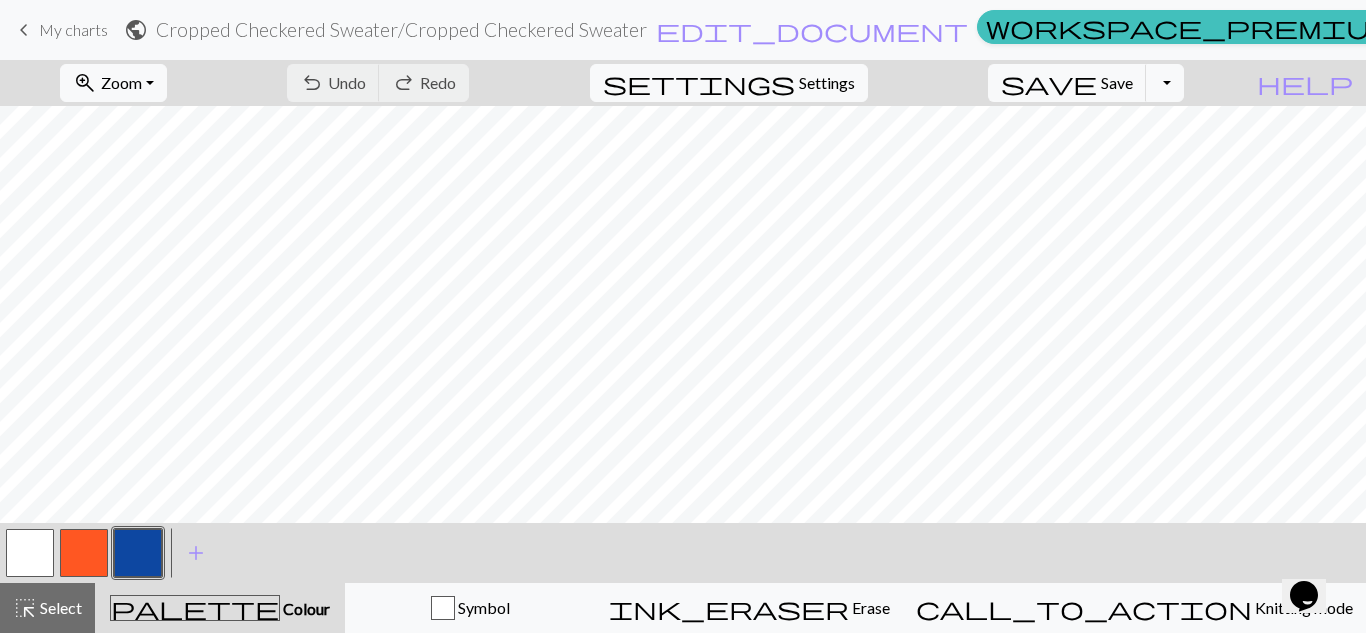 click on "Hi  [FIRST] [LAST]" at bounding box center (1728, 30) 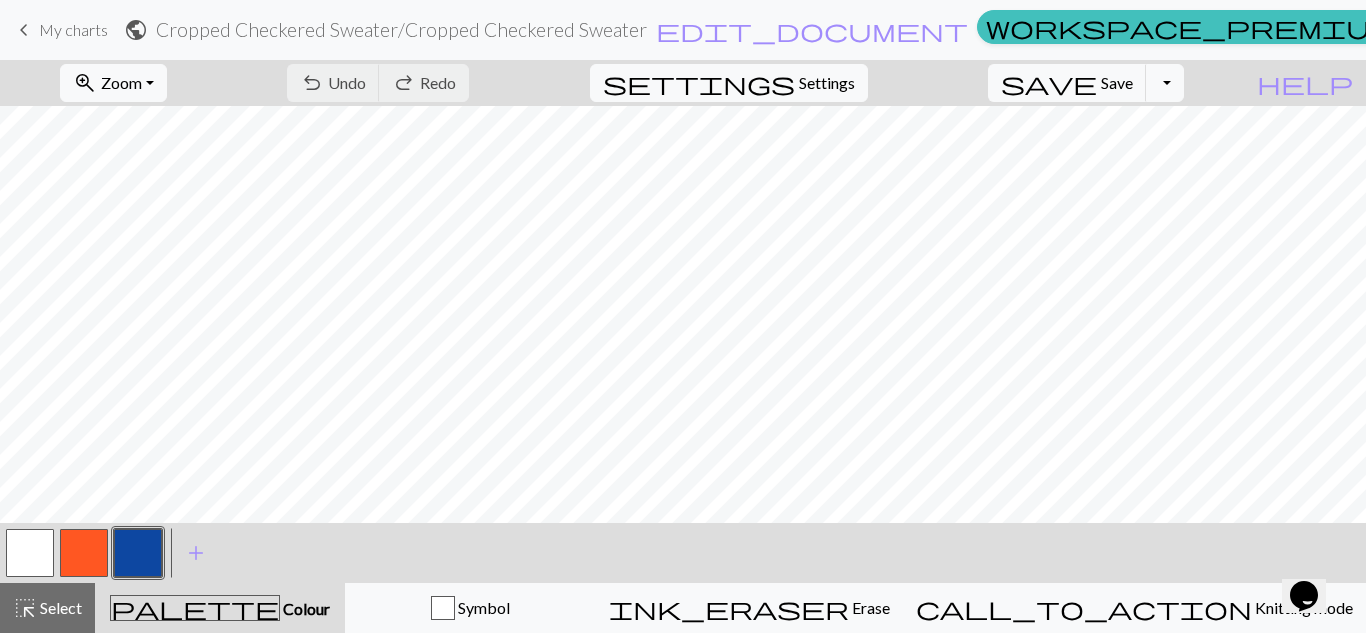 click on "Logout" at bounding box center [1689, 150] 